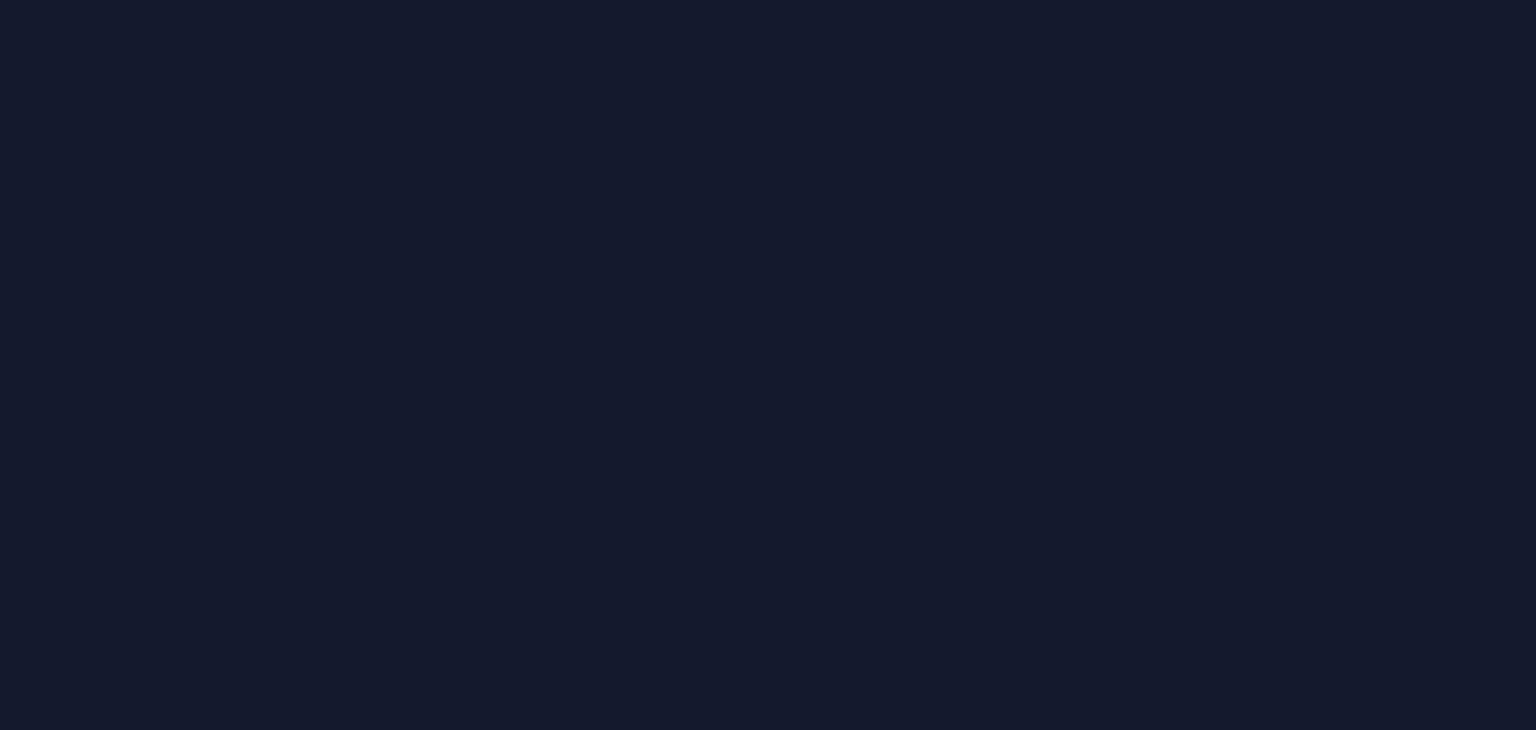 scroll, scrollTop: 0, scrollLeft: 0, axis: both 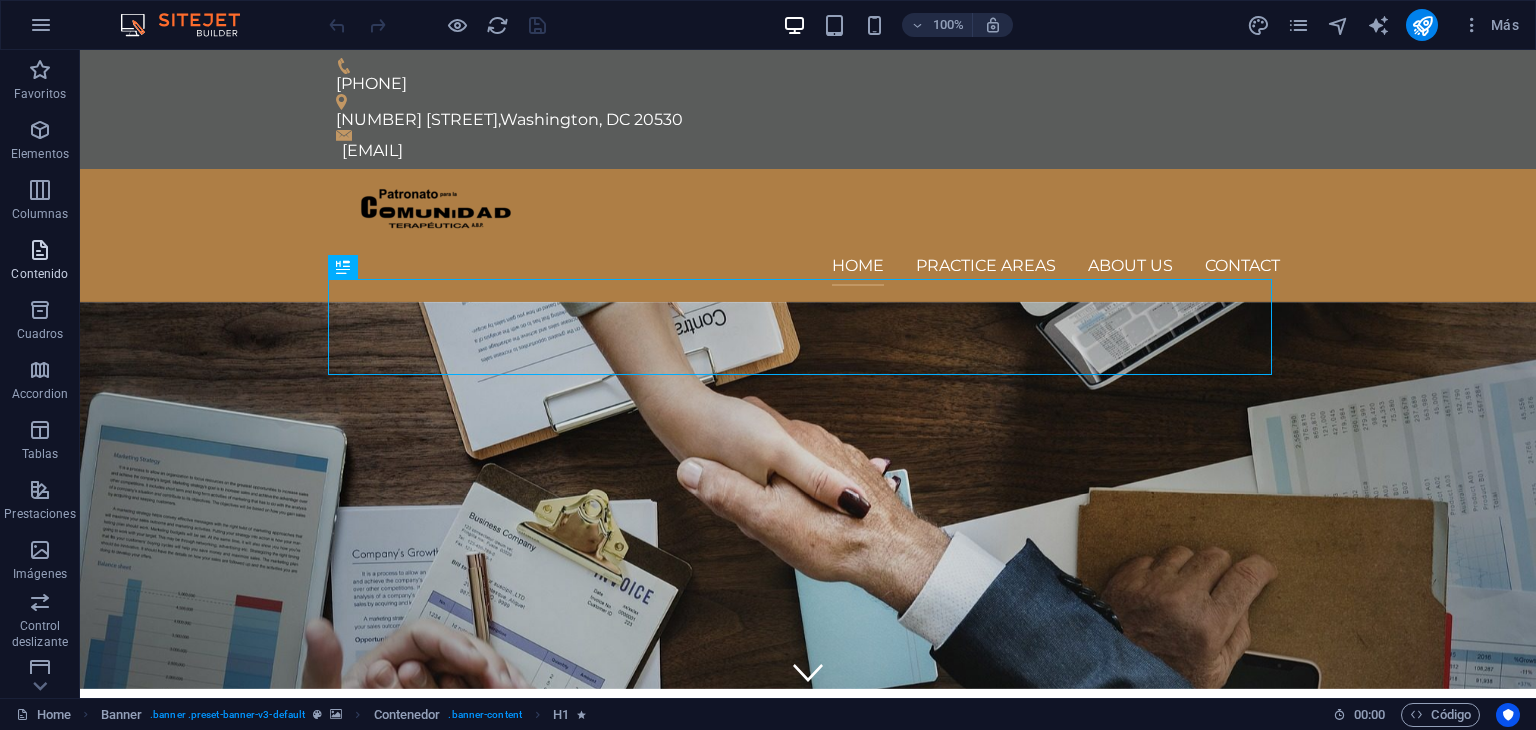 click on "Contenido" at bounding box center [39, 274] 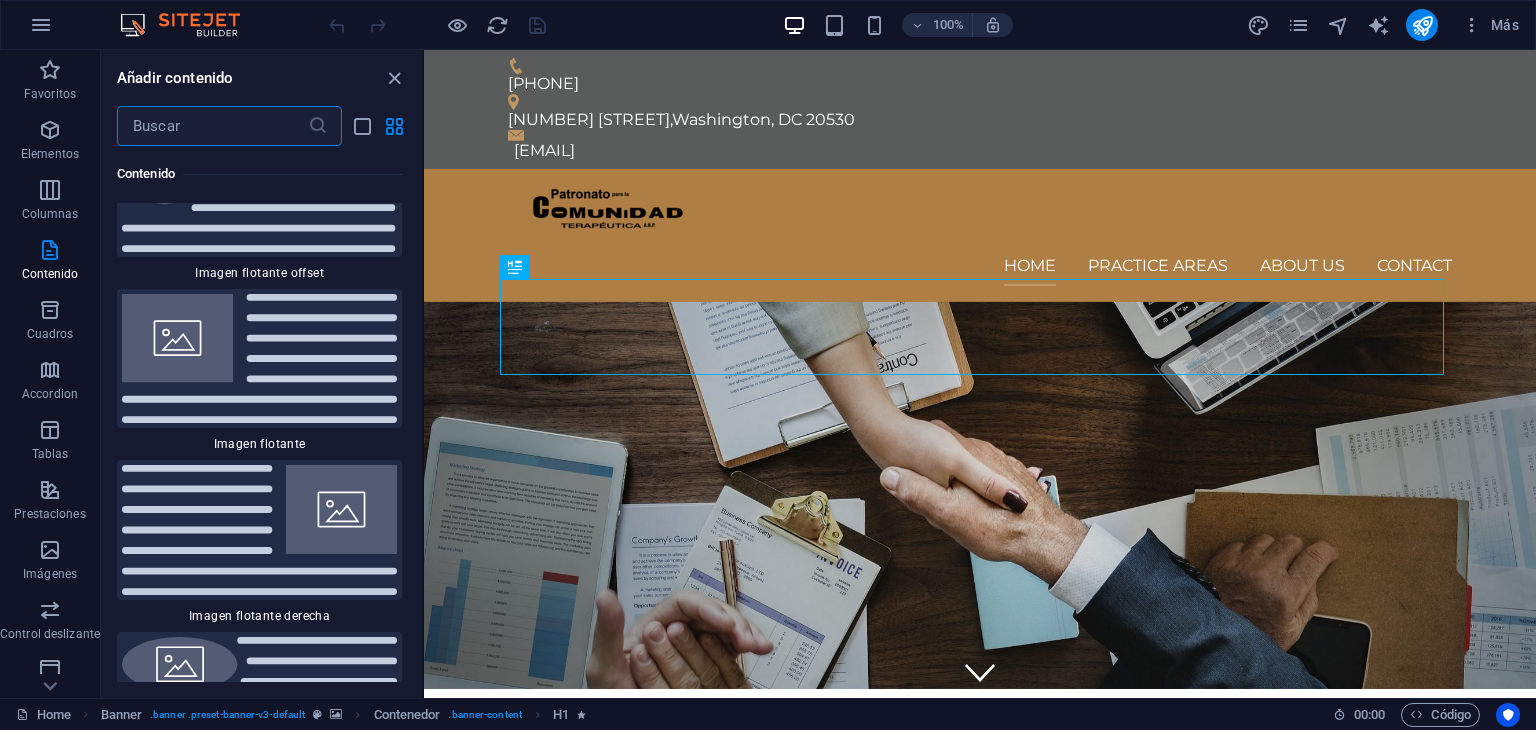 scroll, scrollTop: 8621, scrollLeft: 0, axis: vertical 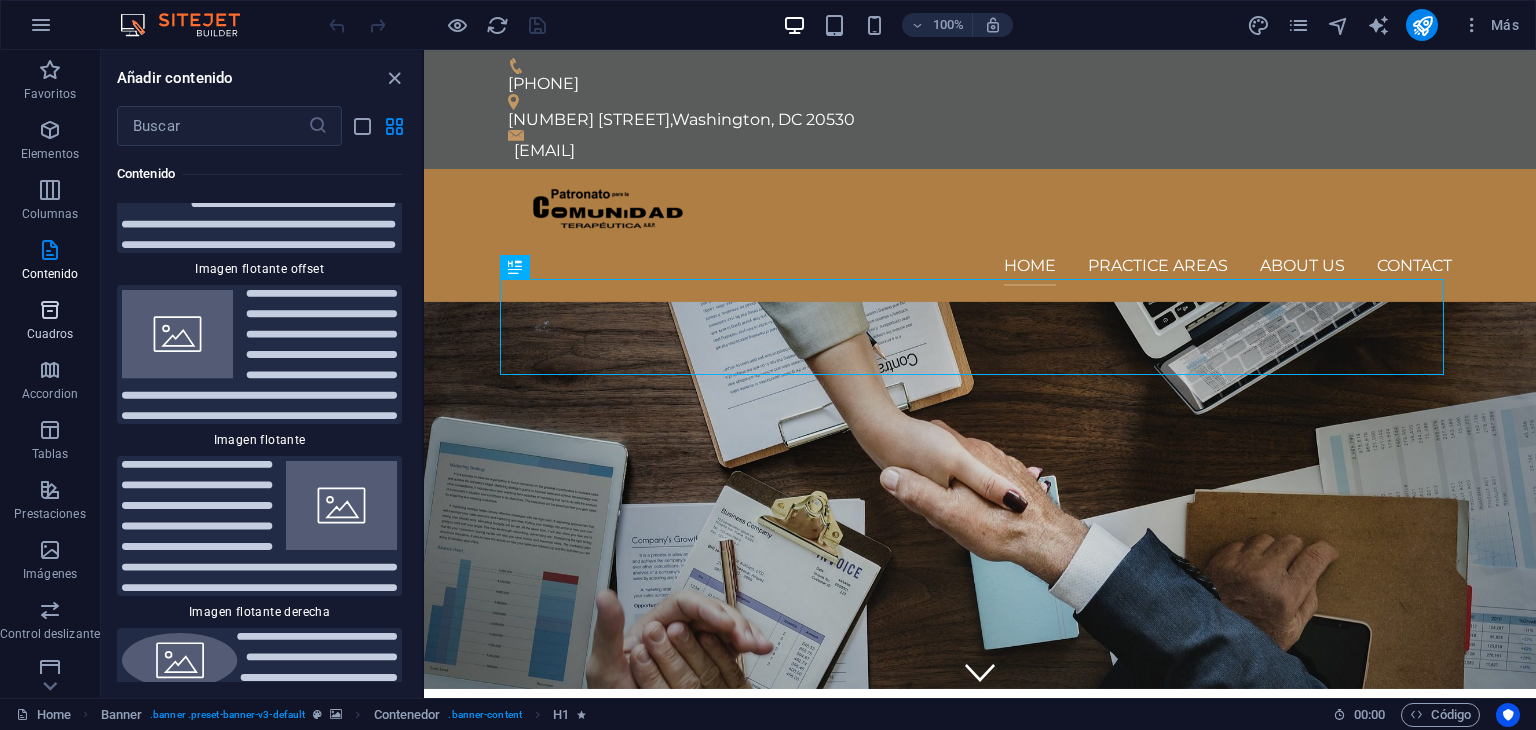 click on "Cuadros" at bounding box center (50, 334) 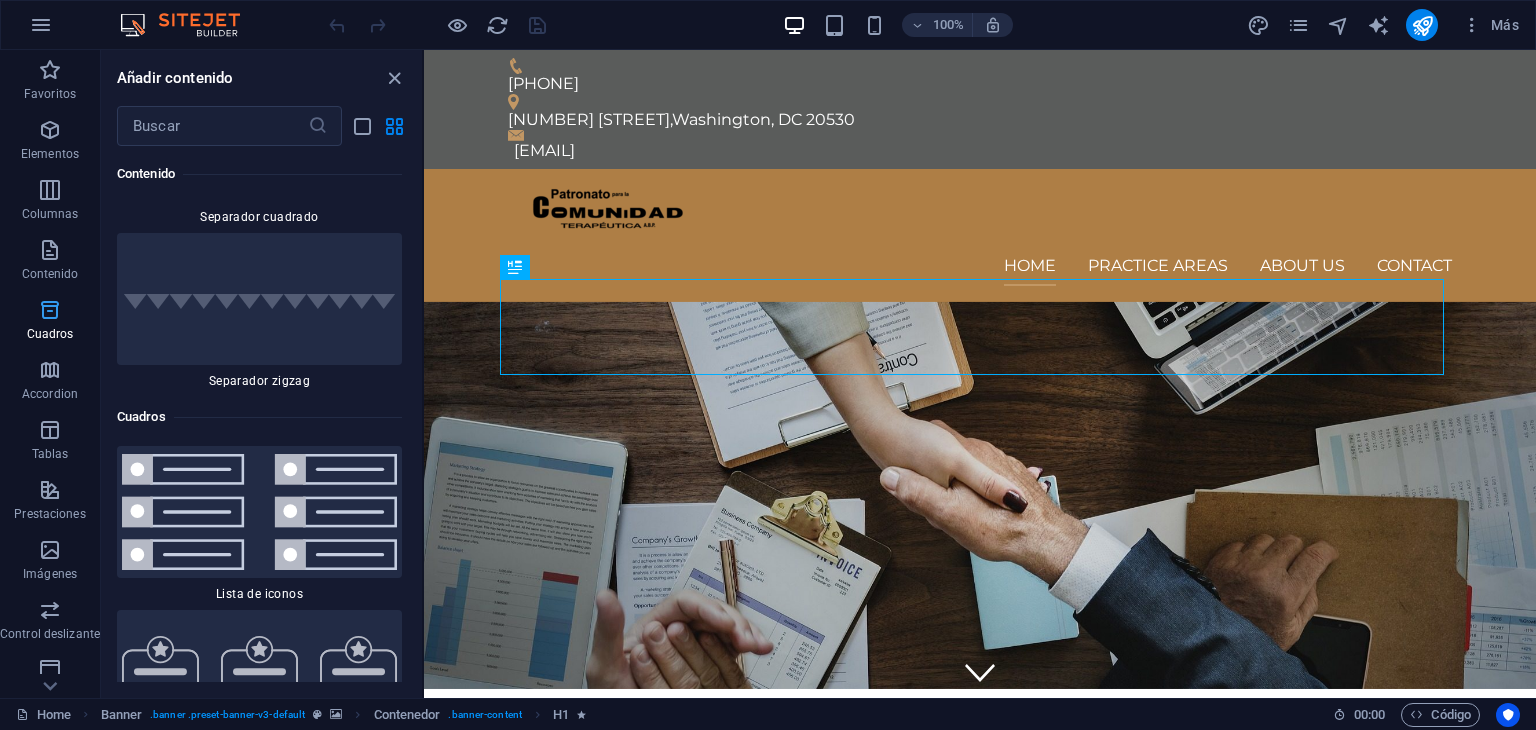 scroll, scrollTop: 10841, scrollLeft: 0, axis: vertical 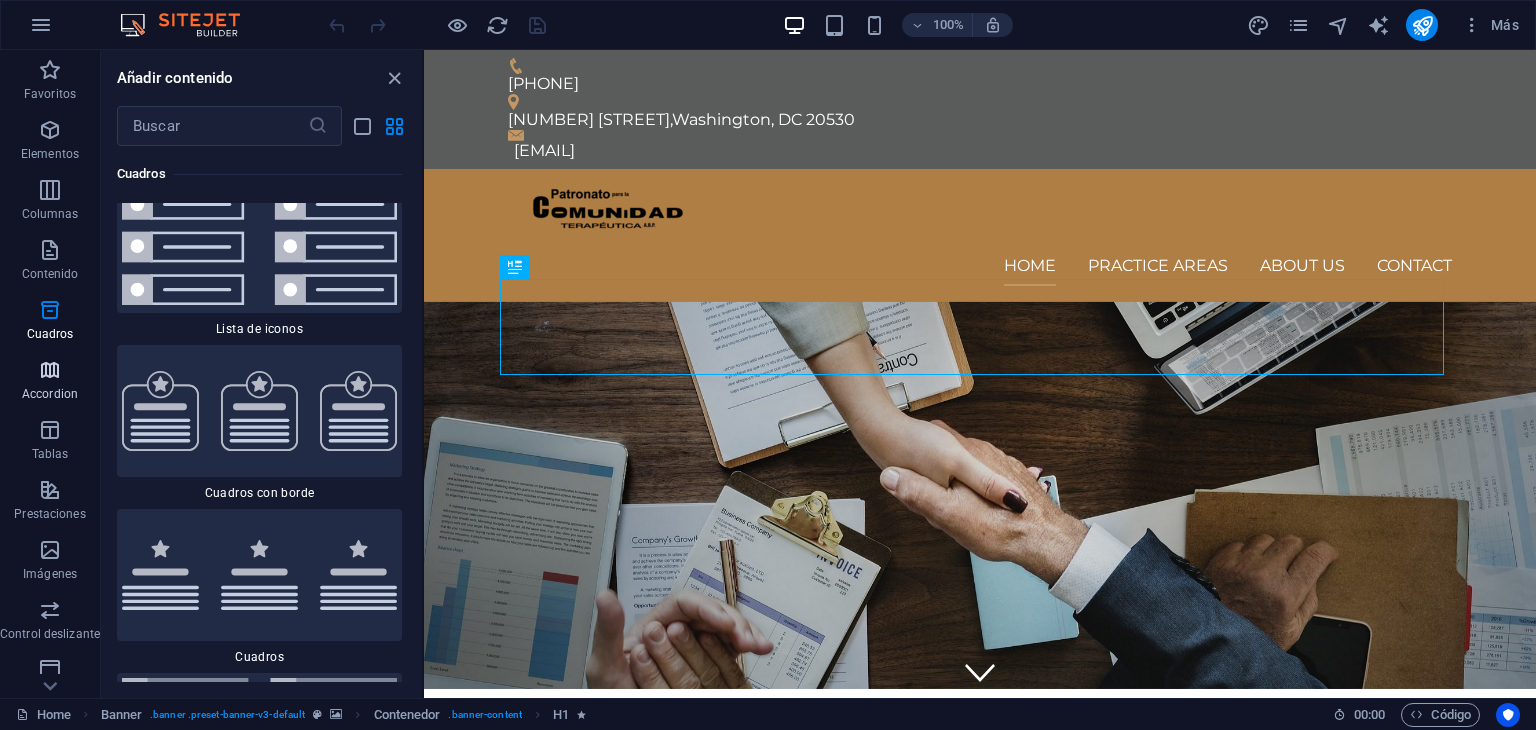 click on "Accordion" at bounding box center (50, 382) 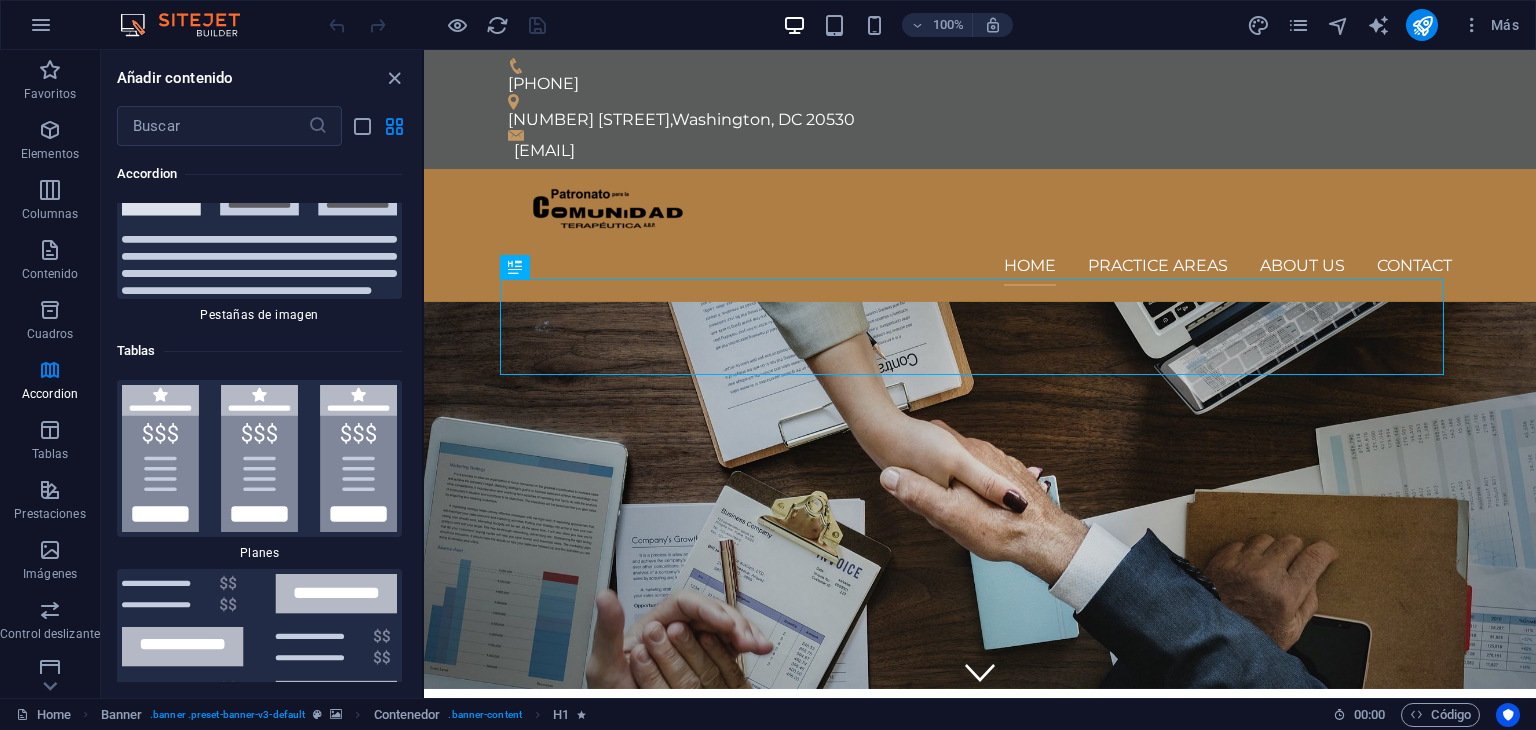 scroll, scrollTop: 13363, scrollLeft: 0, axis: vertical 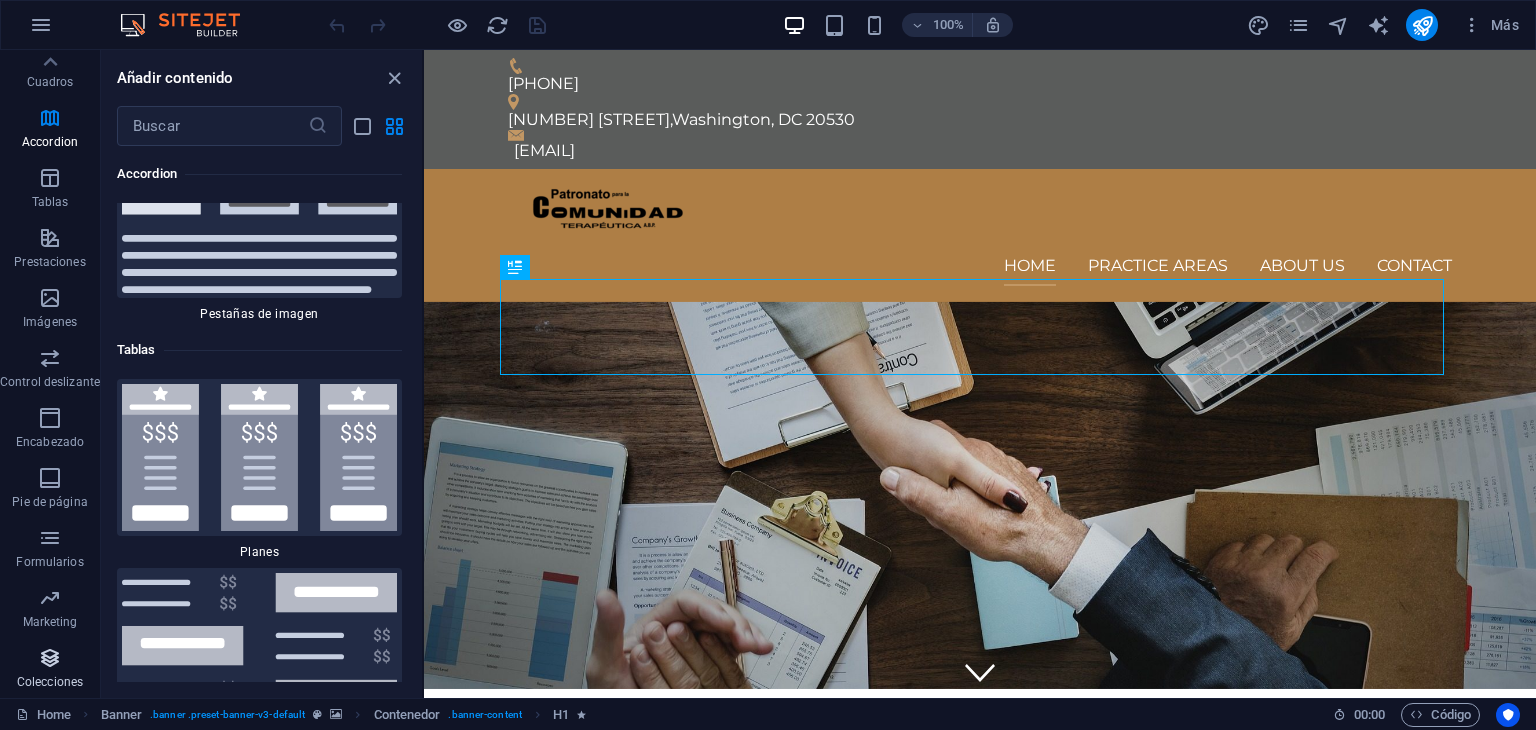click on "Colecciones" at bounding box center [50, 682] 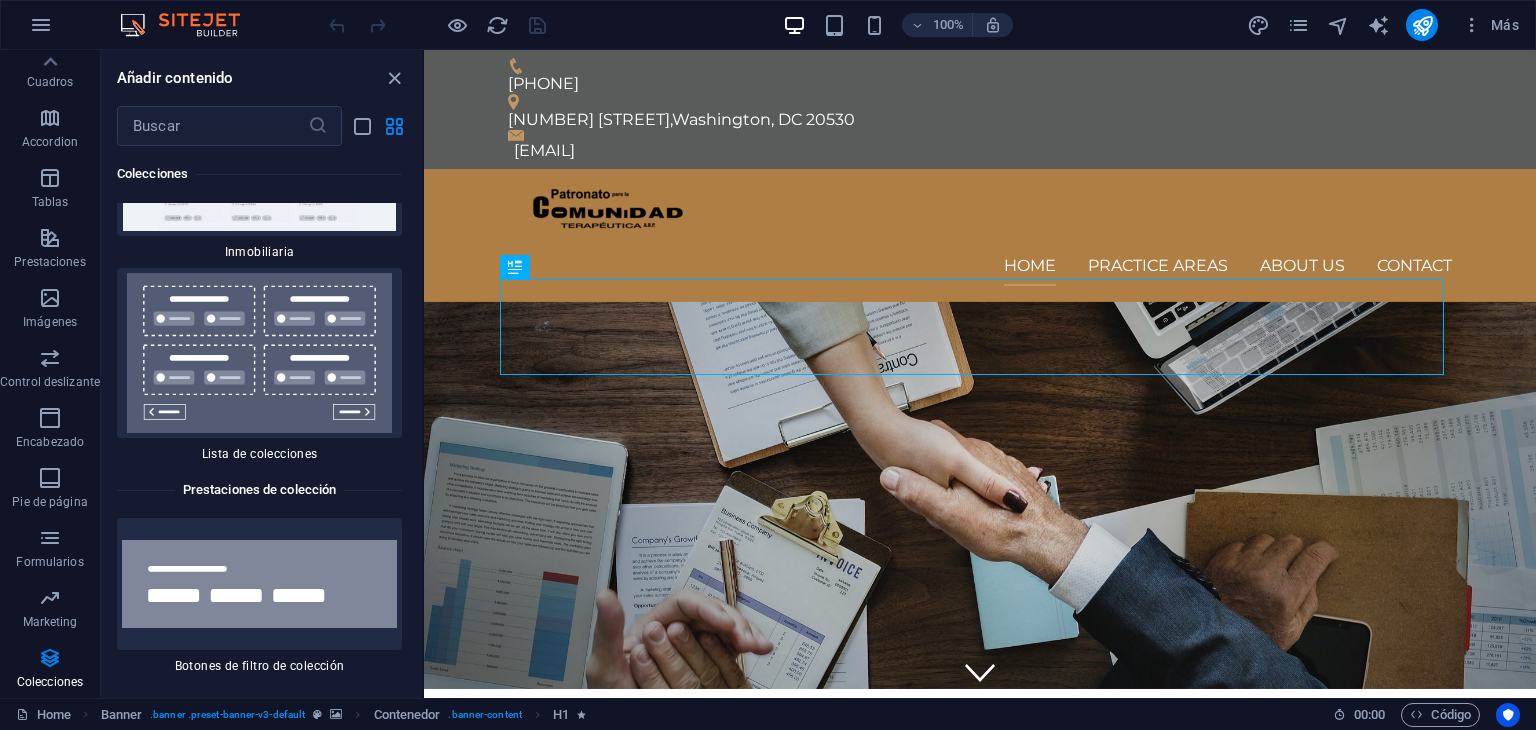 scroll, scrollTop: 38403, scrollLeft: 0, axis: vertical 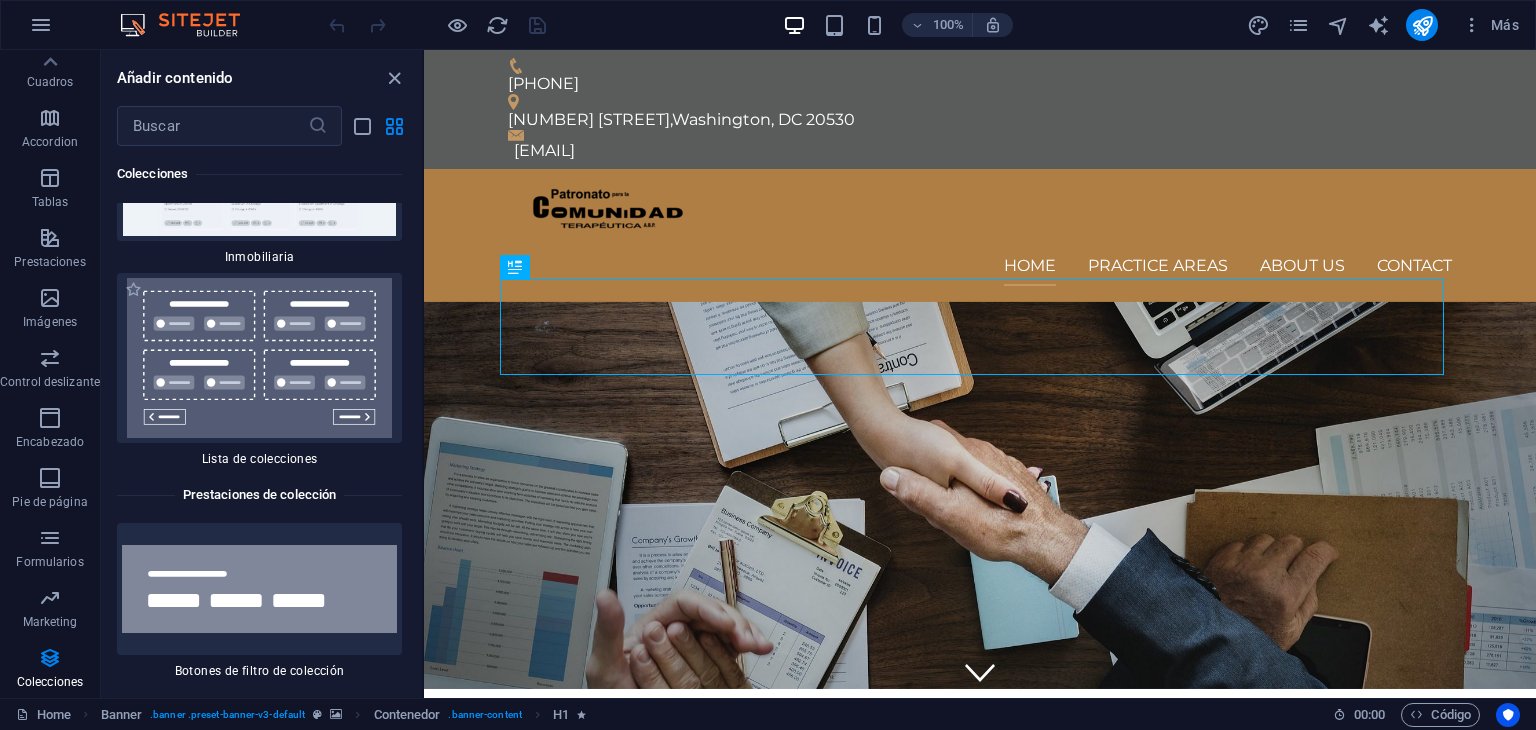 click on "Lista de colecciones" at bounding box center [259, 459] 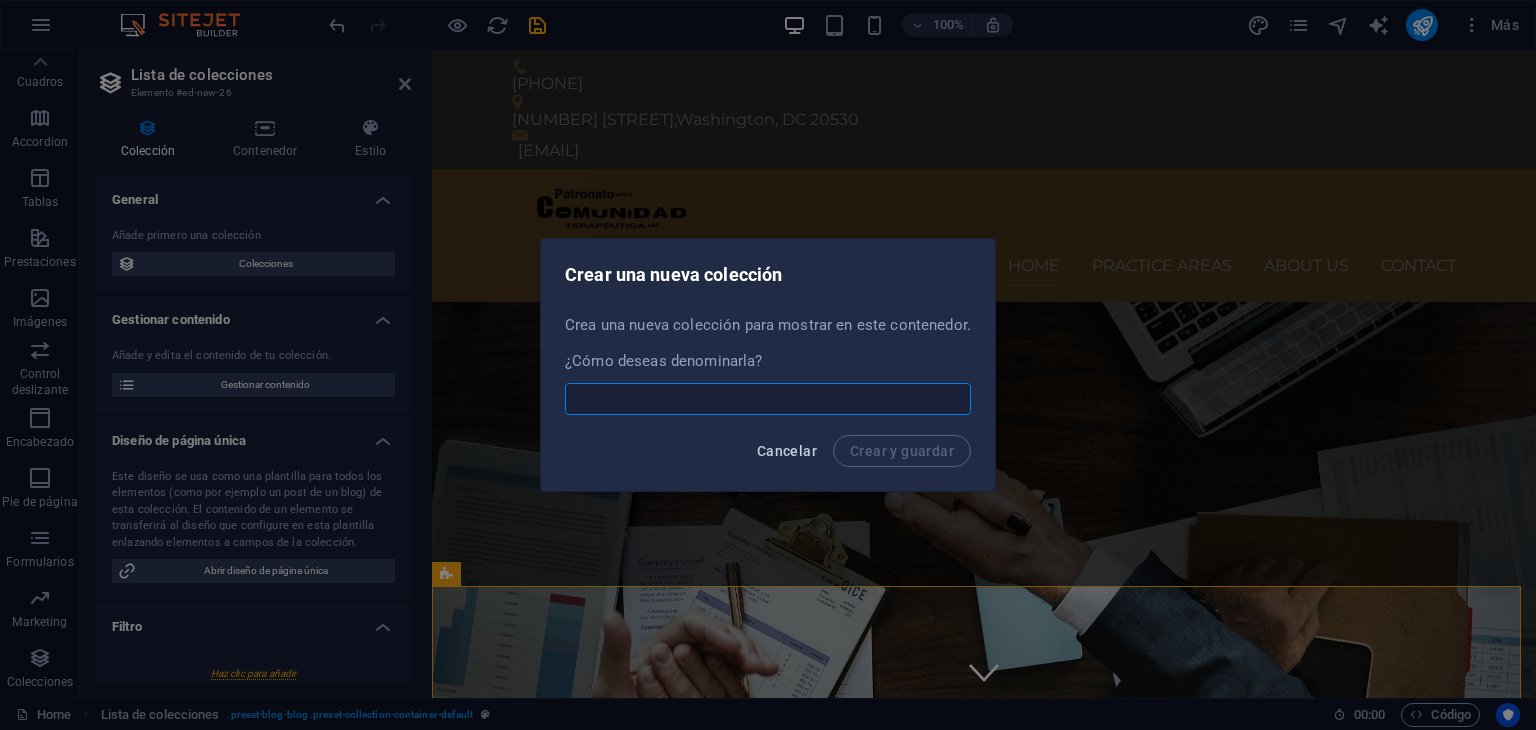 click on "Cancelar" at bounding box center [787, 451] 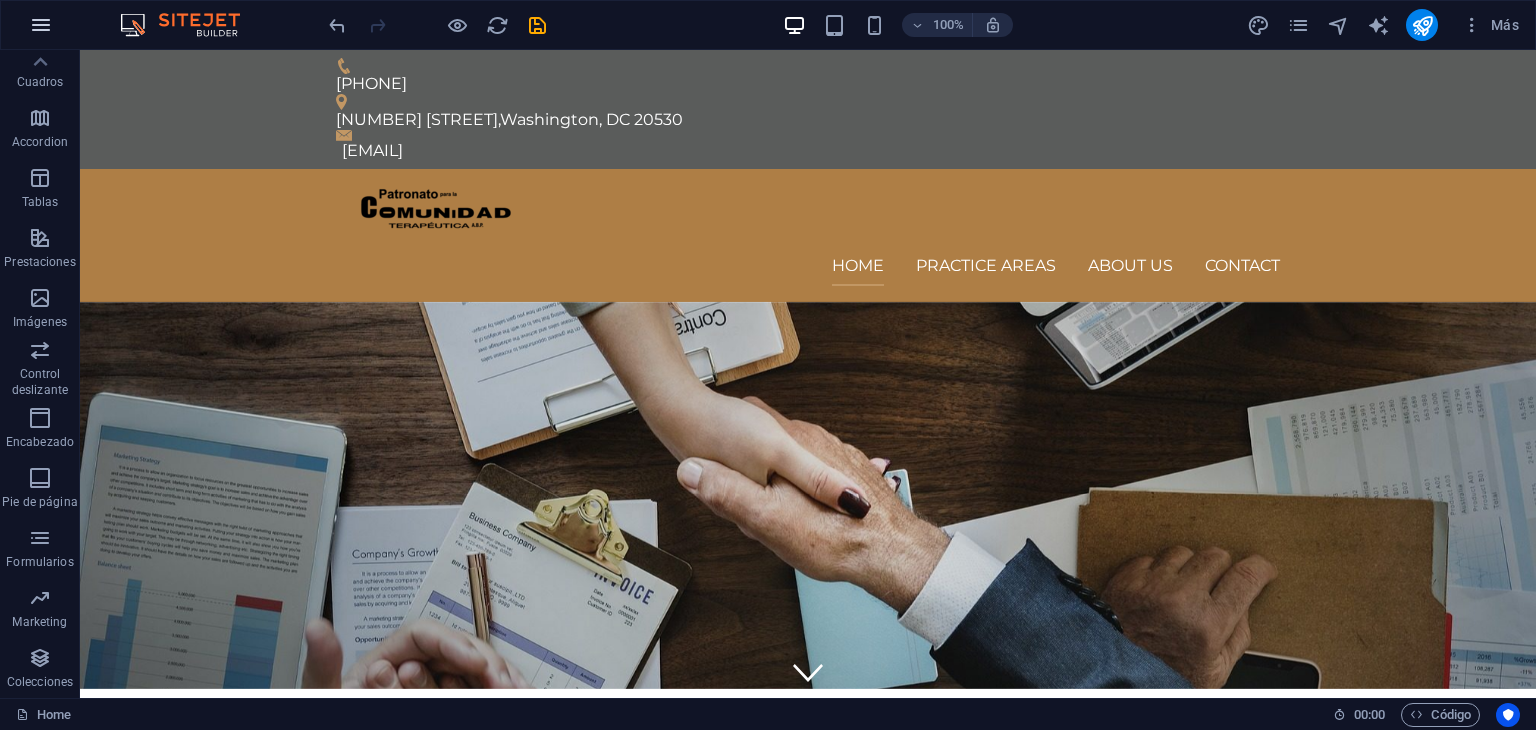 click at bounding box center (41, 25) 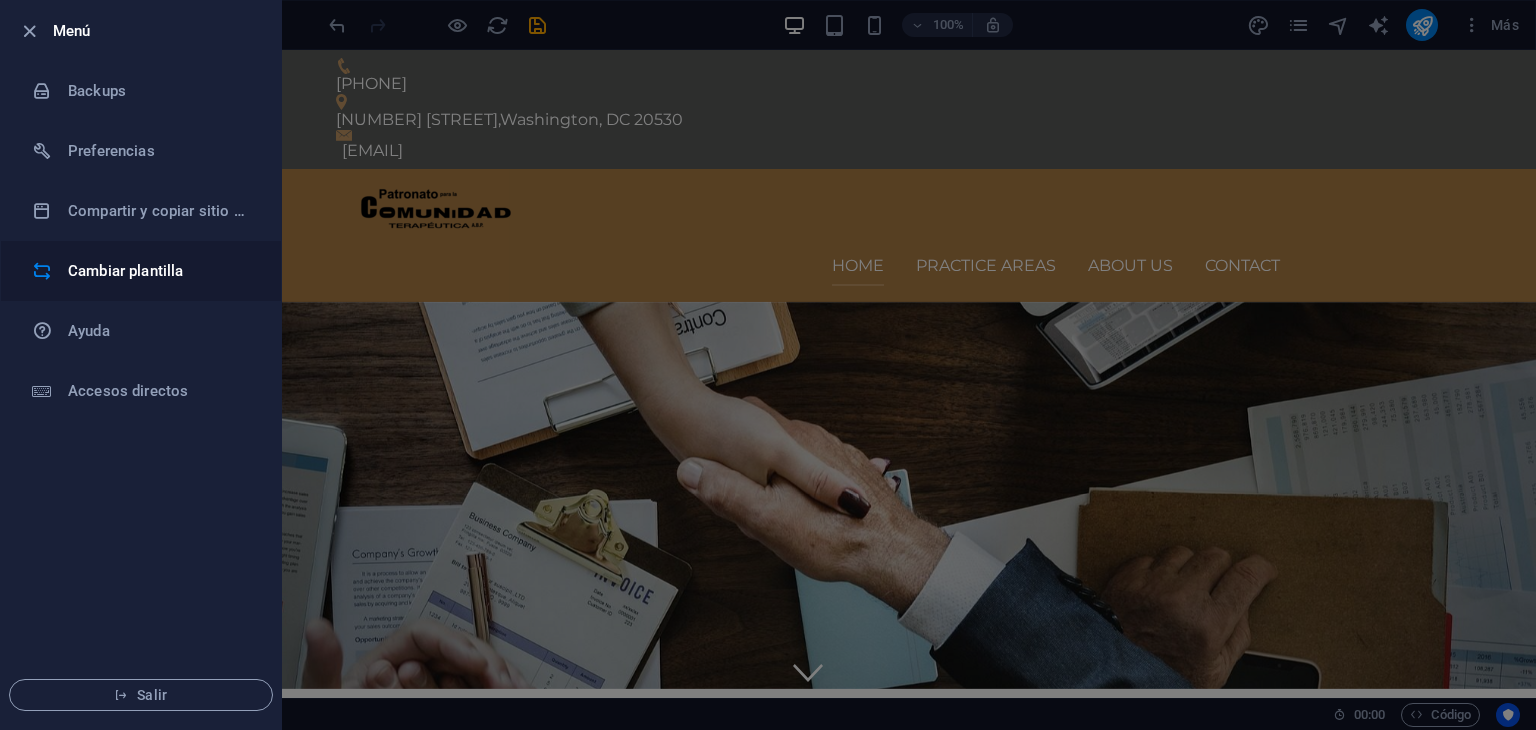 click on "Cambiar plantilla" at bounding box center [160, 271] 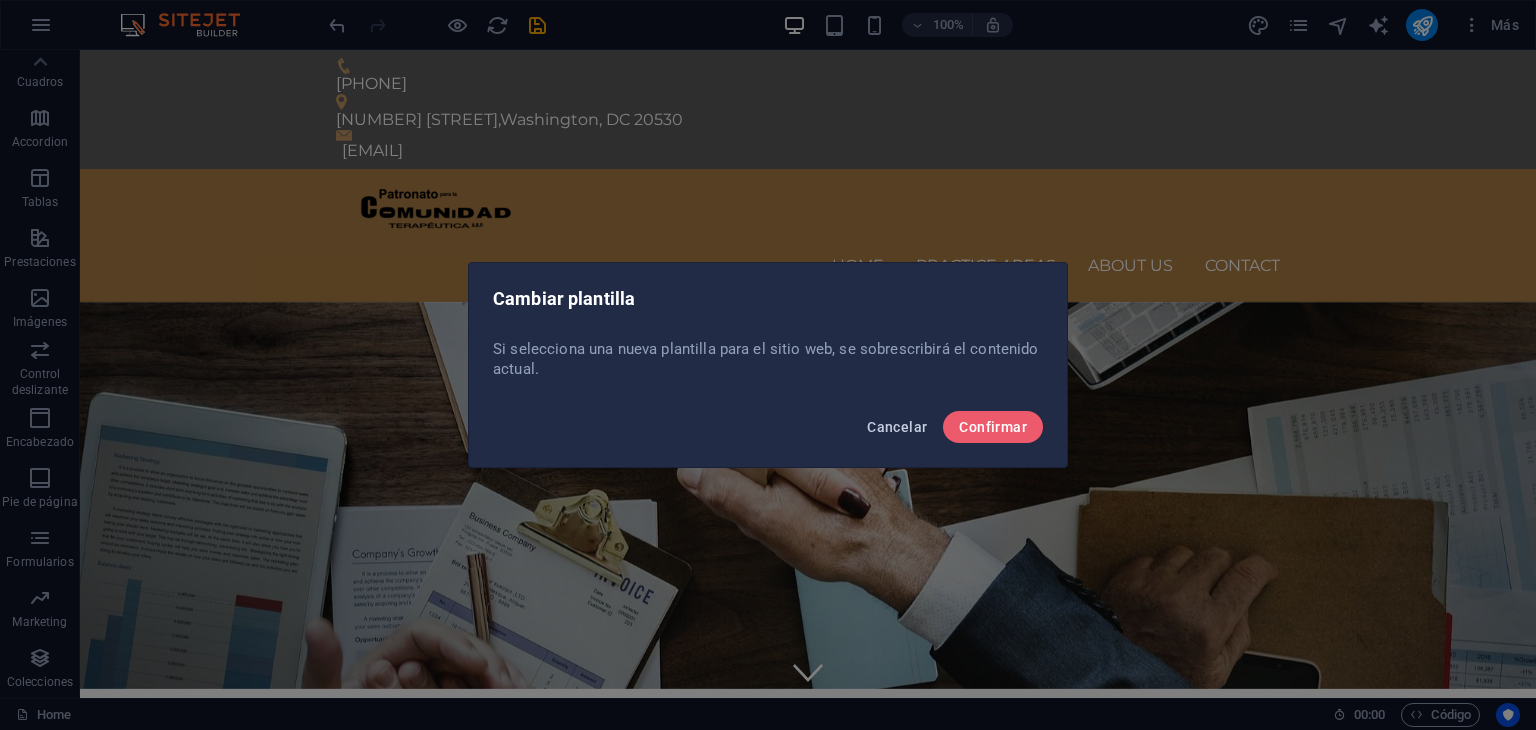 click on "Cancelar" at bounding box center [897, 427] 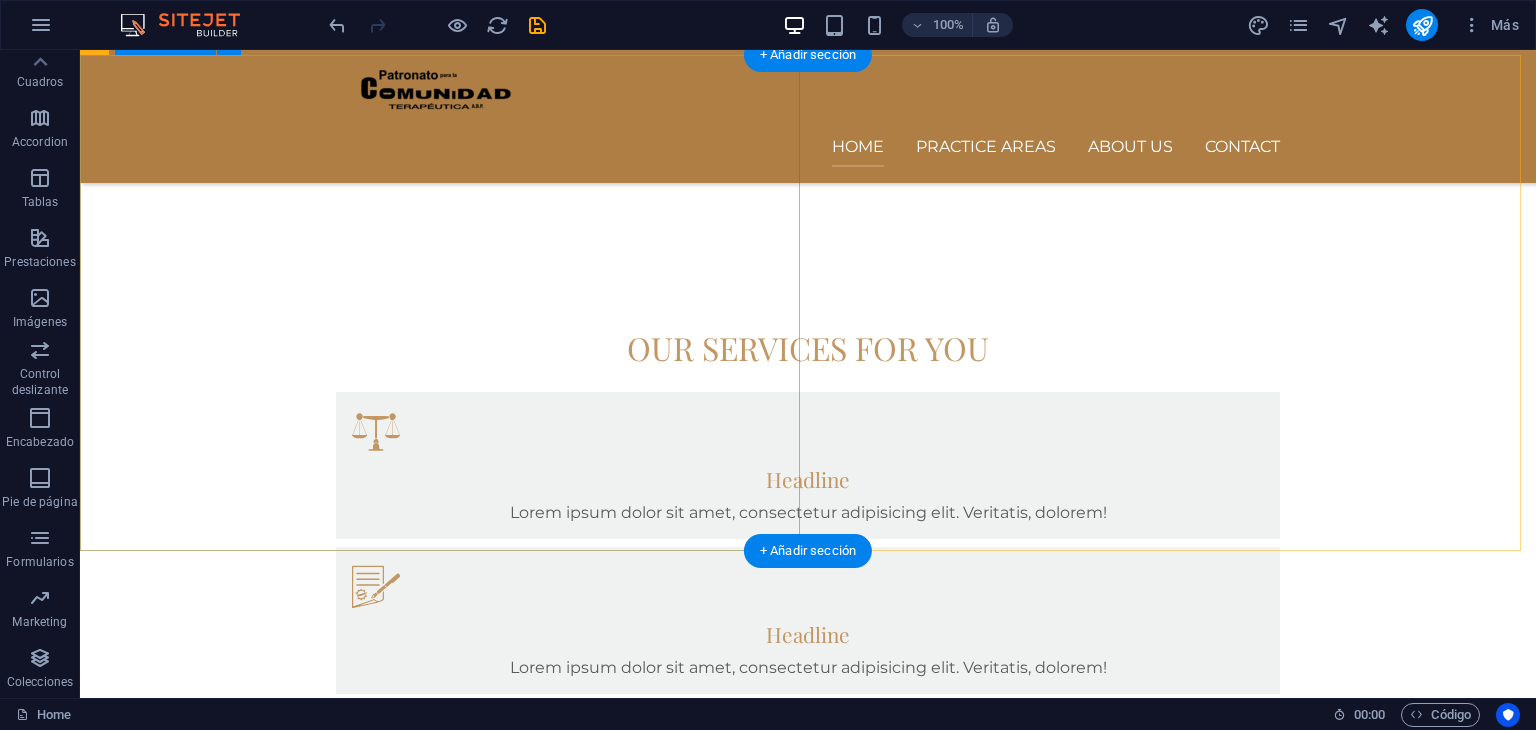scroll, scrollTop: 0, scrollLeft: 0, axis: both 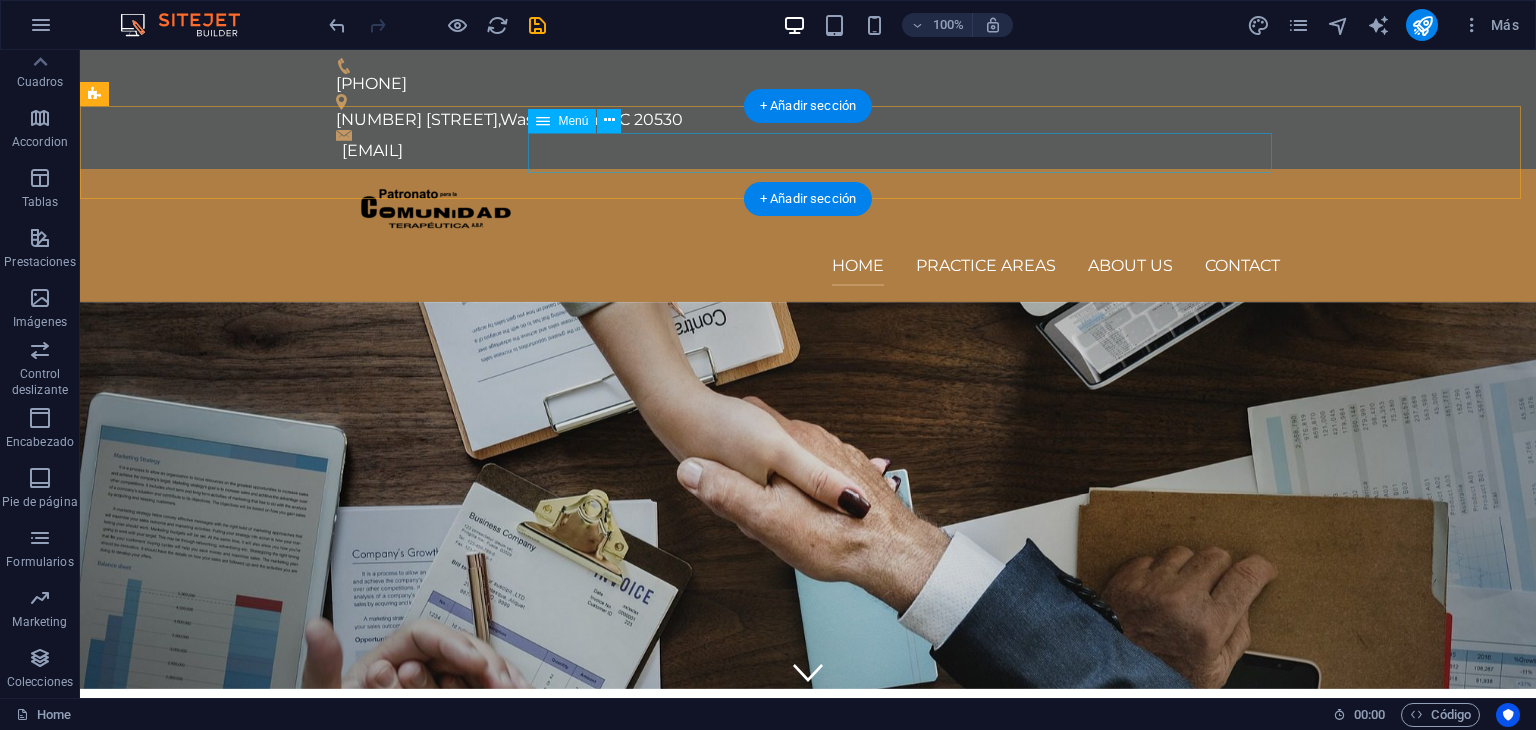 click on "Home Practice Areas About us Contact" at bounding box center (808, 266) 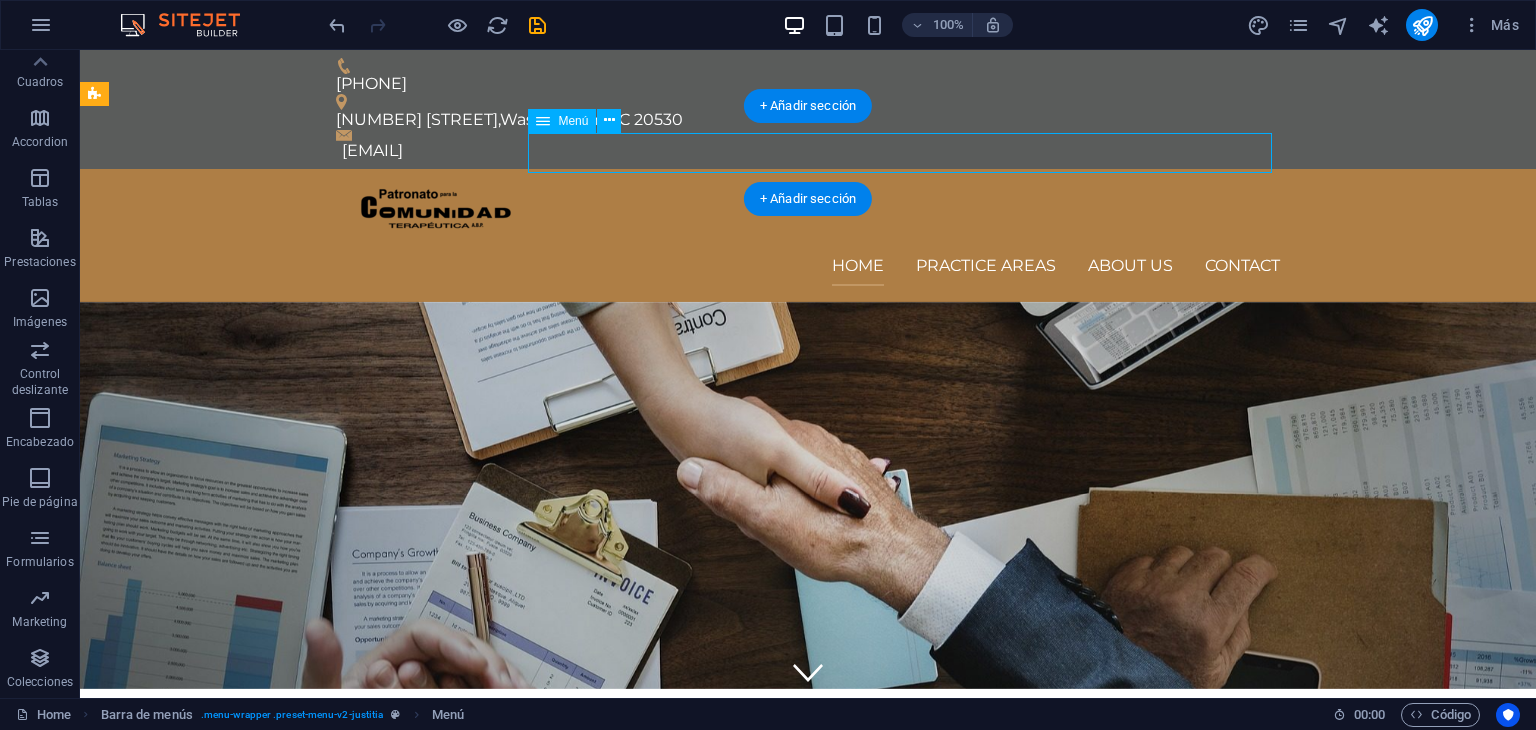 click on "Home Practice Areas About us Contact" at bounding box center [808, 266] 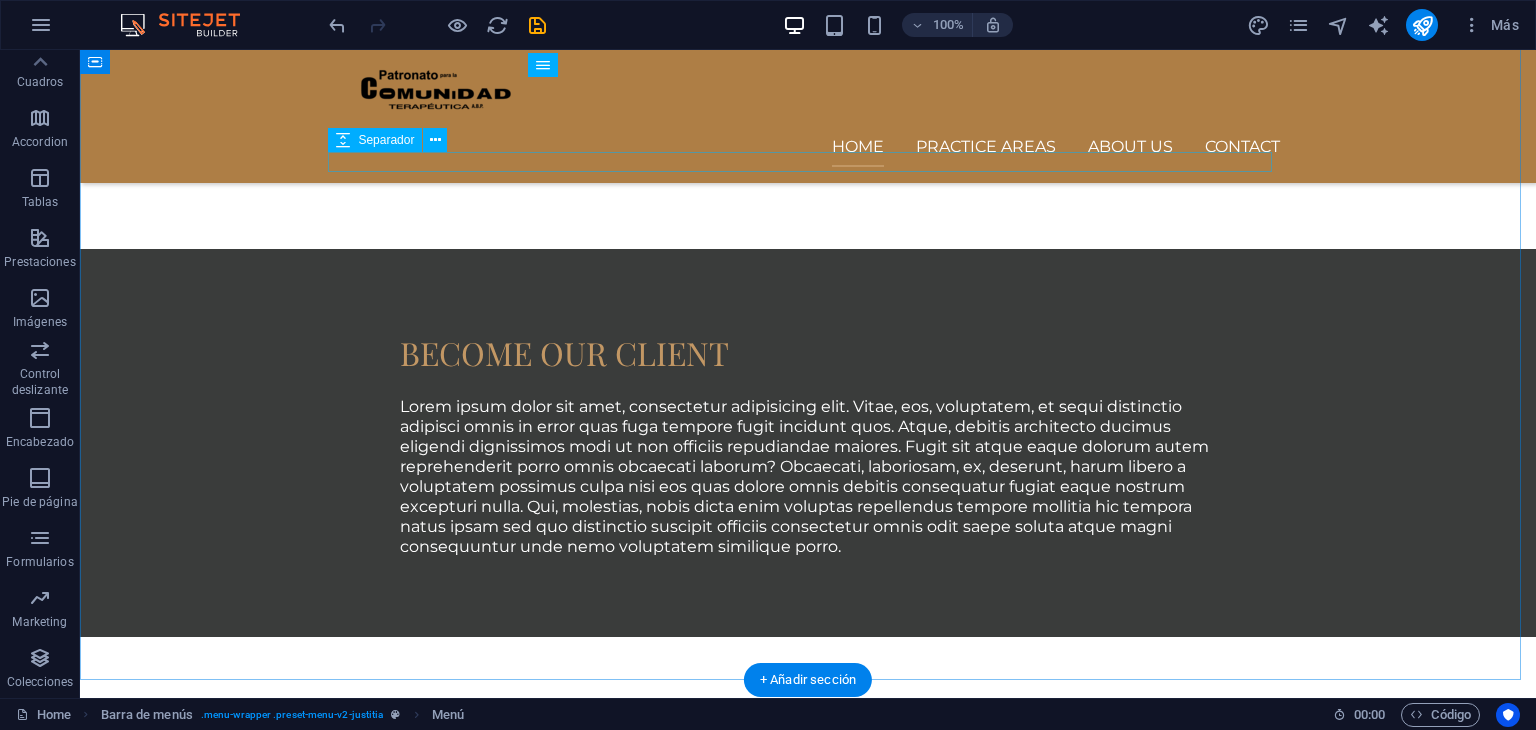 scroll, scrollTop: 1891, scrollLeft: 0, axis: vertical 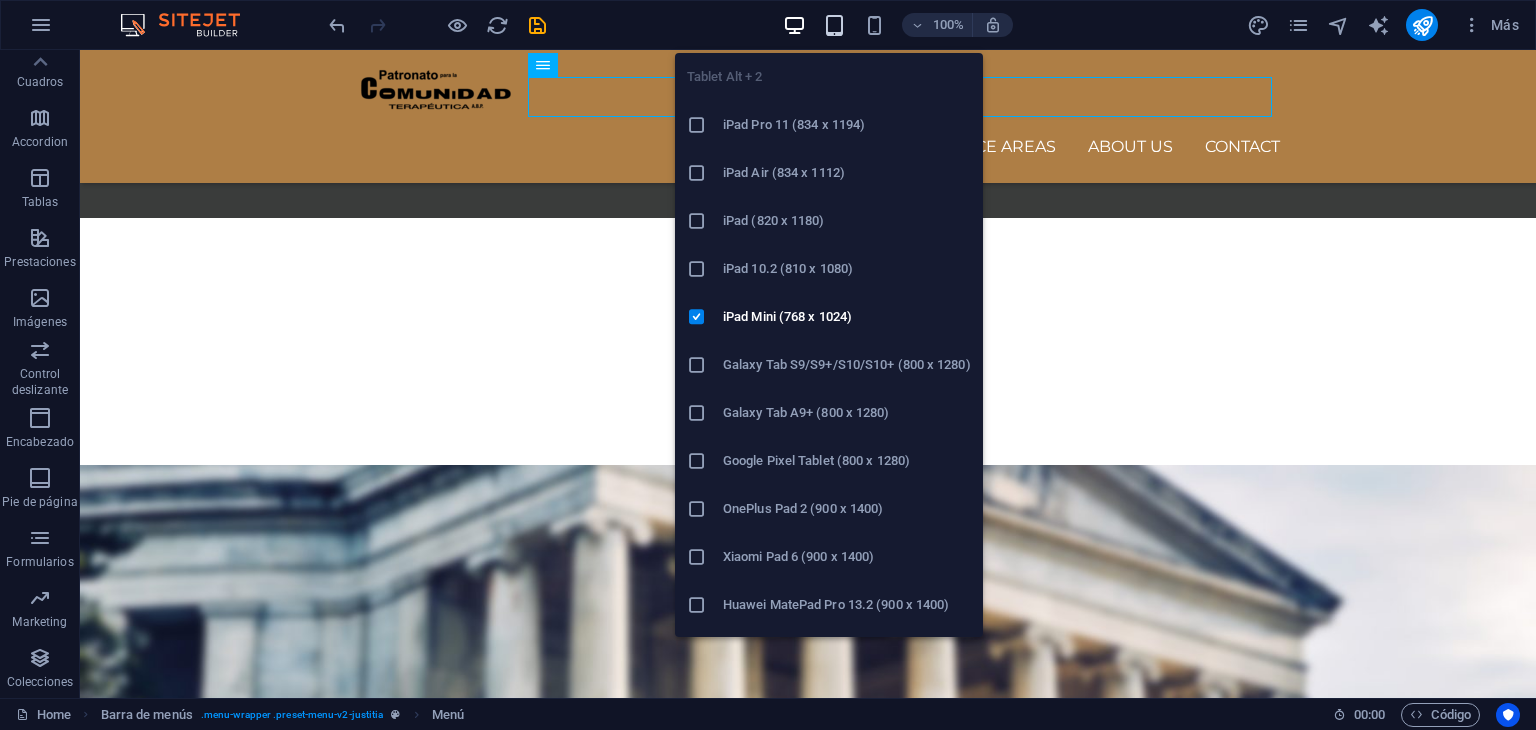 click at bounding box center [834, 25] 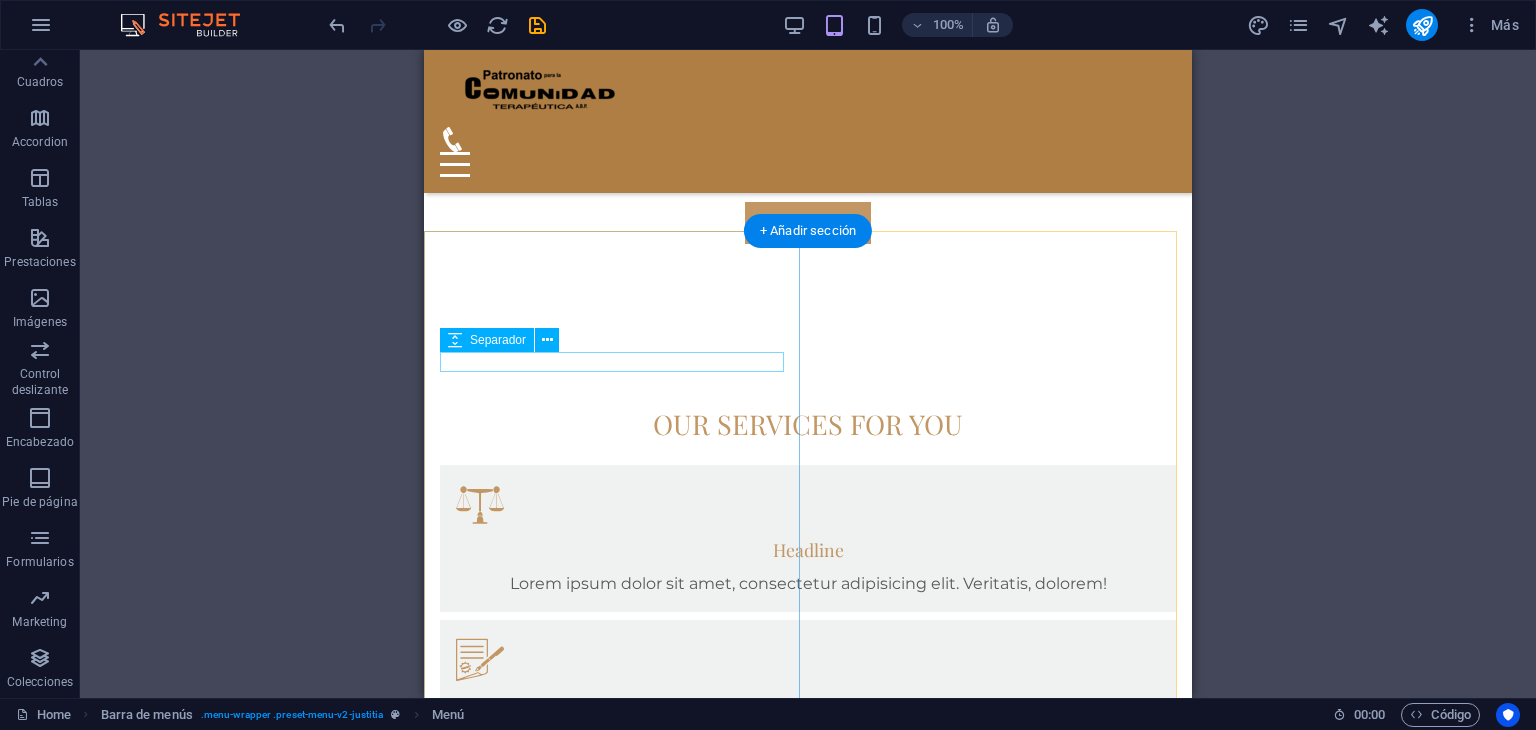 scroll, scrollTop: 703, scrollLeft: 0, axis: vertical 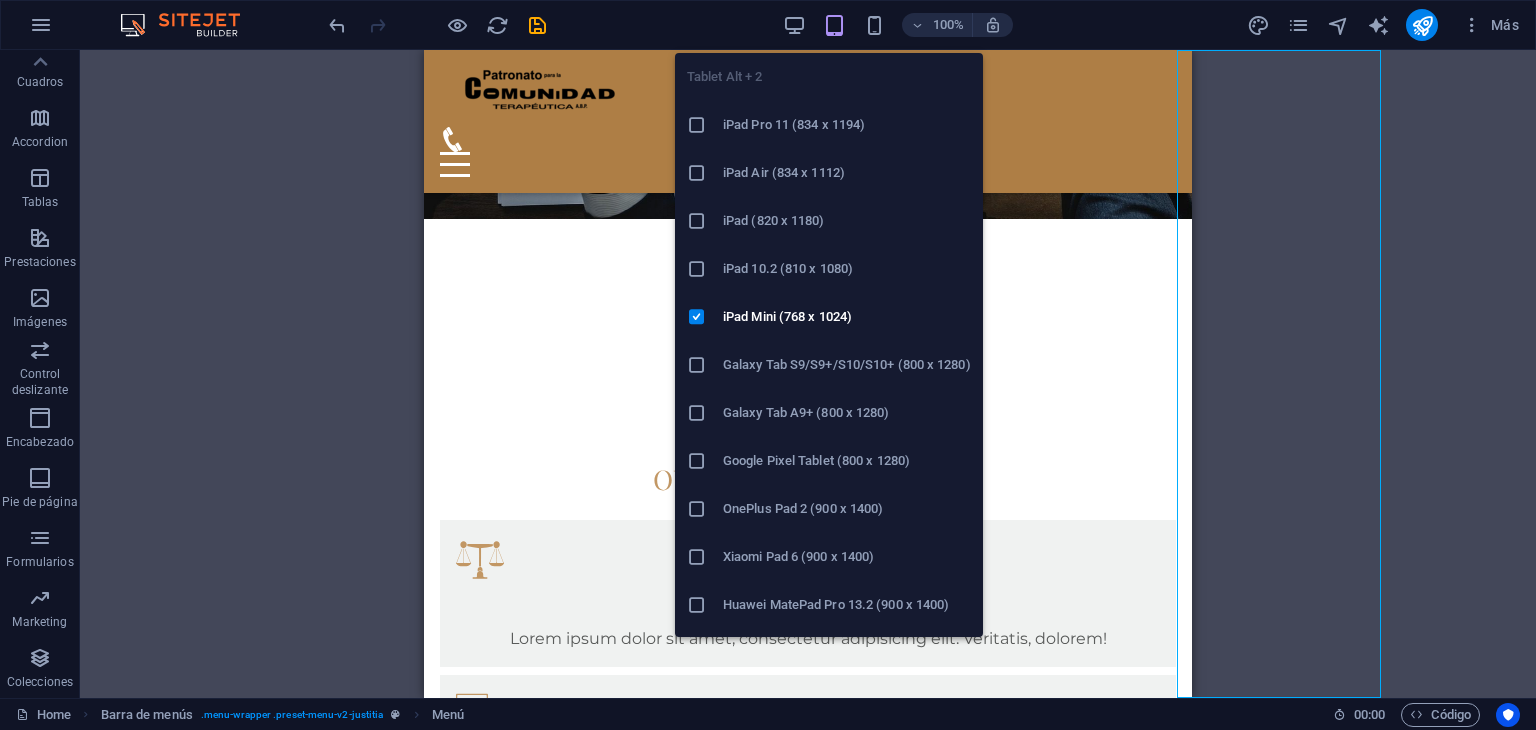 click on "iPad Pro 11 (834 x 1194)" at bounding box center [847, 125] 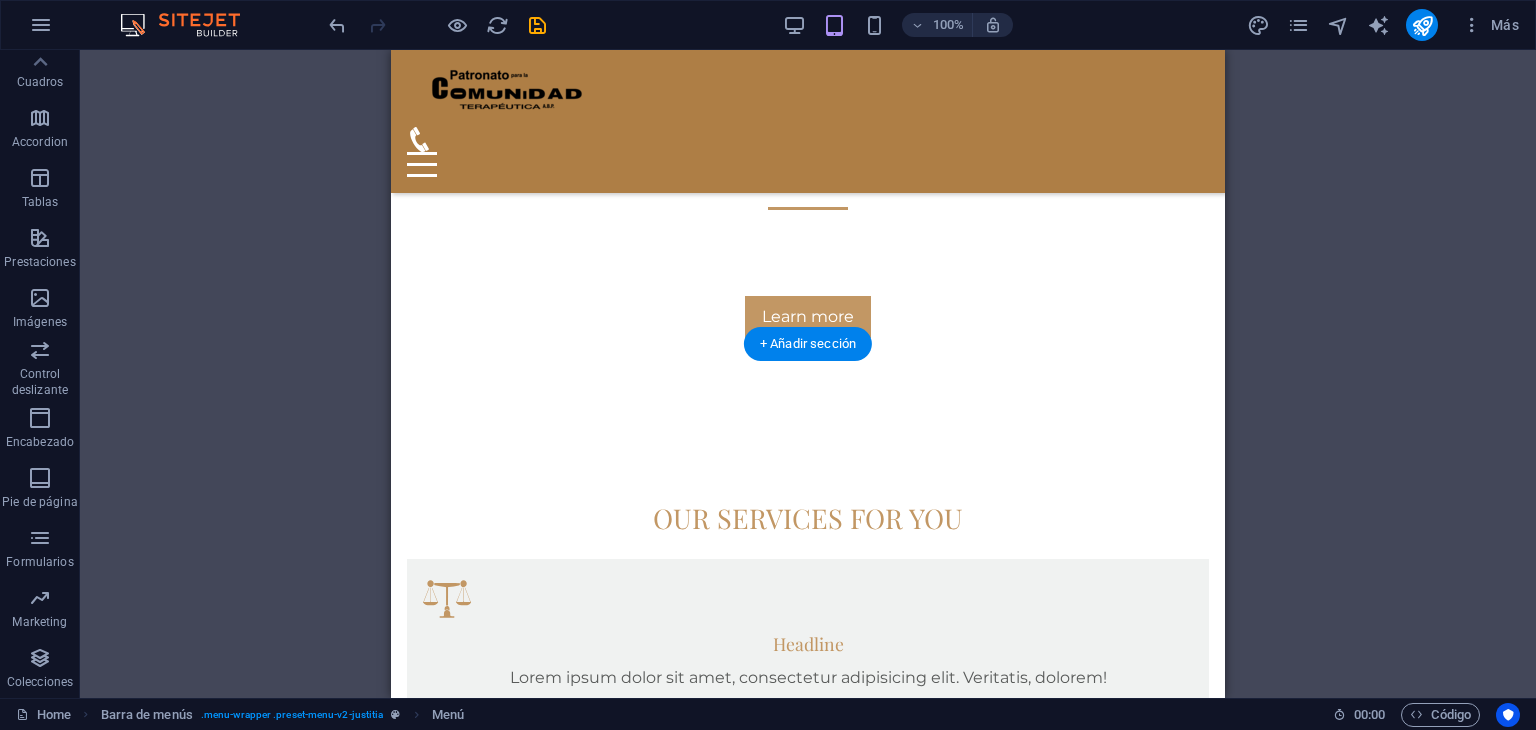 scroll, scrollTop: 706, scrollLeft: 0, axis: vertical 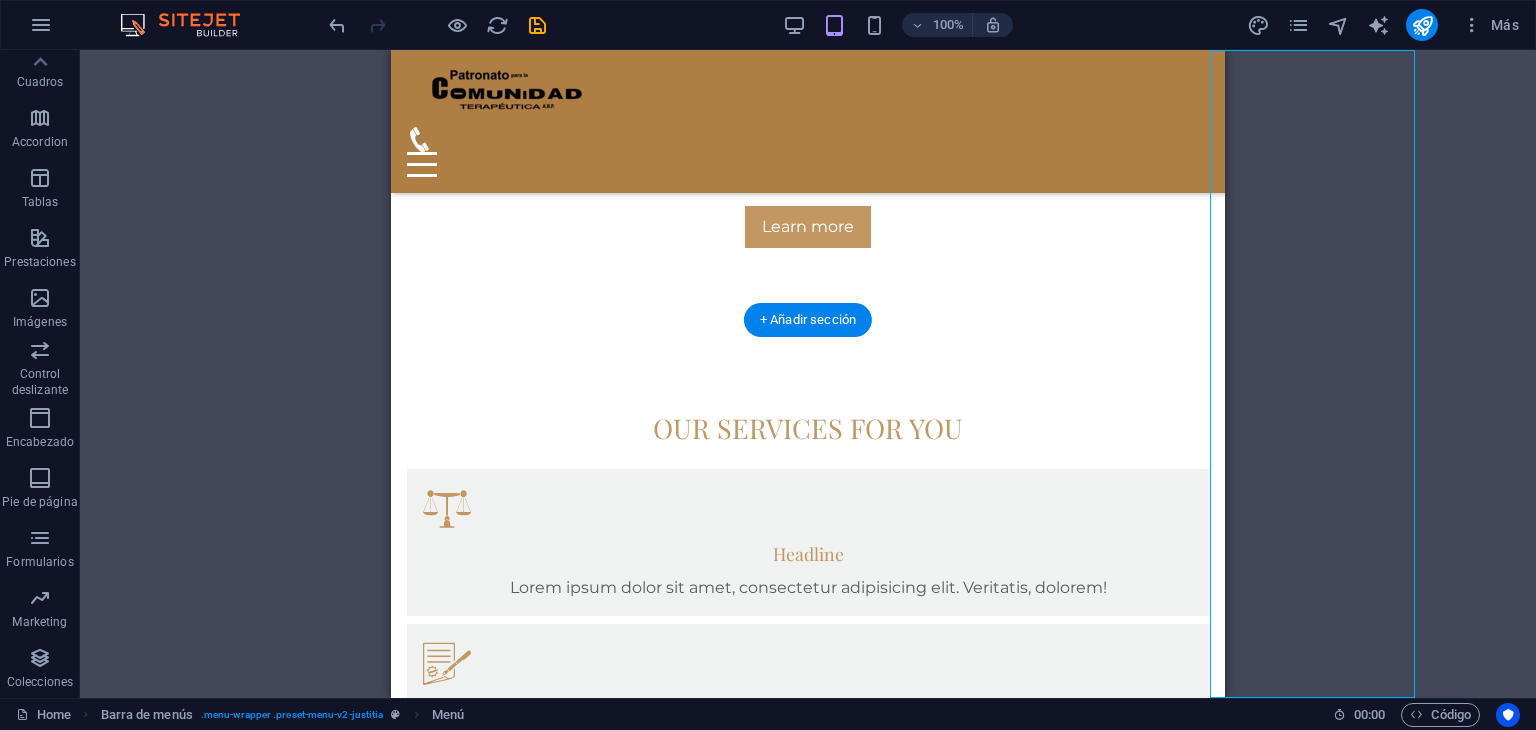 click at bounding box center [808, 1601] 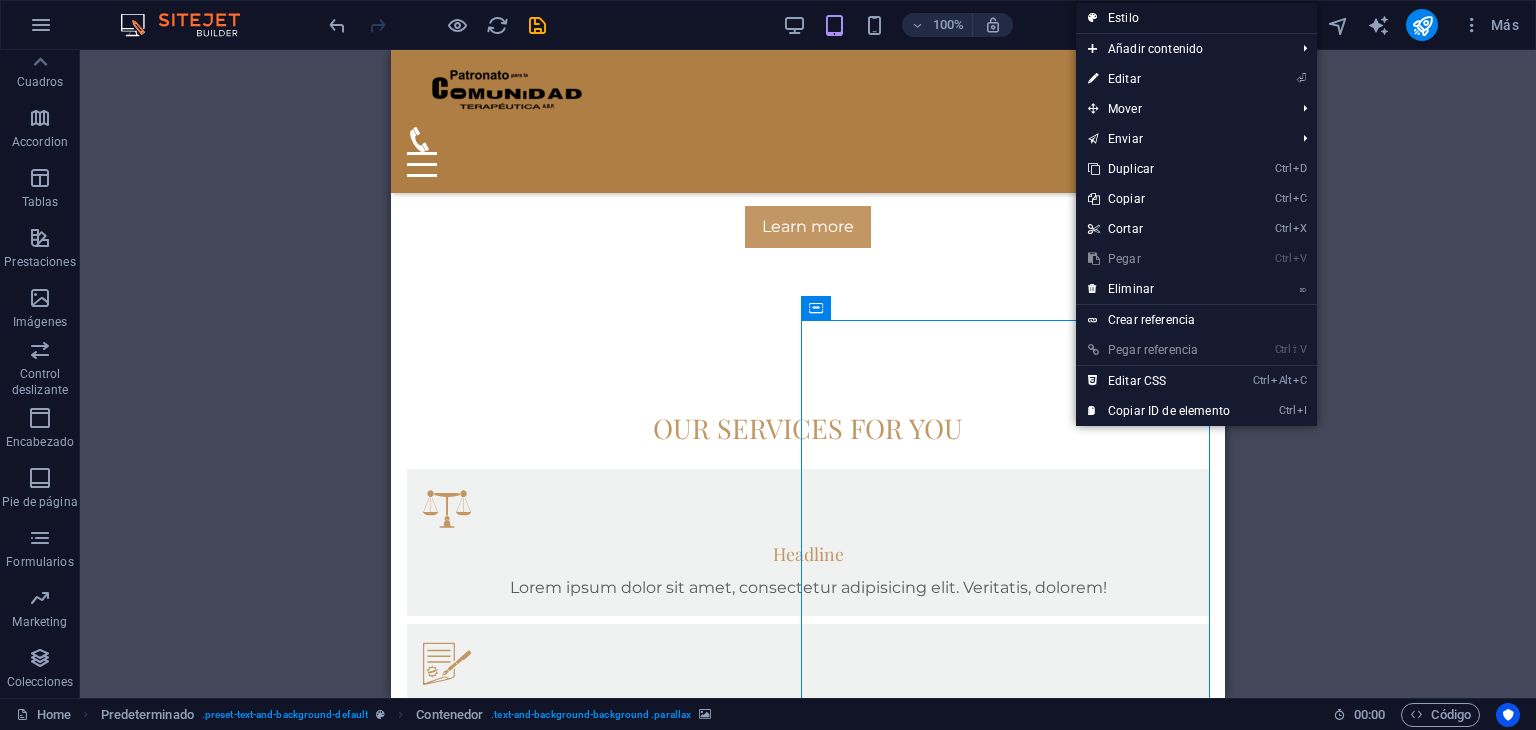 click on "Estilo" at bounding box center [1196, 18] 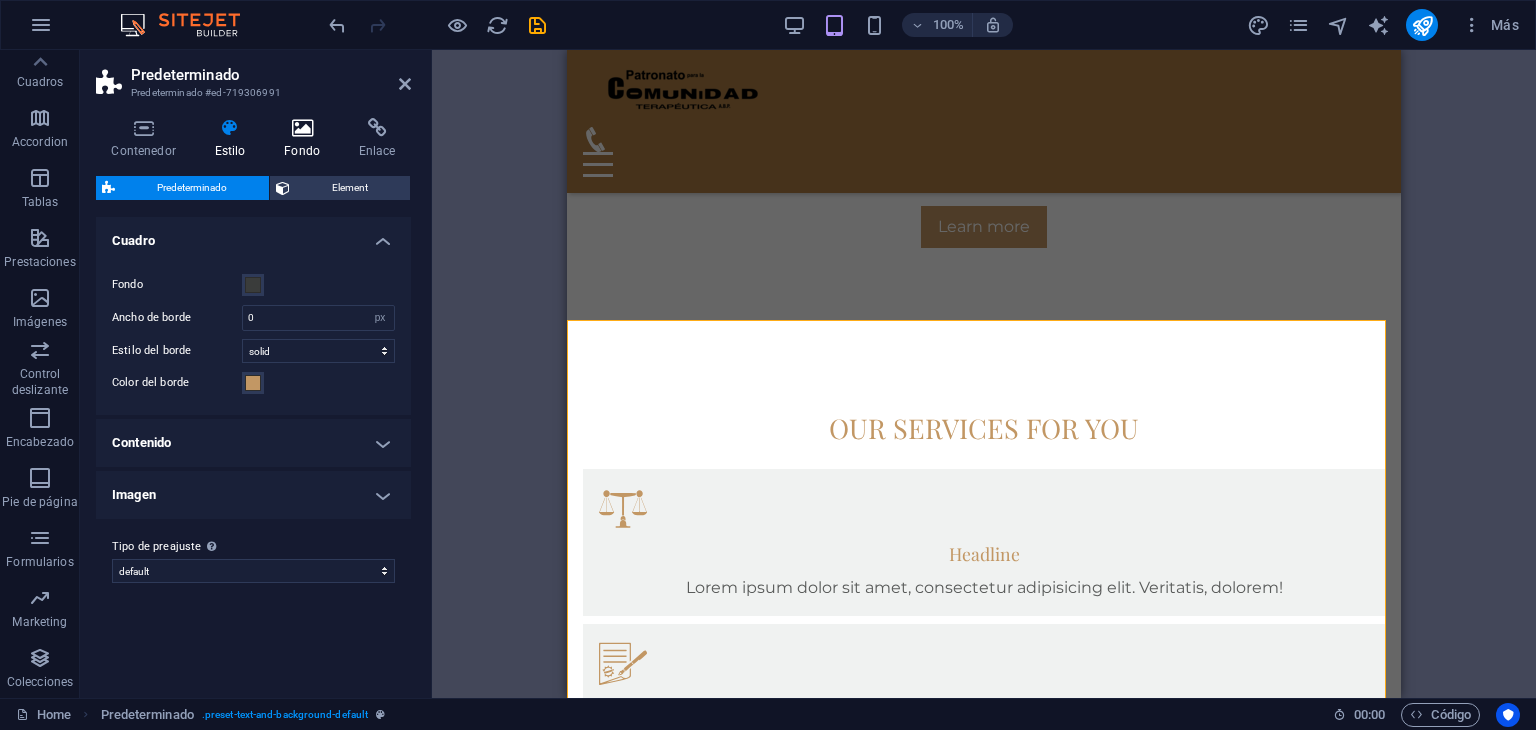 click on "Fondo" at bounding box center [306, 139] 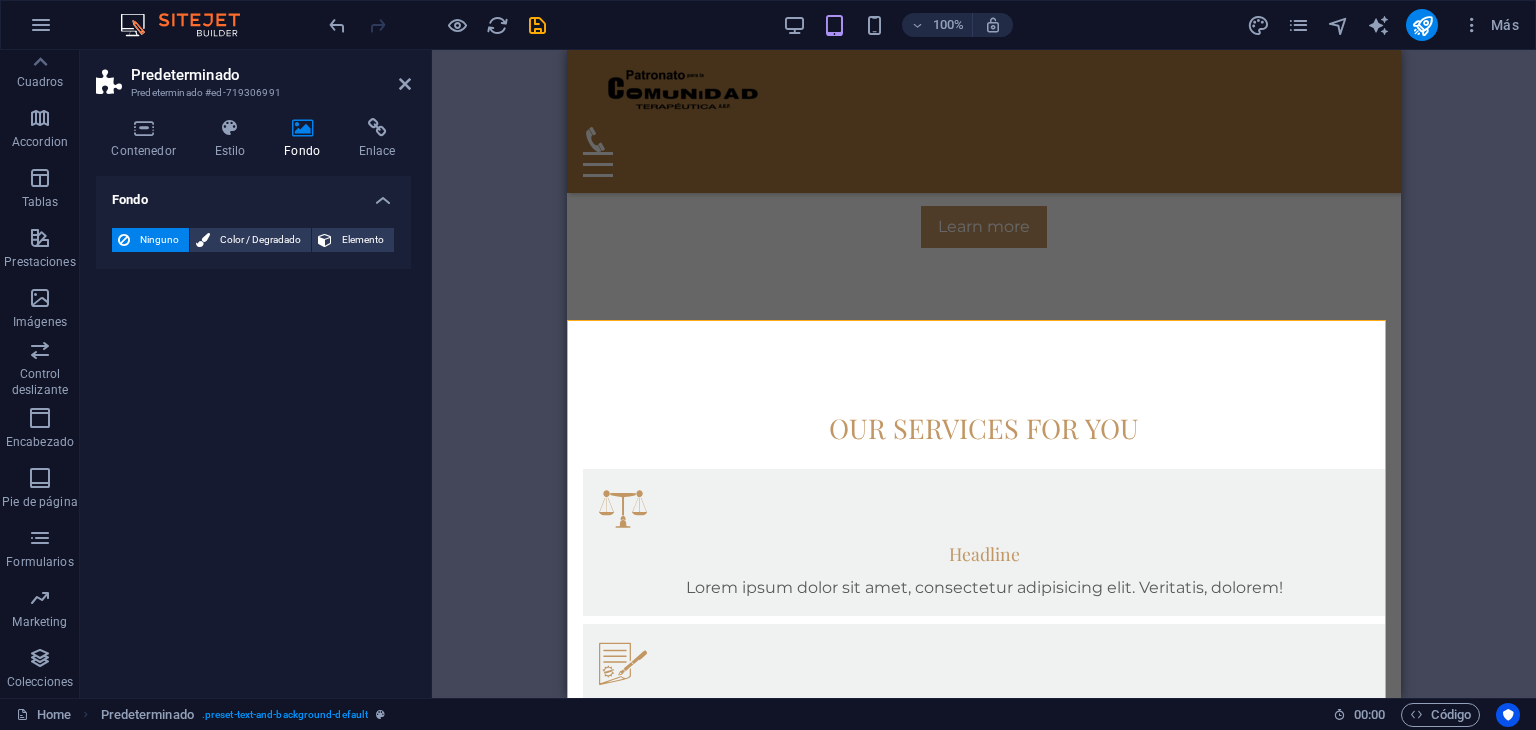 click at bounding box center [984, 1601] 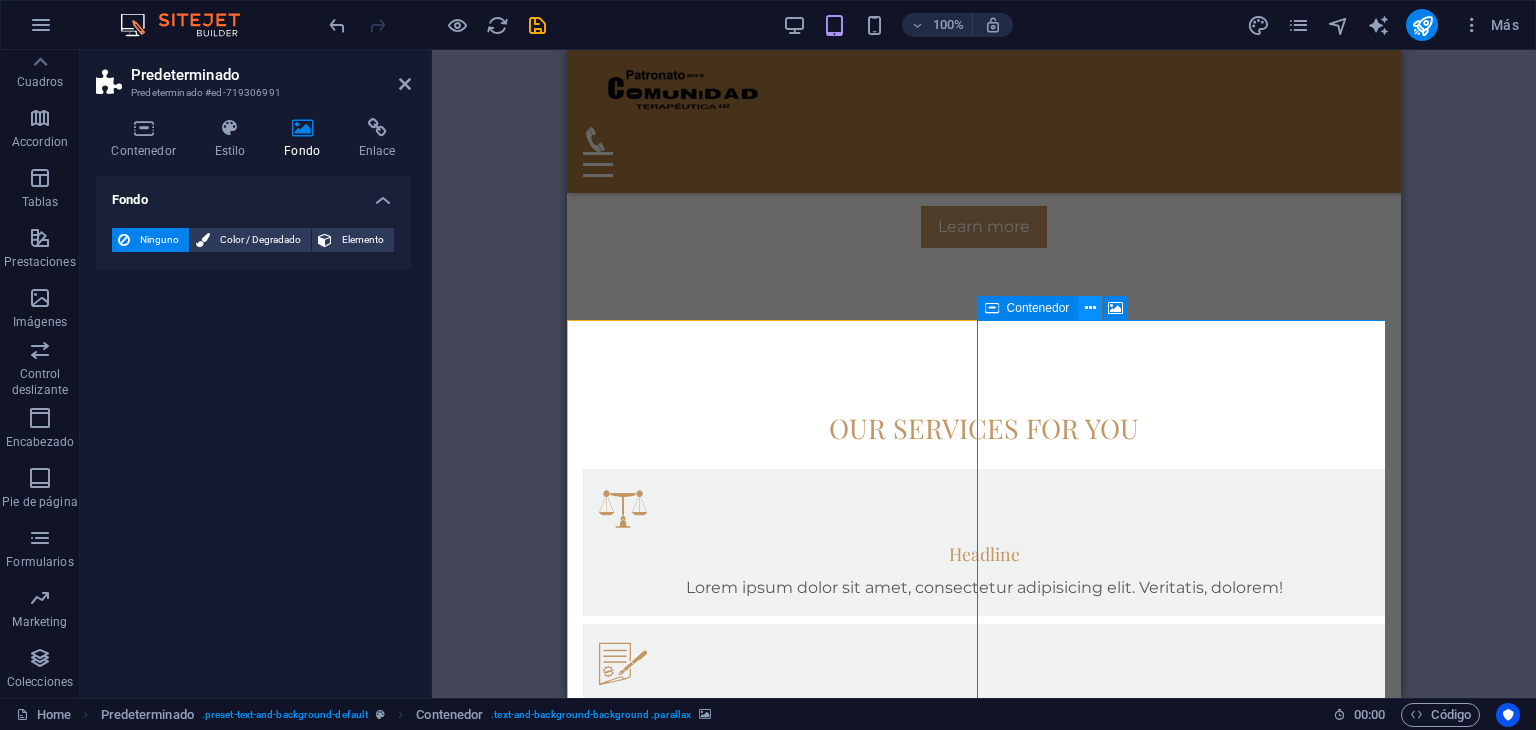 click at bounding box center (1090, 308) 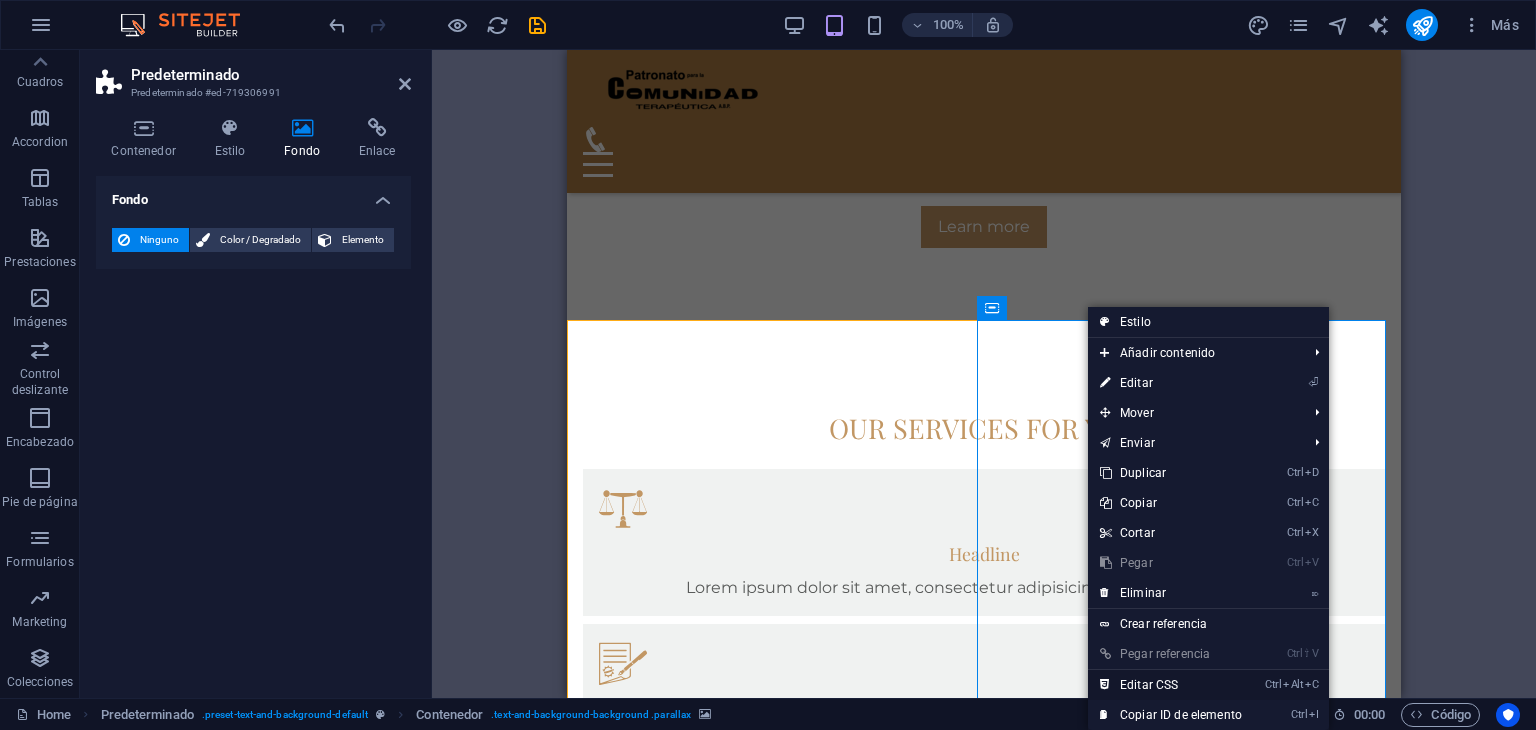 click on "Ctrl Alt C  Editar CSS" at bounding box center (1171, 685) 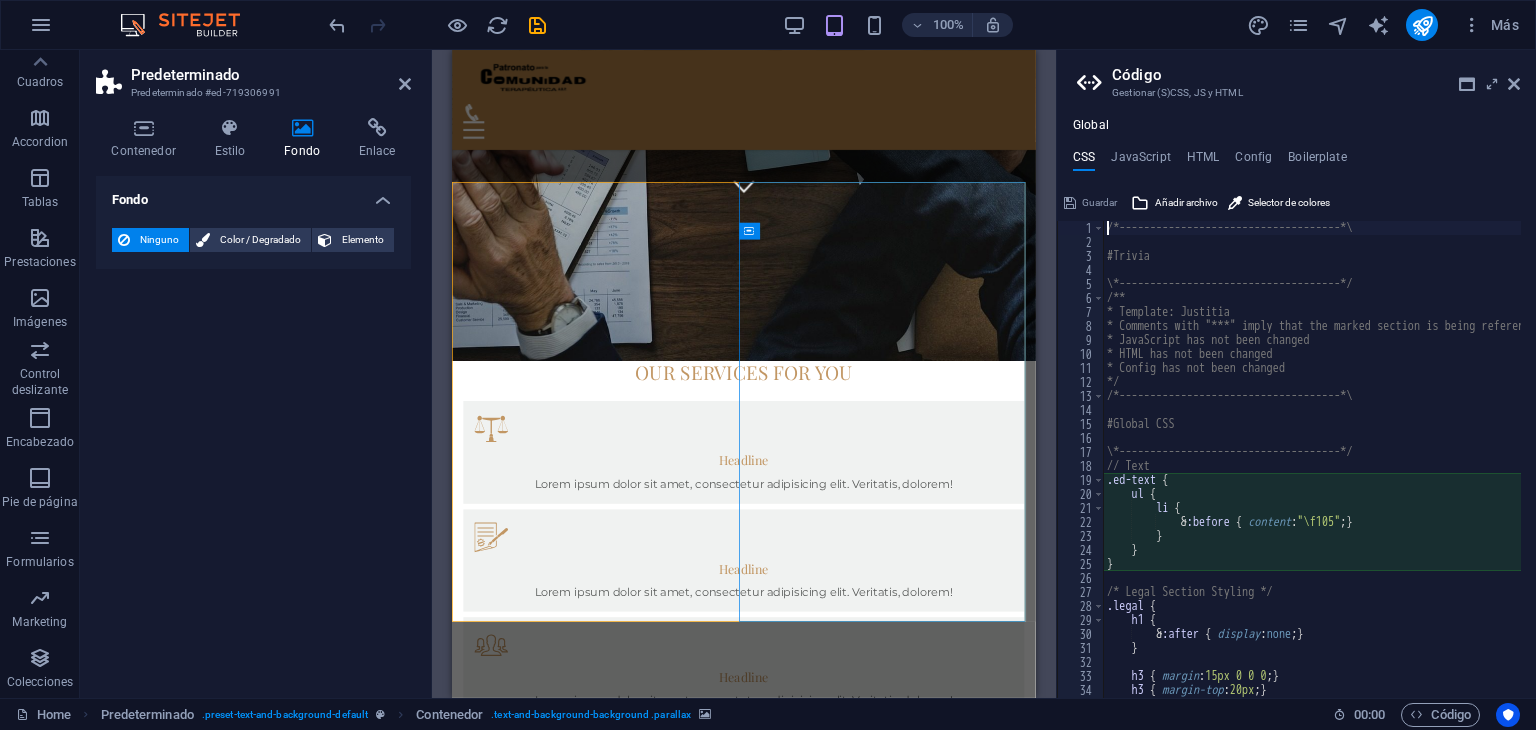 type on ">.inner {" 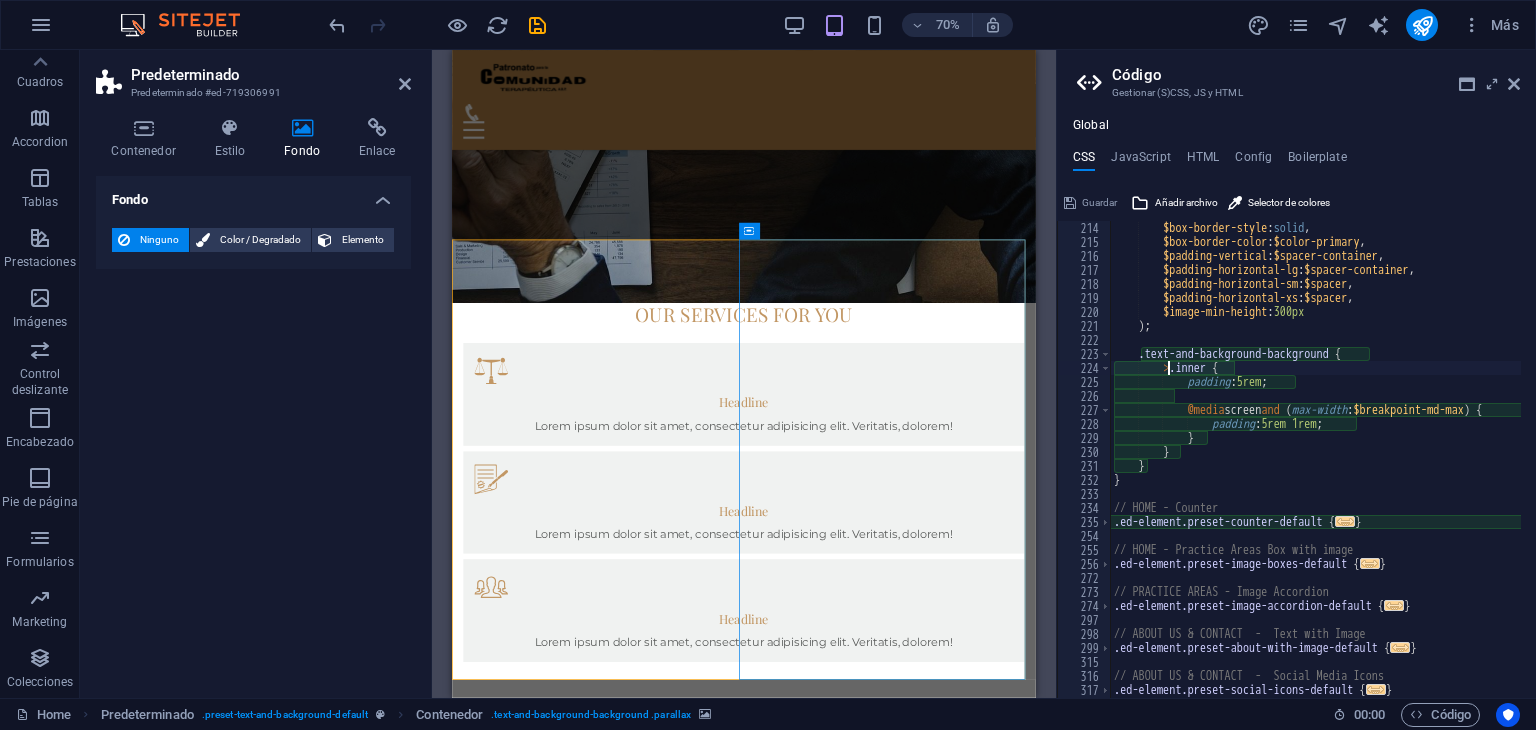 scroll, scrollTop: 1115, scrollLeft: 0, axis: vertical 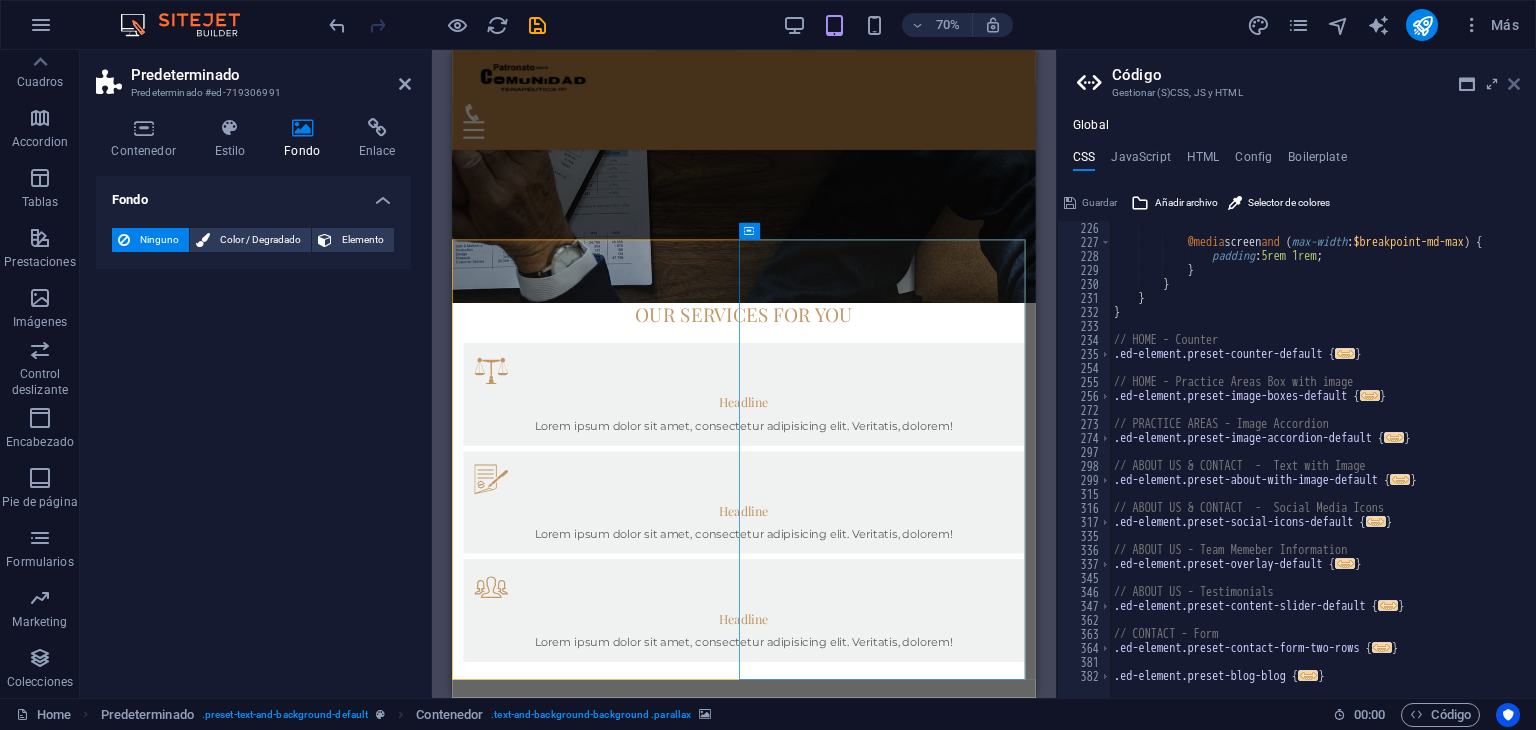 click at bounding box center [1514, 84] 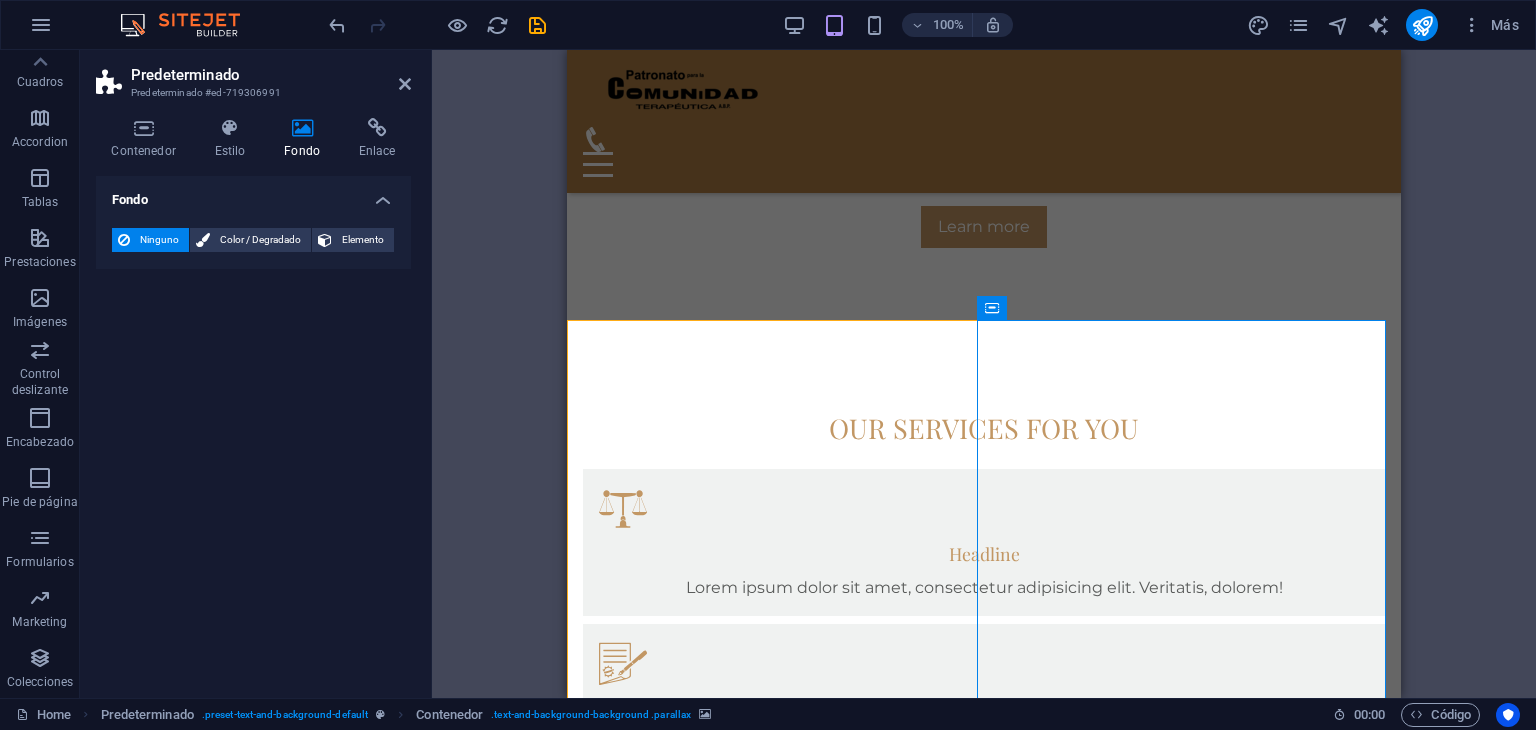scroll, scrollTop: 706, scrollLeft: 0, axis: vertical 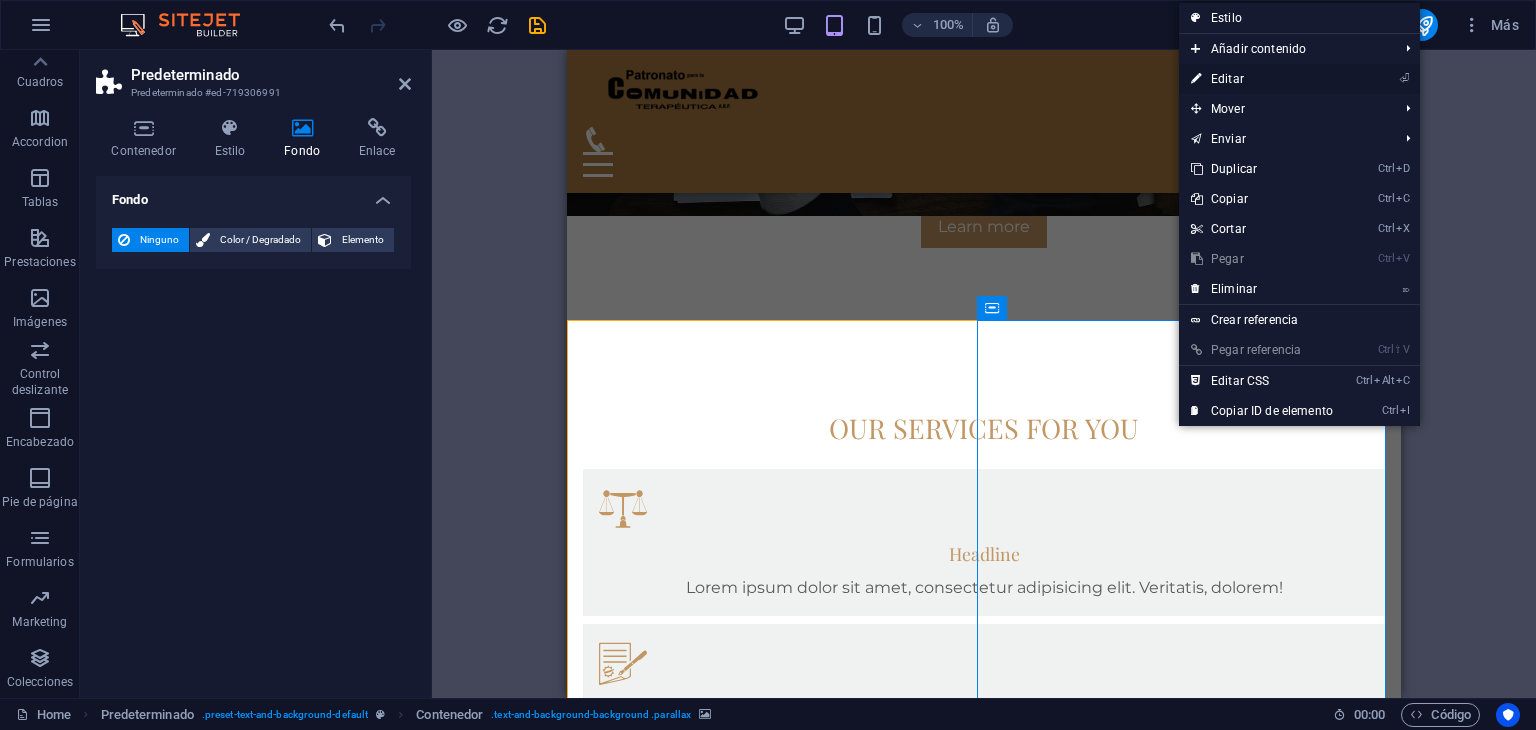 click on "⏎  Editar" at bounding box center (1262, 79) 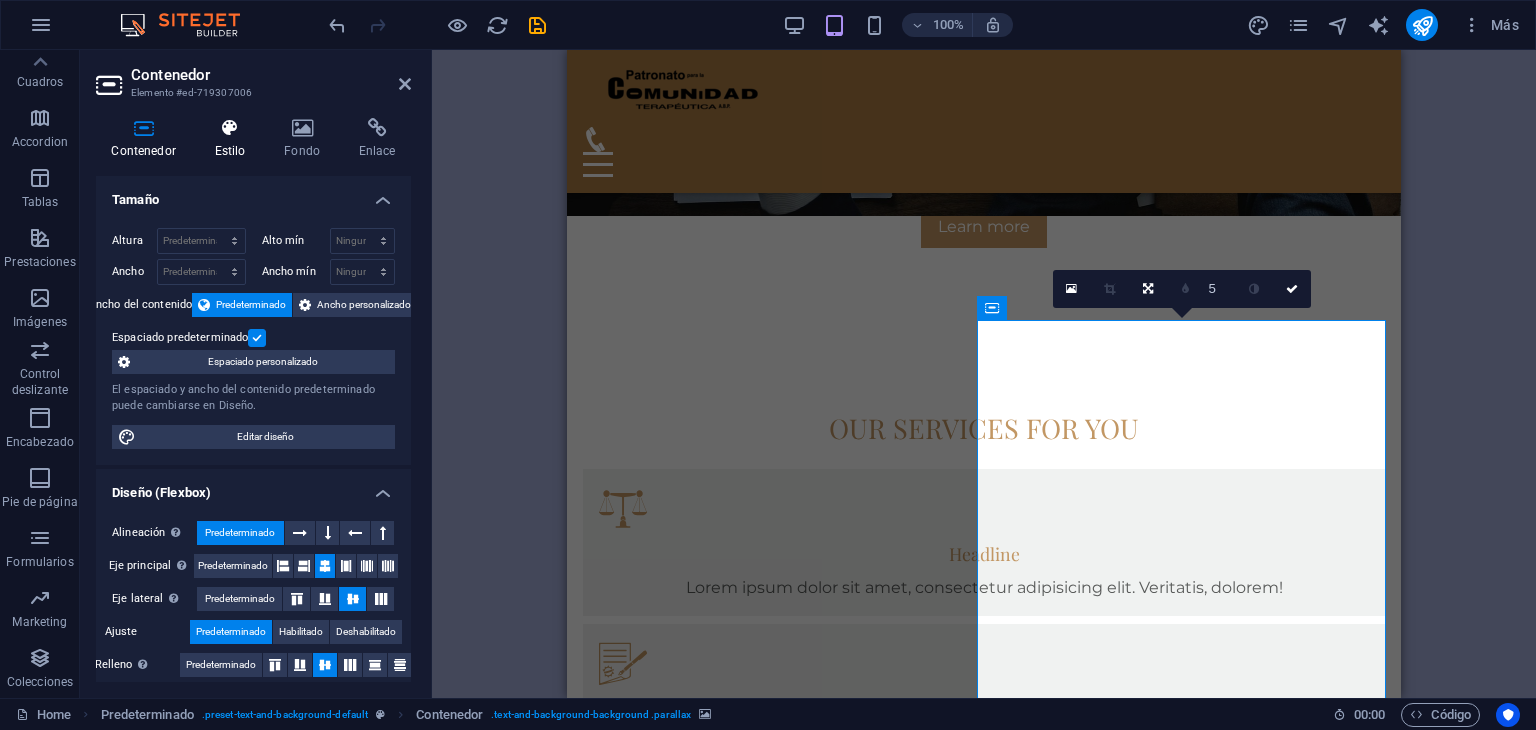click on "Estilo" at bounding box center [234, 139] 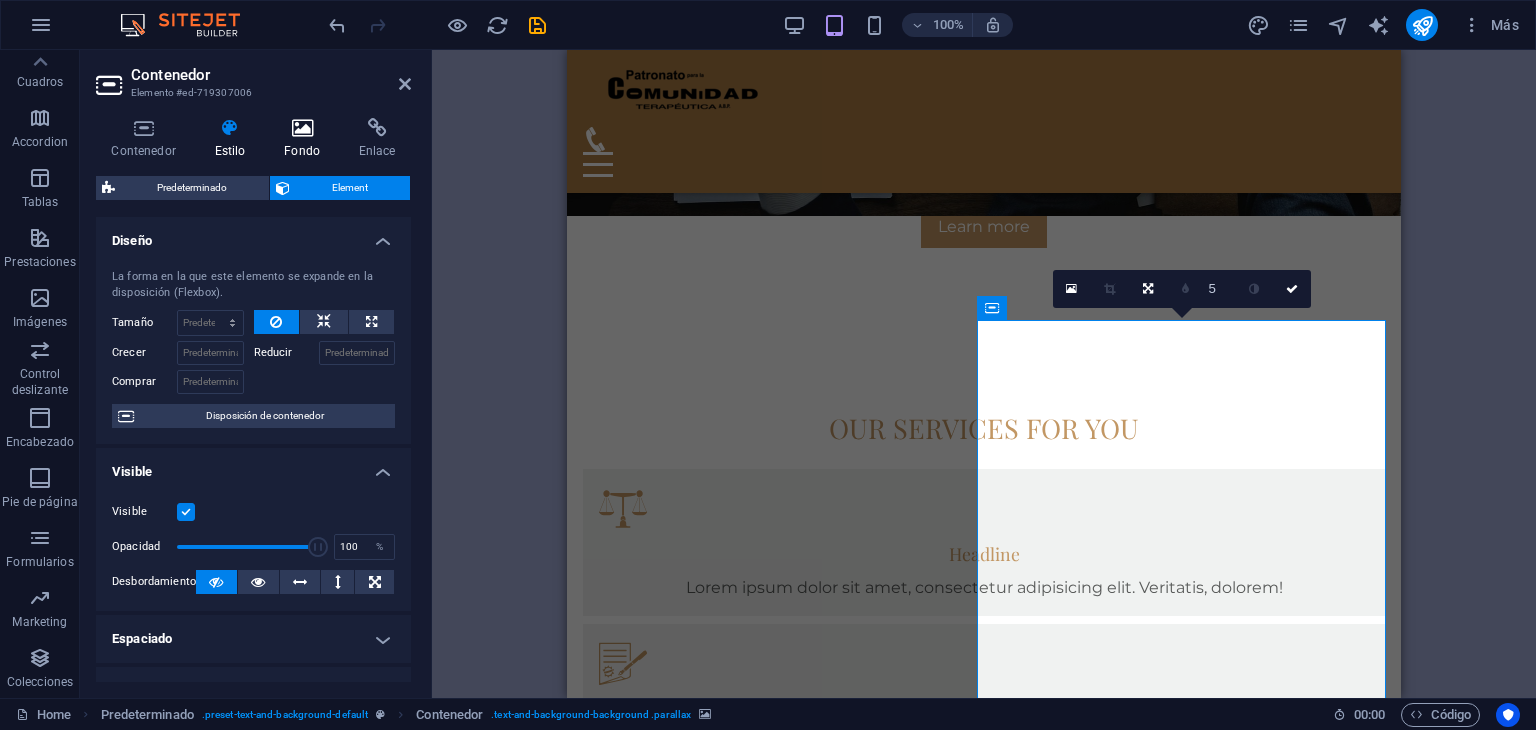 click at bounding box center (302, 128) 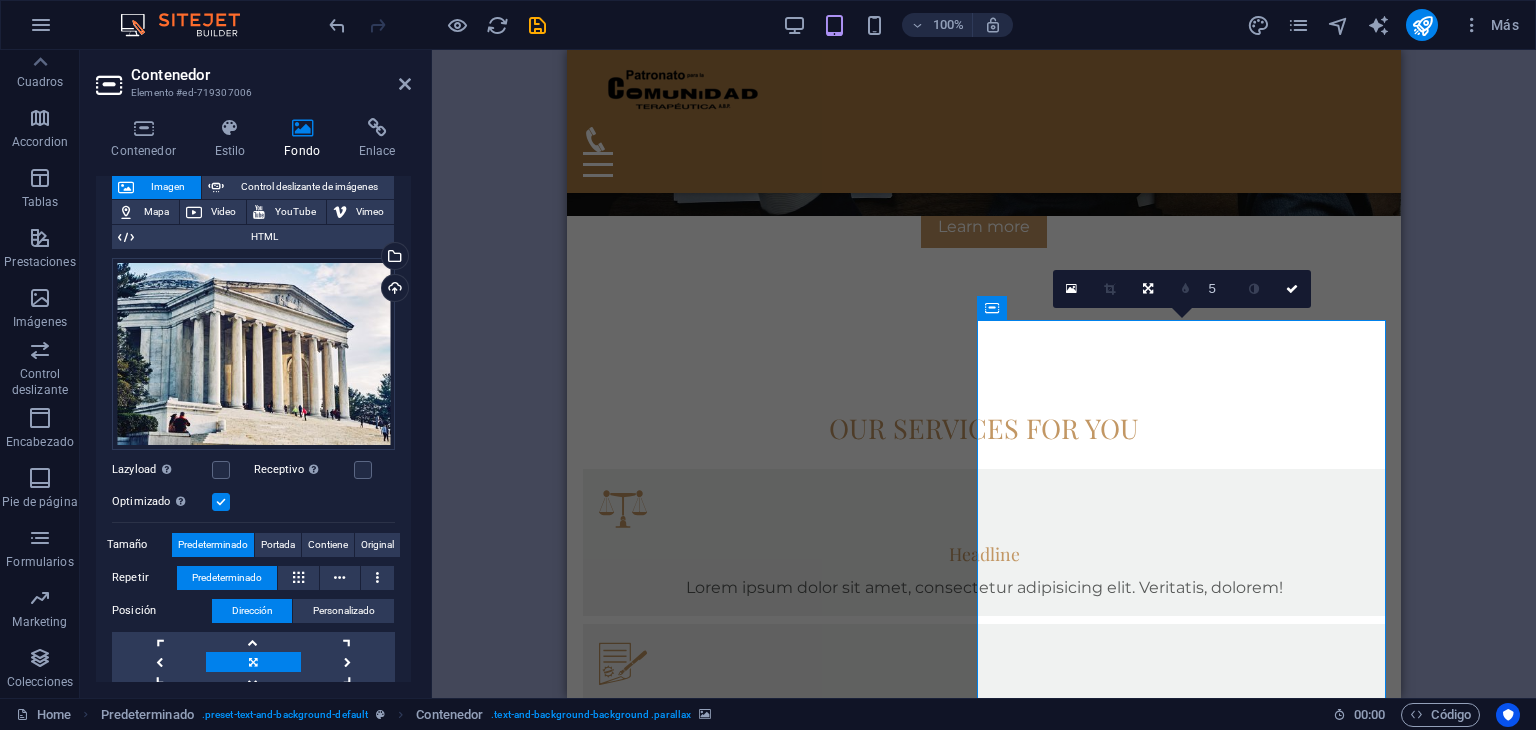 scroll, scrollTop: 0, scrollLeft: 0, axis: both 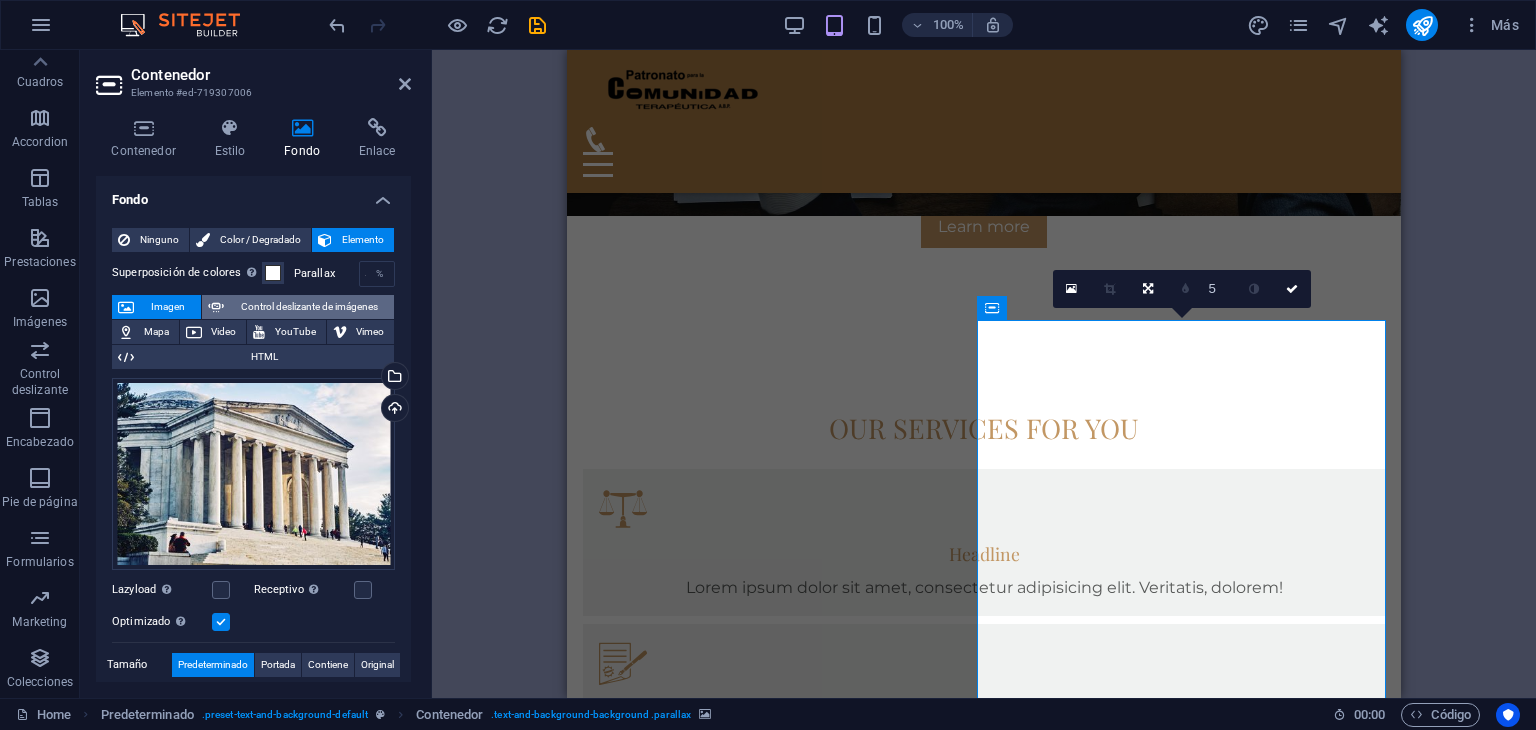 click on "Control deslizante de imágenes" at bounding box center [309, 307] 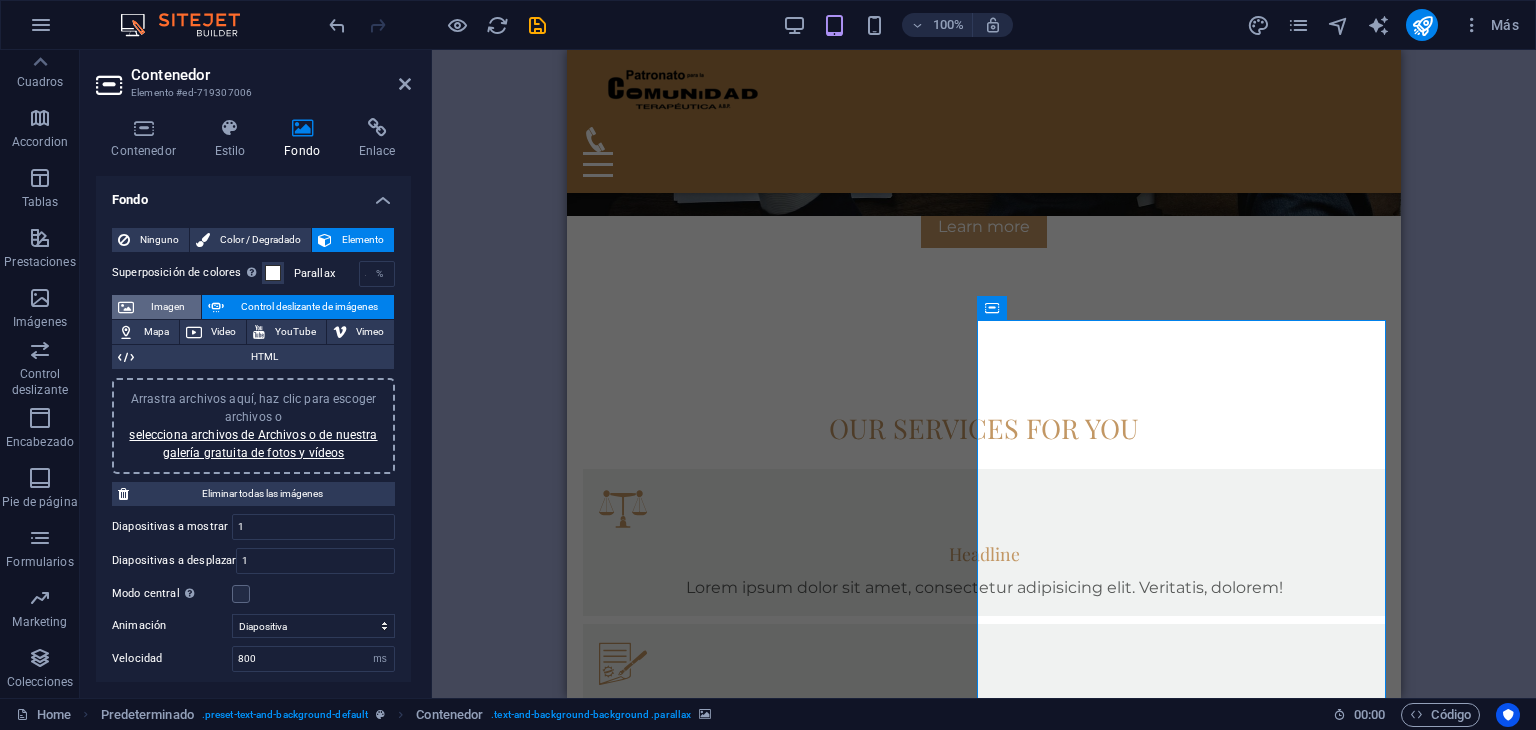 click on "Imagen" at bounding box center (167, 307) 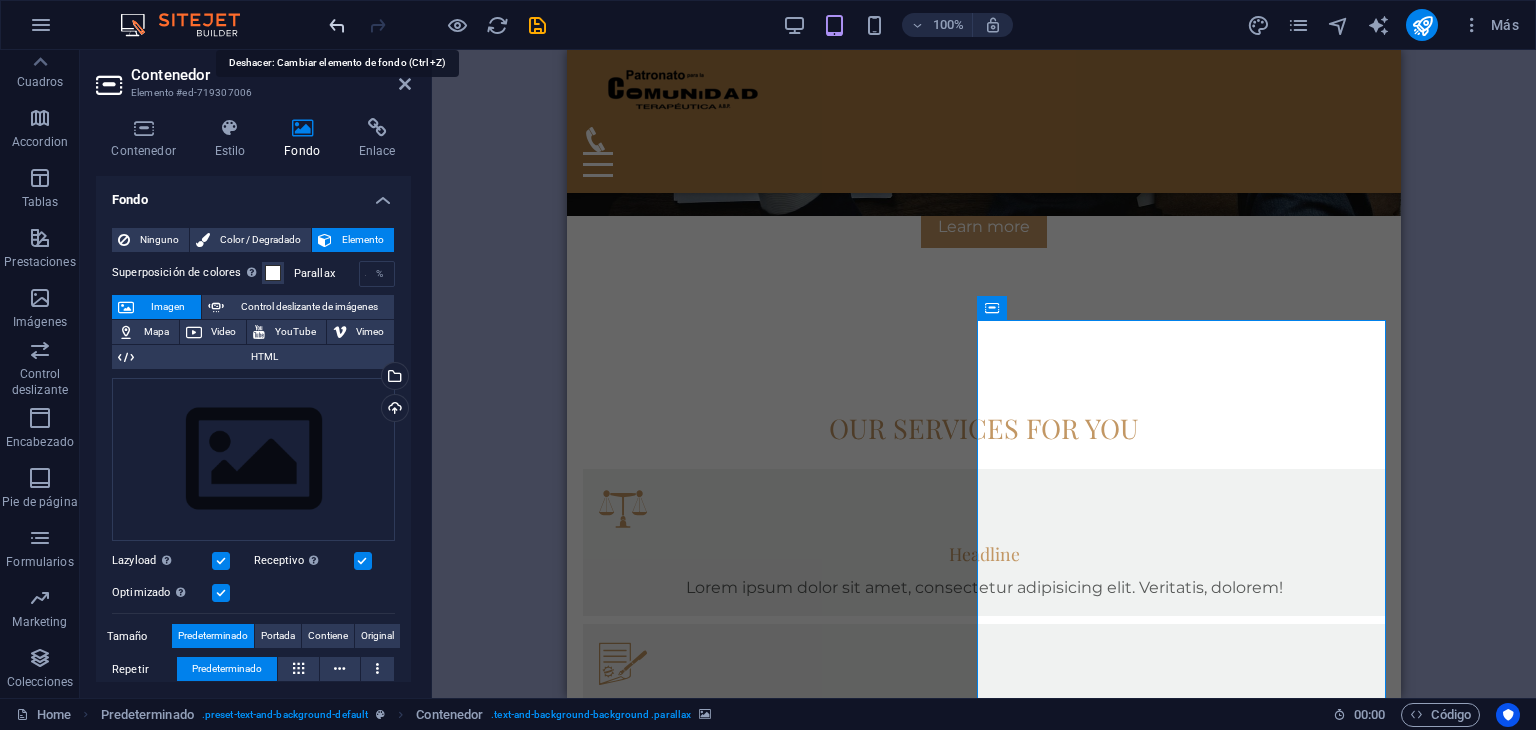 click at bounding box center (337, 25) 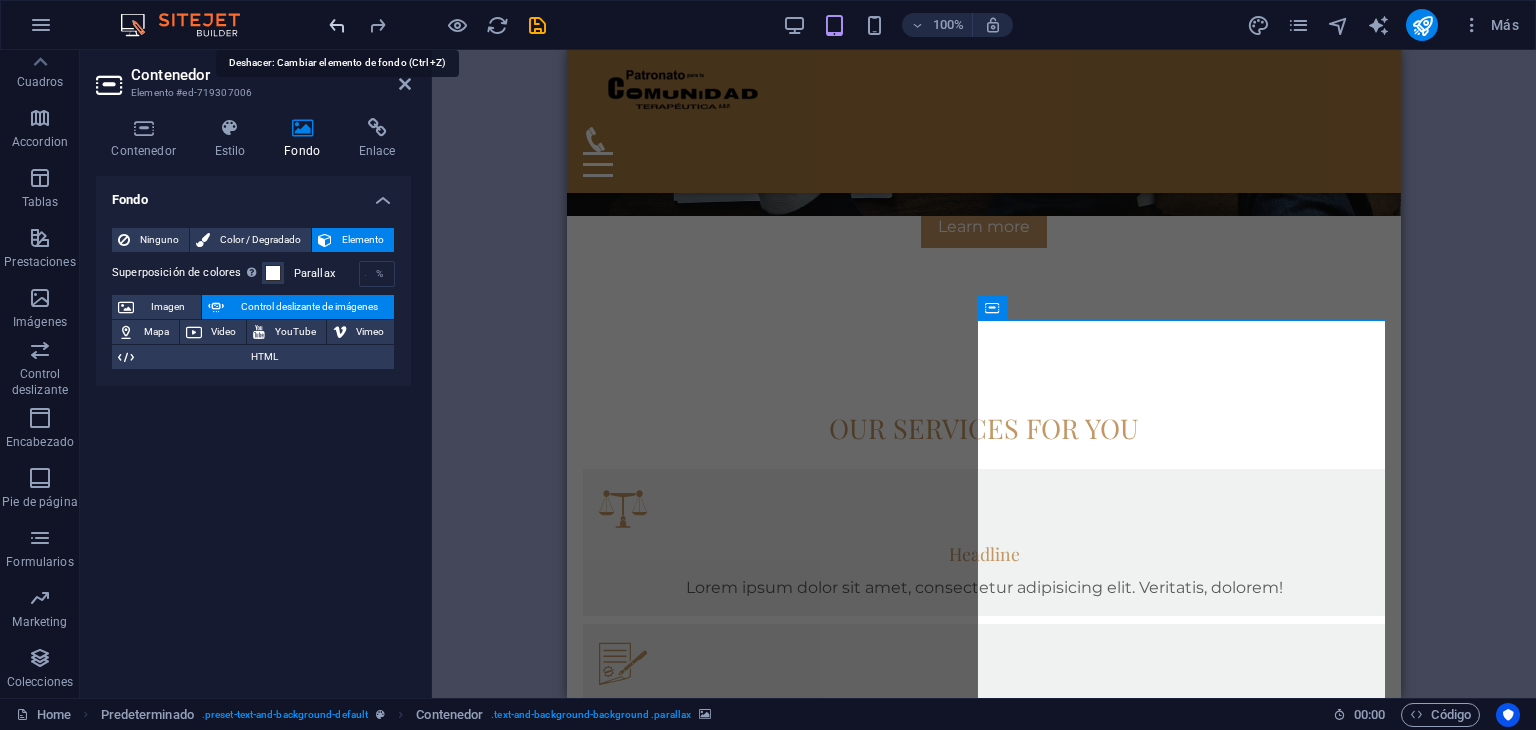 click at bounding box center (337, 25) 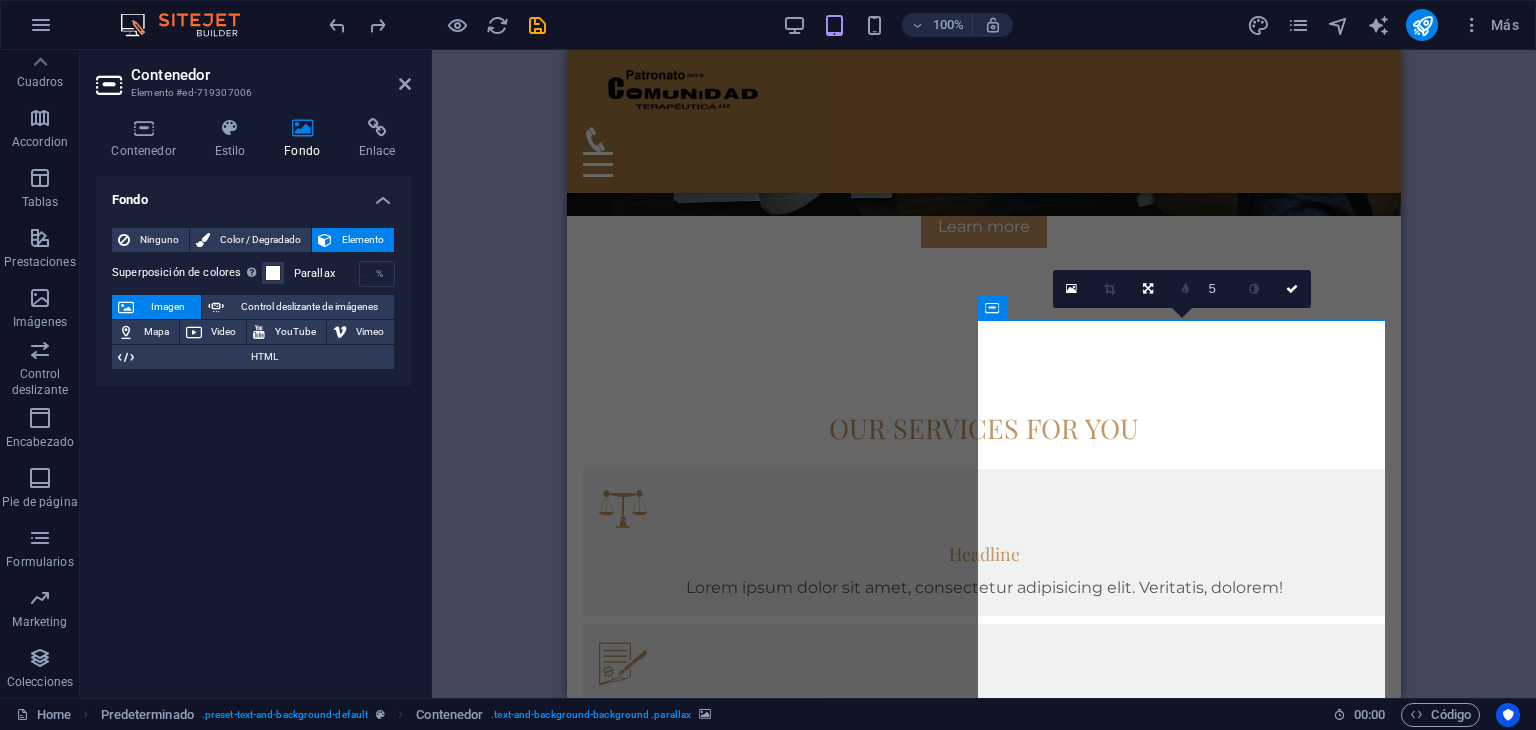 click on "Fondo Ninguno Color / Degradado Elemento Estirar fondo a ancho completo Superposición de colores Sitúa una superposición sobre el fondo para colorearla Parallax 50 % Imagen Control deslizante de imágenes Mapa Video YouTube Vimeo HTML Color Degradado Color Un elemento principal contiene un fondo. Editar fondo en el elemento principal" at bounding box center [253, 429] 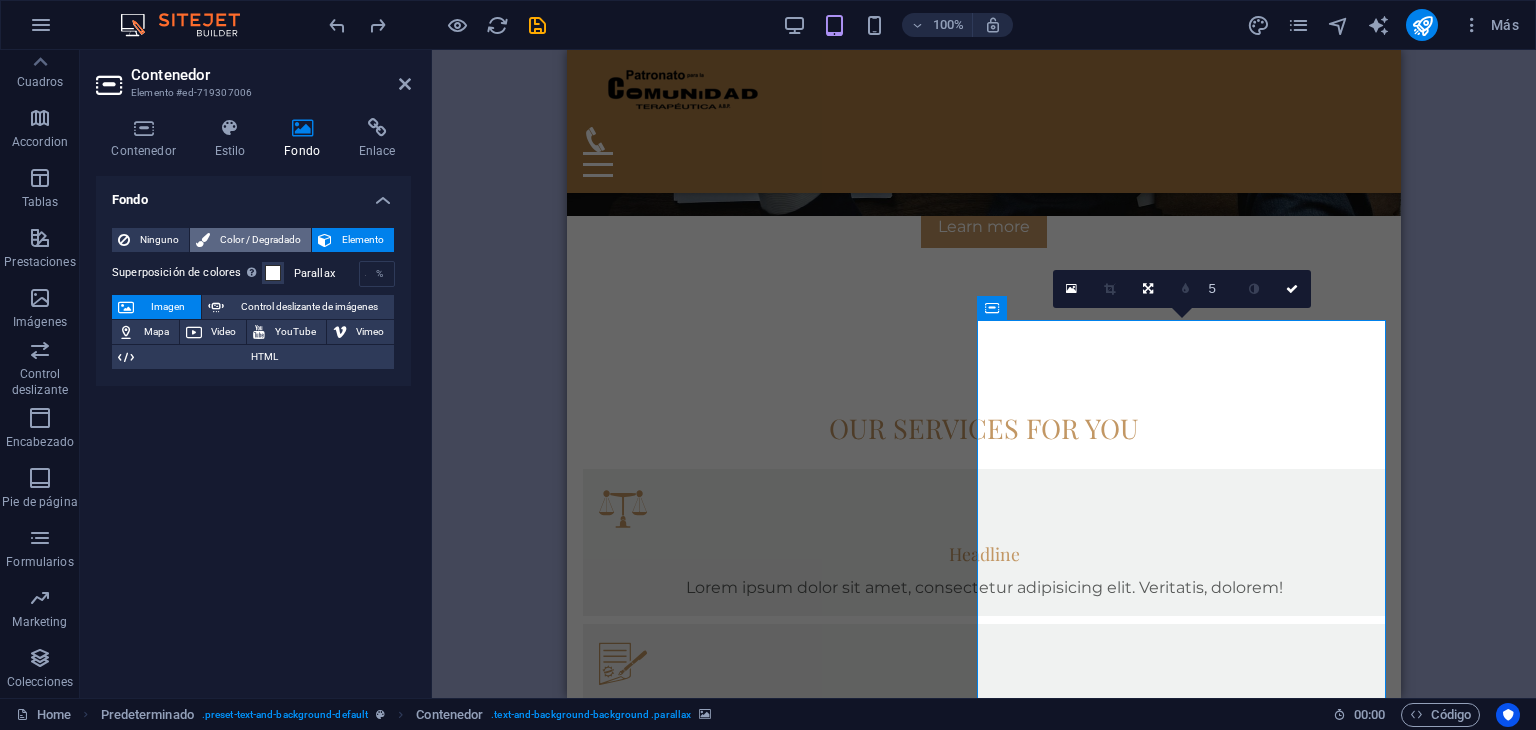 click on "Color / Degradado" at bounding box center (260, 240) 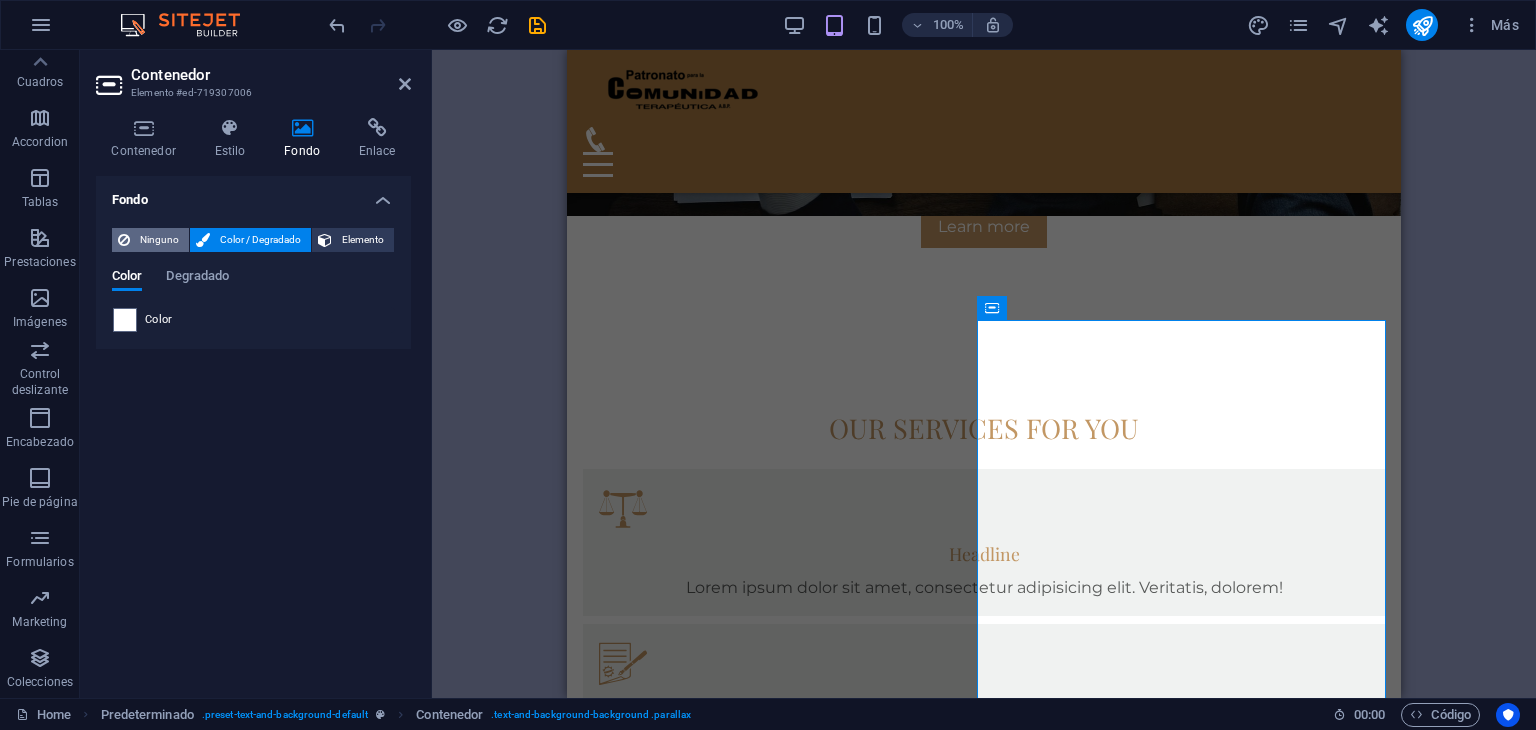 click on "Ninguno" at bounding box center [159, 240] 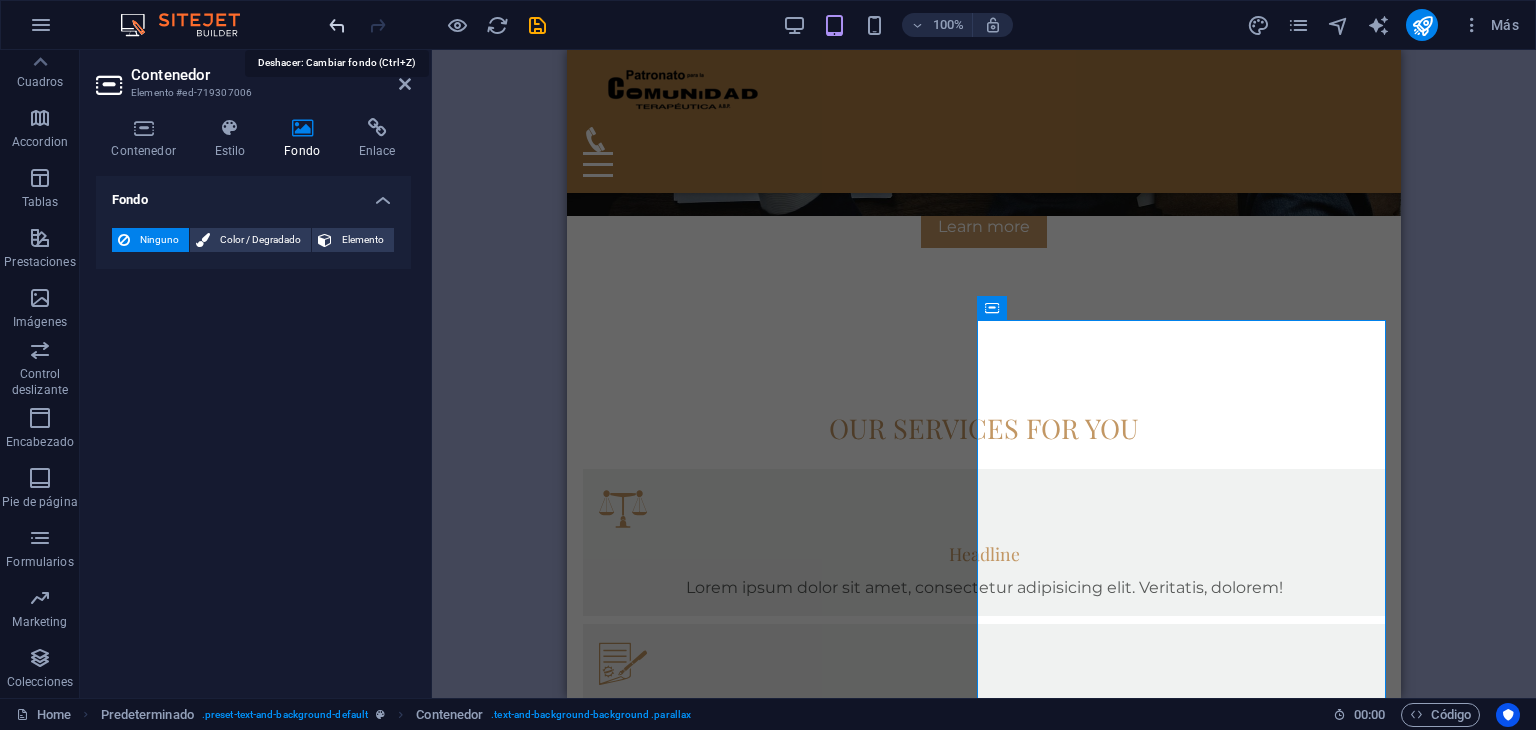 click at bounding box center (337, 25) 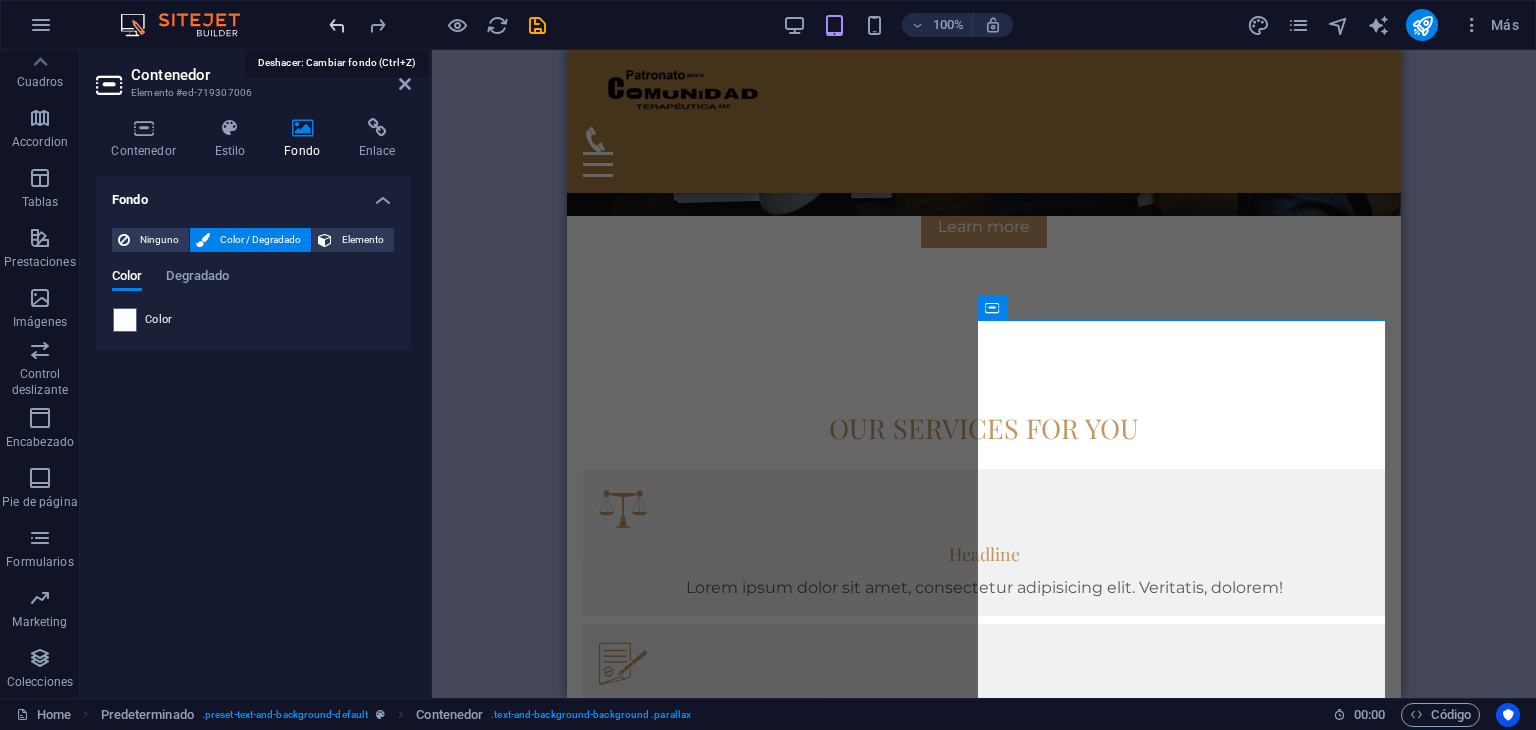 click at bounding box center (337, 25) 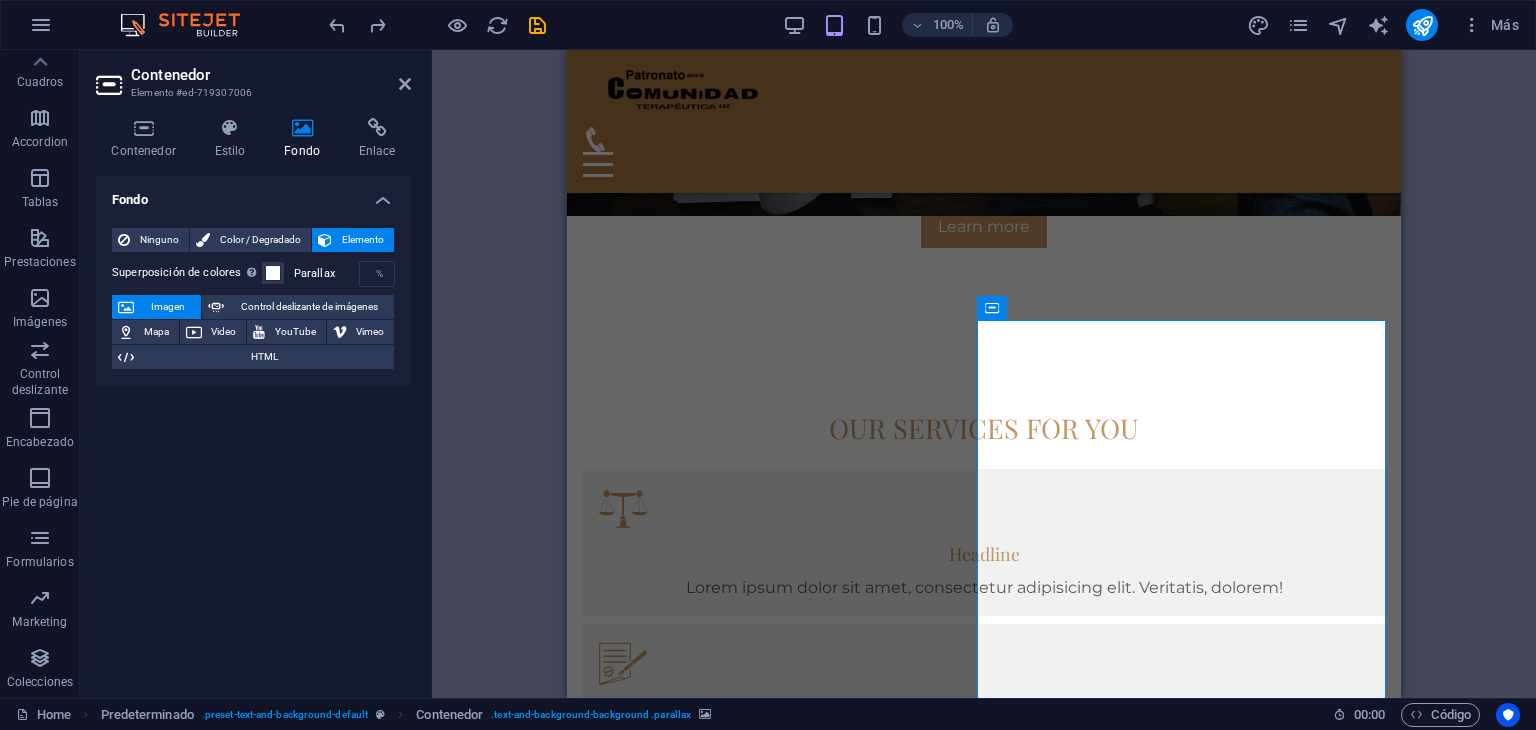 click on "Arrastra aquí para reemplazar el contenido existente. Si quieres crear un elemento nuevo, pulsa “Ctrl”.
H1   Banner   Banner   Contenedor   Lista de colecciones   Separador   Texto   Separador   Separador   Barra de menús   Menú   Botón   Contenedor   Separador   Contenedor   Predeterminado   Predeterminado   Contenedor   Predeterminado   H2   Separador   Predeterminado   Texto   Contenedor   Separador   Contenedor   Imagen   Predeterminado   Contenedor   H3   Texto   Separador   Botón   Predeterminado   Contenedor   Predeterminado   Contenedor   Texto   Contenedor   Imagen   H2   H2   Texto   Contenedor   Contenedor   HTML   Contenedor   Predeterminado   Contenedor   Contenedor   Texto   Contenedor   HTML   Contenedor   Imagen   Contenedor   H3   Texto   Contenedor   H3   Contenedor   Texto   Contenedor   Texto   Contenedor   Contenedor   Texto   Texto   Contenedor   Contenedor   Menú   Texto   Contenedor   H3   Predeterminado   Contenedor   Imagen   Contenedor   H3   Contenedor" at bounding box center (984, 374) 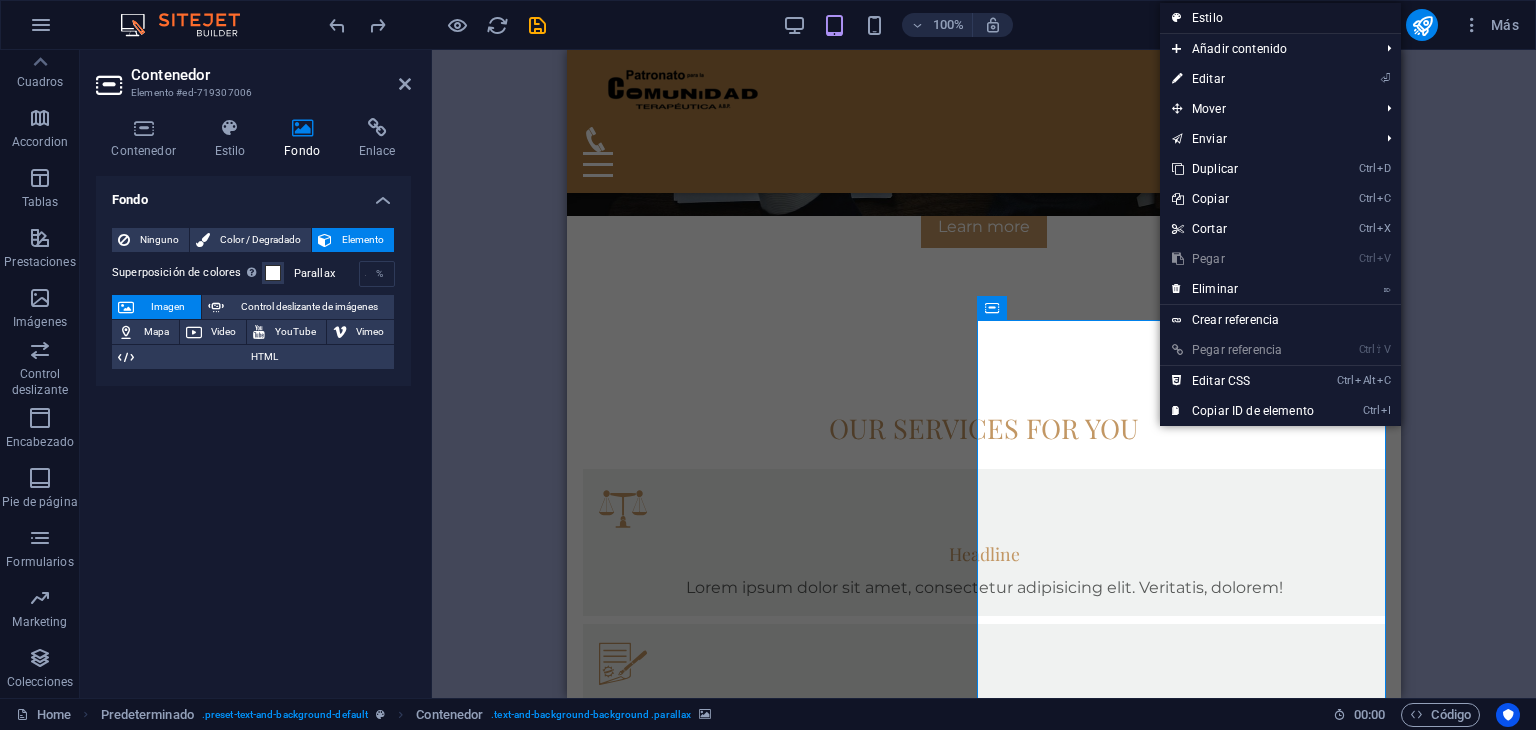 click on "Estilo" at bounding box center [1280, 18] 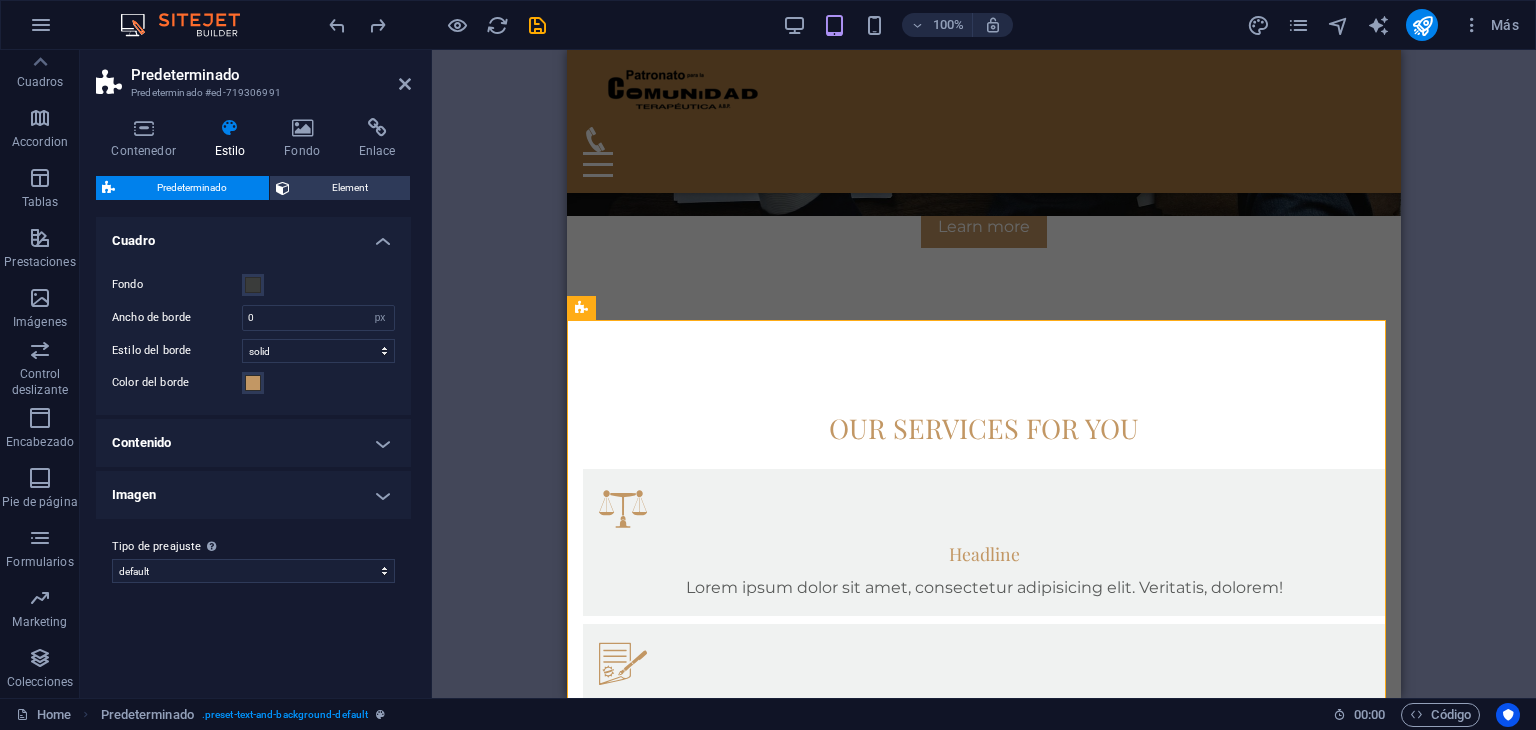 click at bounding box center [984, 1601] 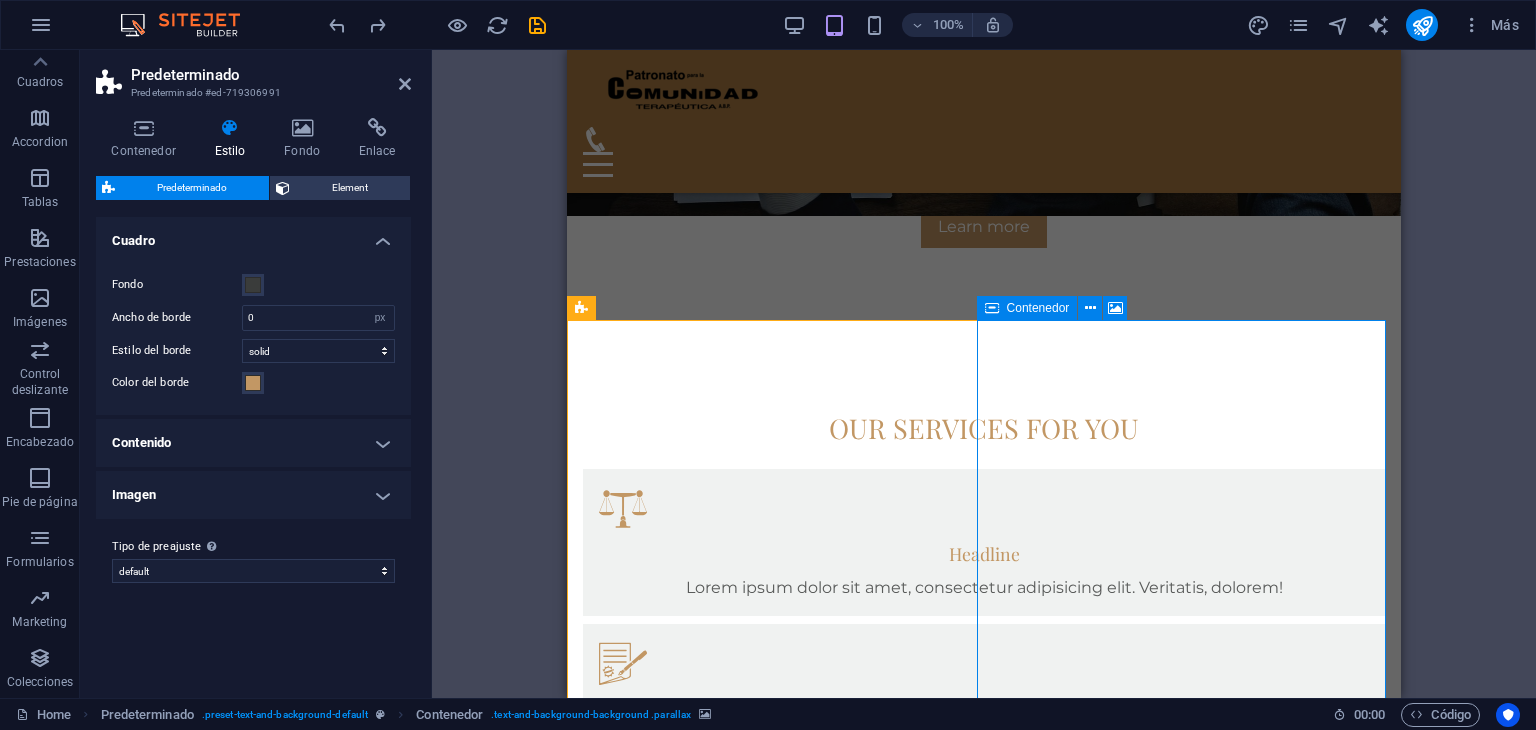 click at bounding box center (992, 308) 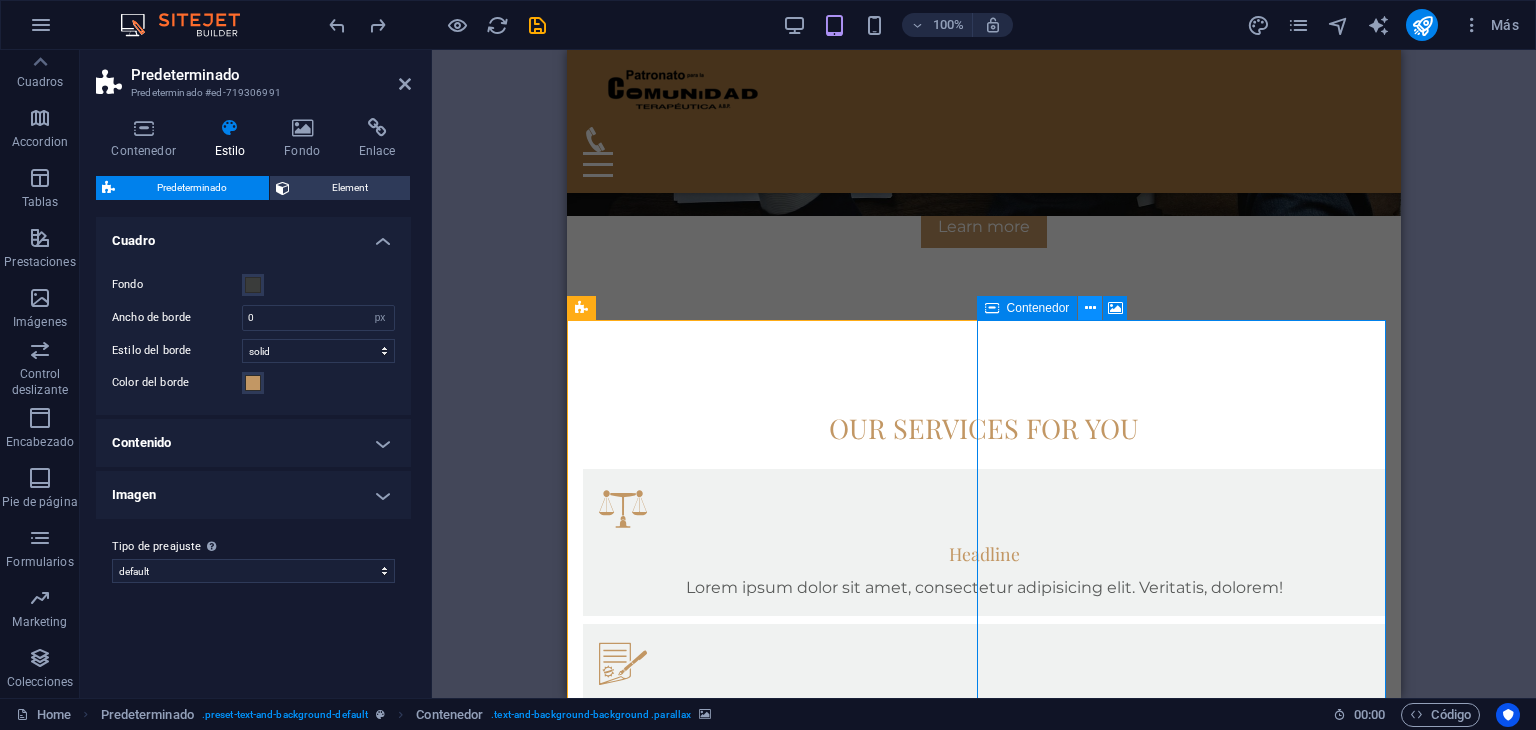 click at bounding box center [1090, 308] 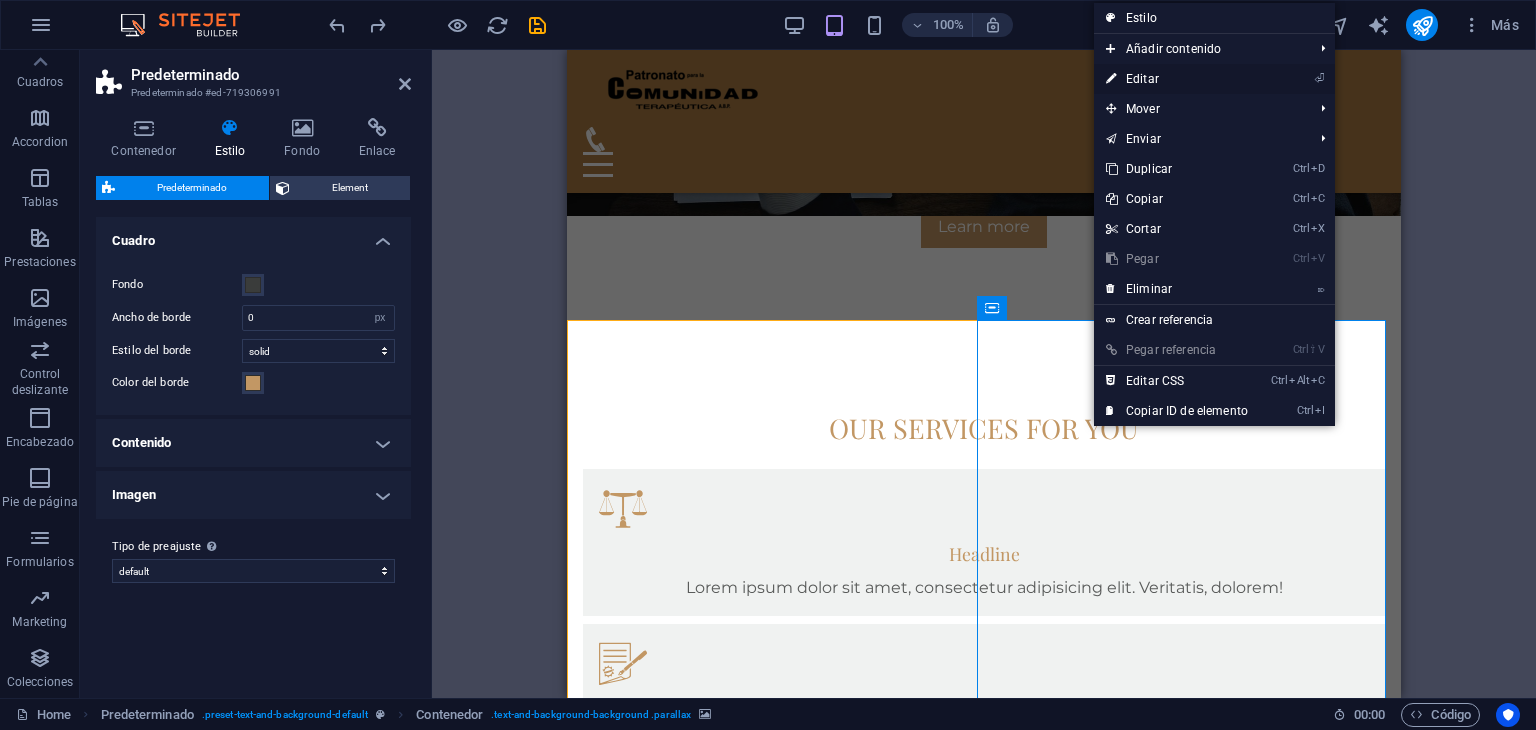 click on "⏎  Editar" at bounding box center (1177, 79) 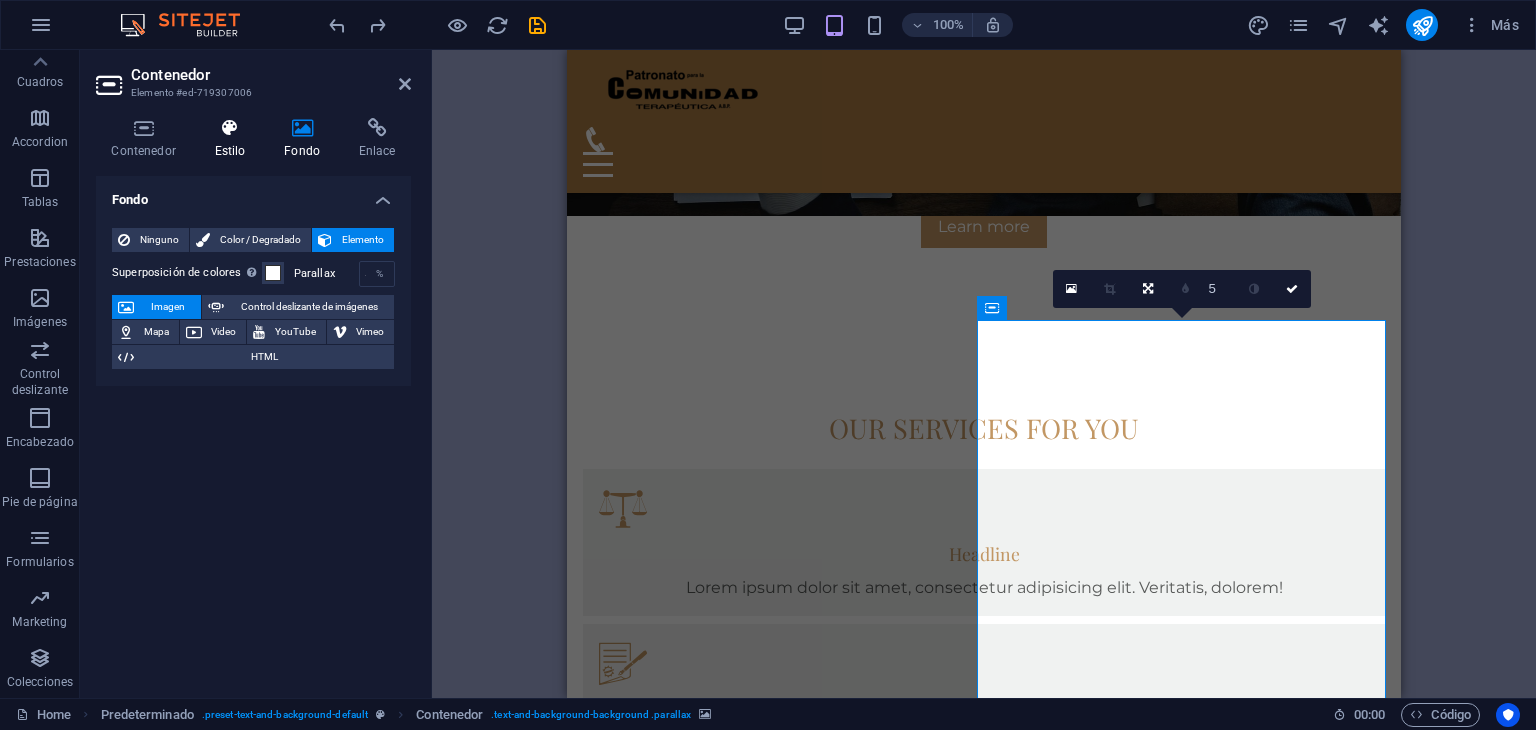 click on "Estilo" at bounding box center [234, 139] 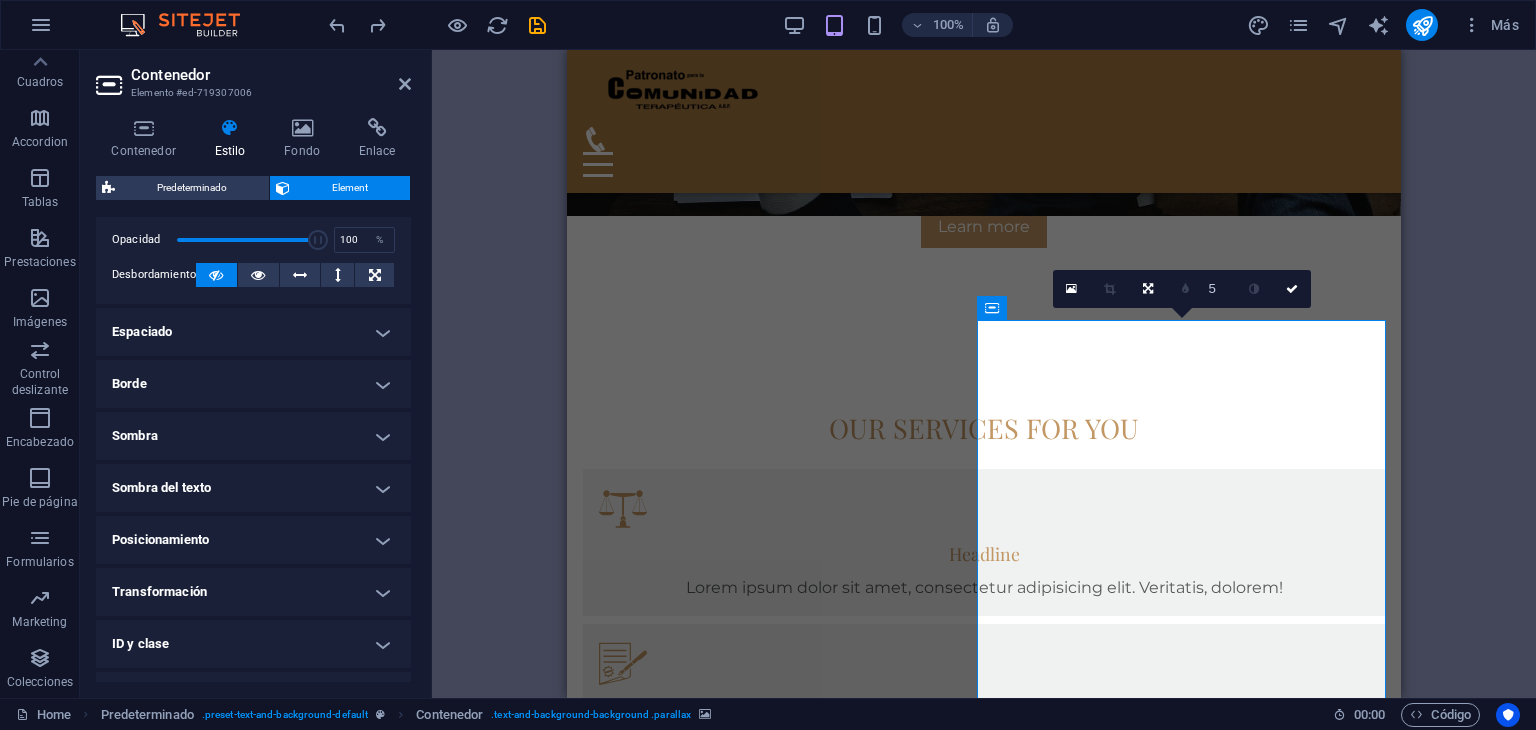 scroll, scrollTop: 396, scrollLeft: 0, axis: vertical 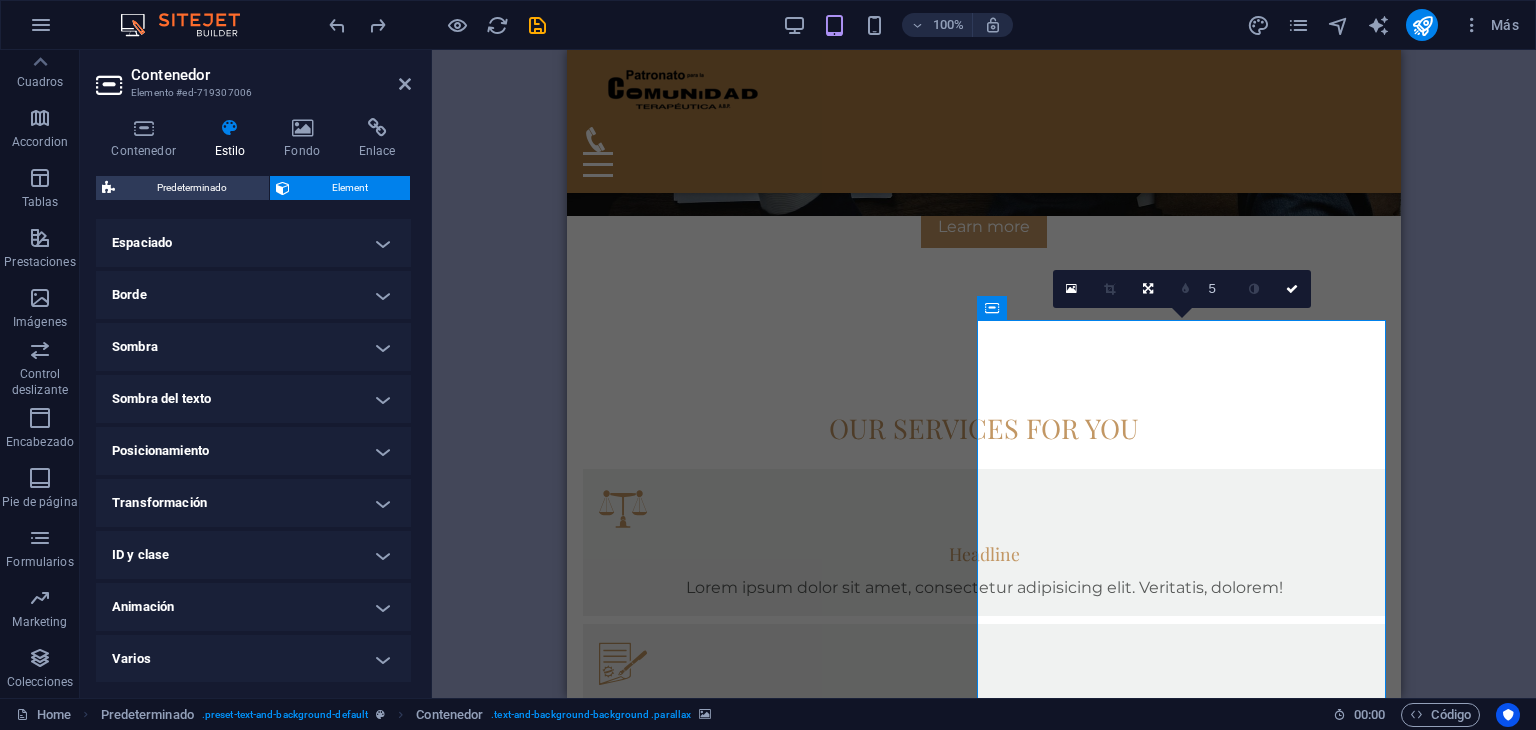 click on "Animación" at bounding box center [253, 607] 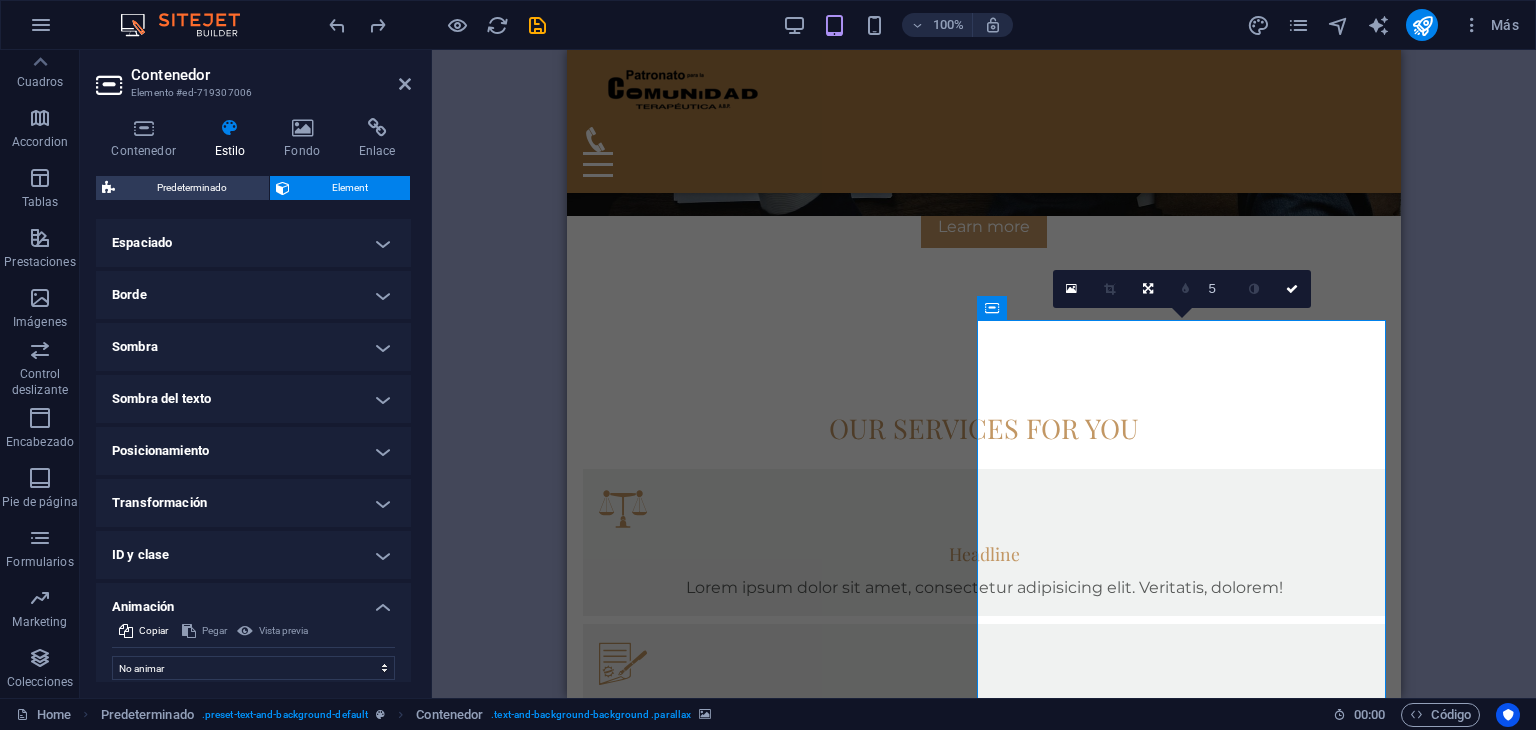 scroll, scrollTop: 461, scrollLeft: 0, axis: vertical 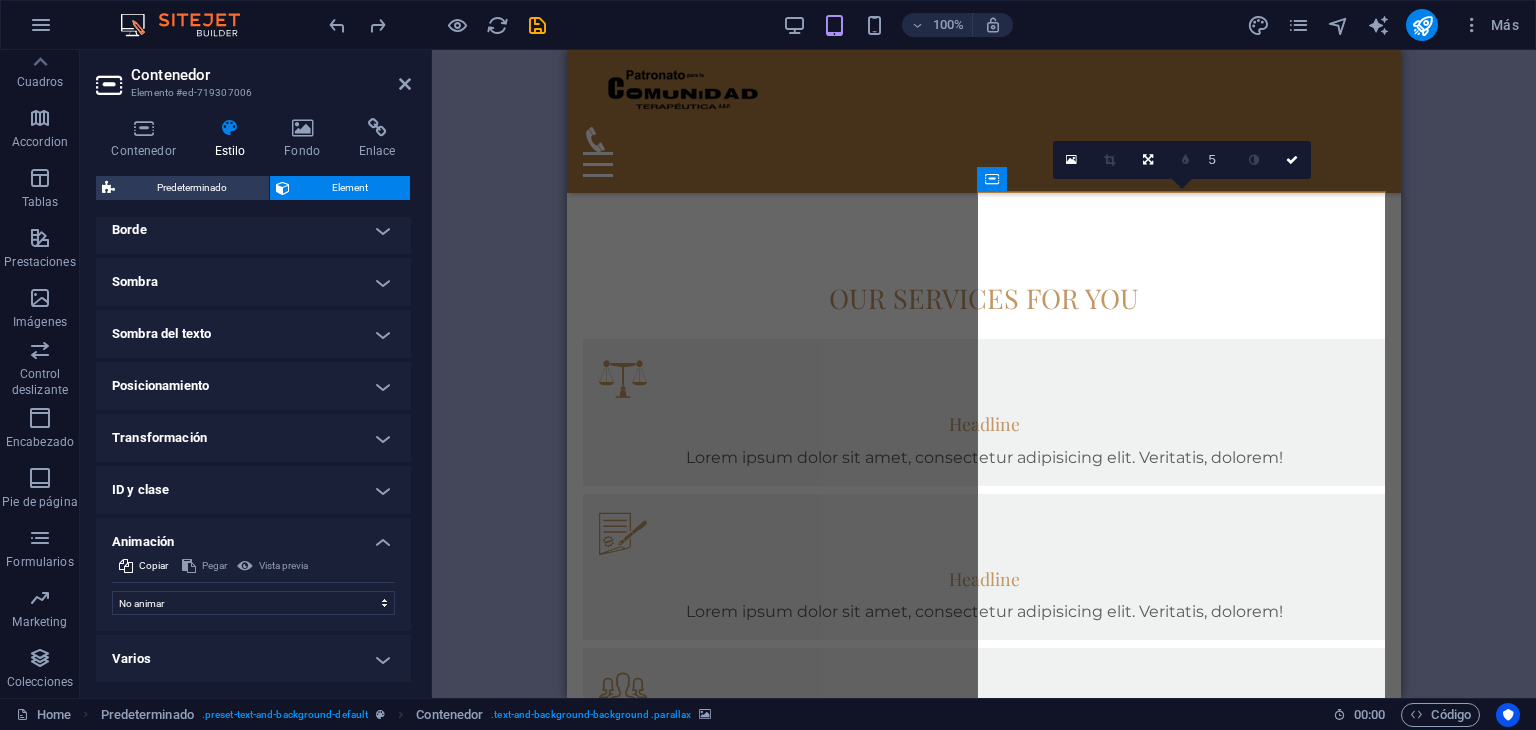 click on "ID y clase" at bounding box center [253, 490] 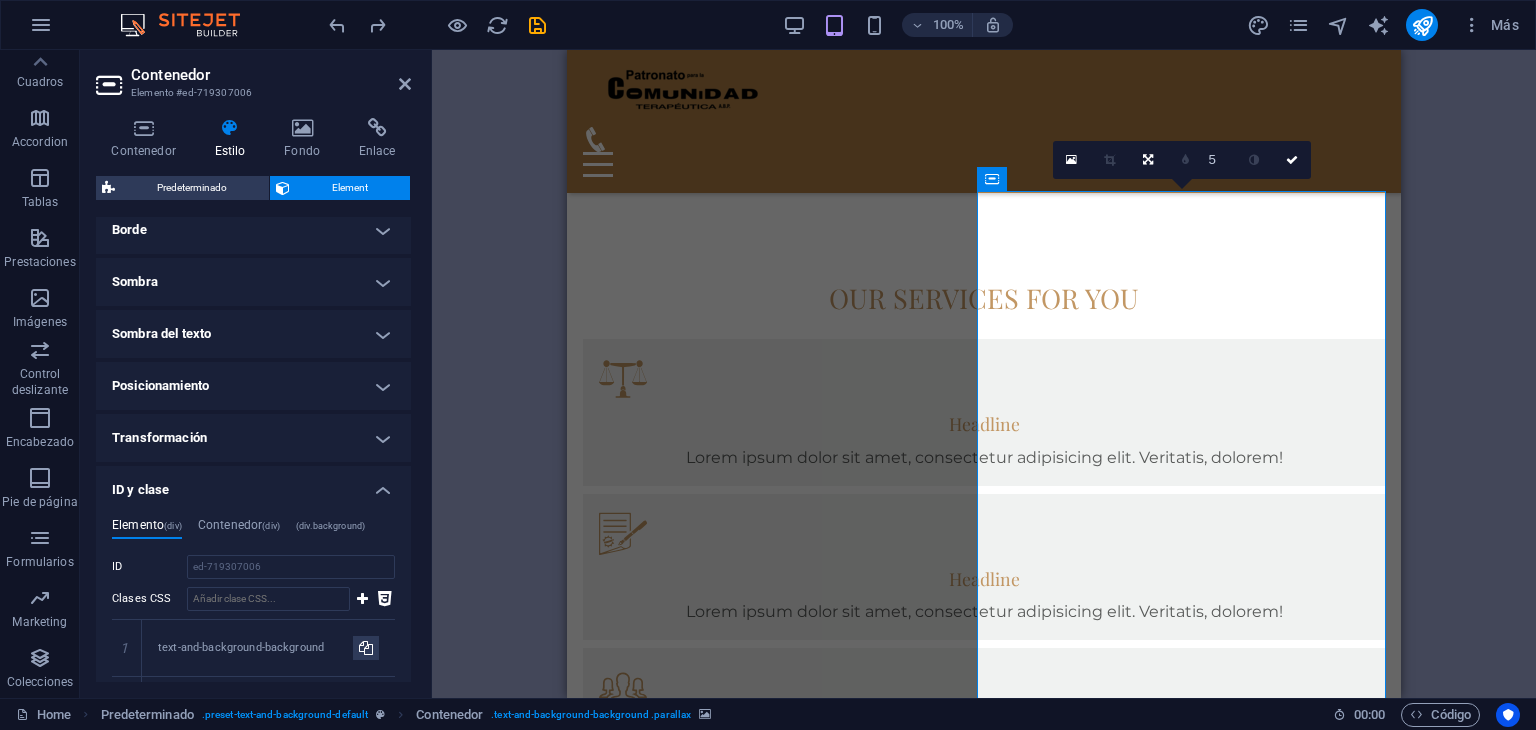 click on "Transformación" at bounding box center [253, 438] 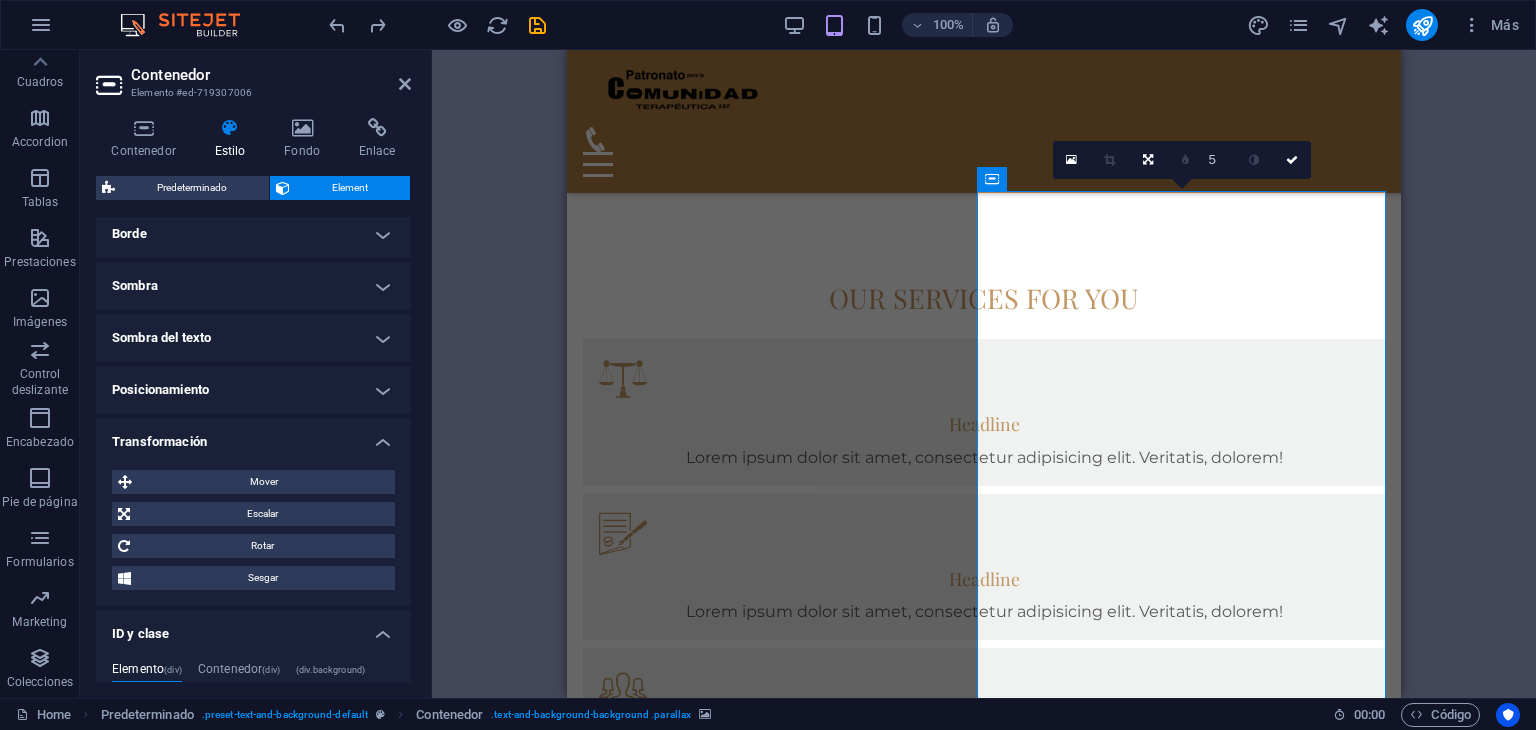 scroll, scrollTop: 456, scrollLeft: 0, axis: vertical 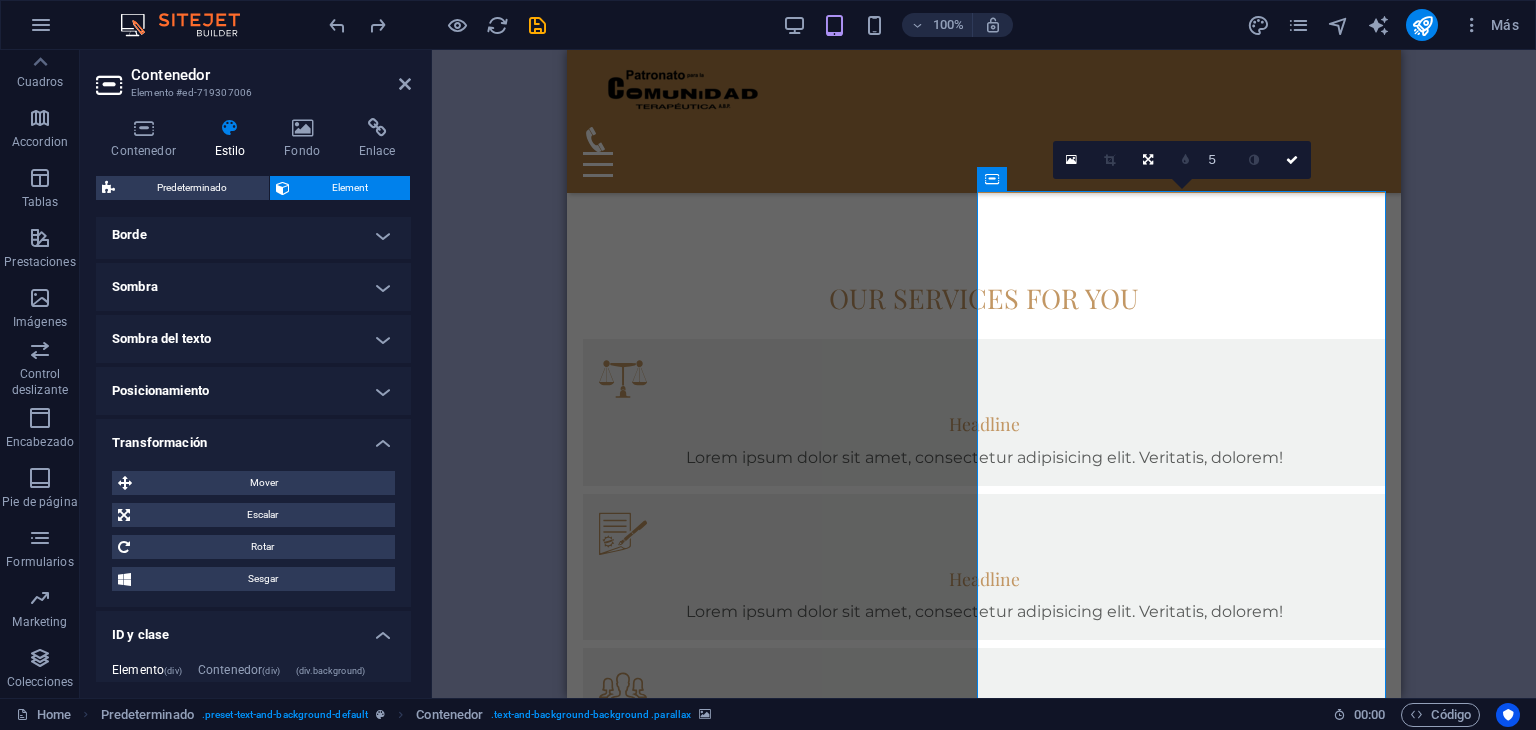 click on "Posicionamiento" at bounding box center [253, 391] 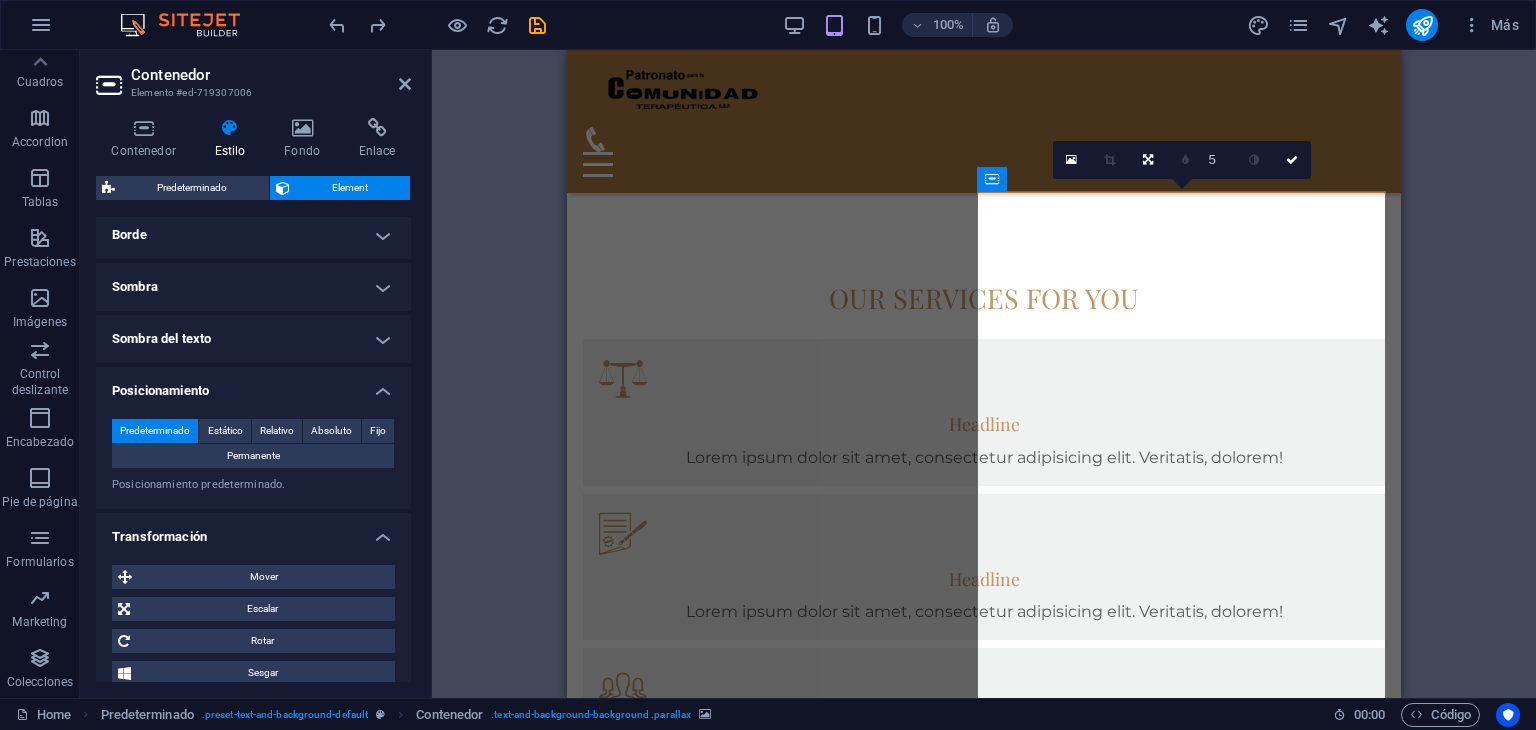 click on "Sombra del texto" at bounding box center (253, 339) 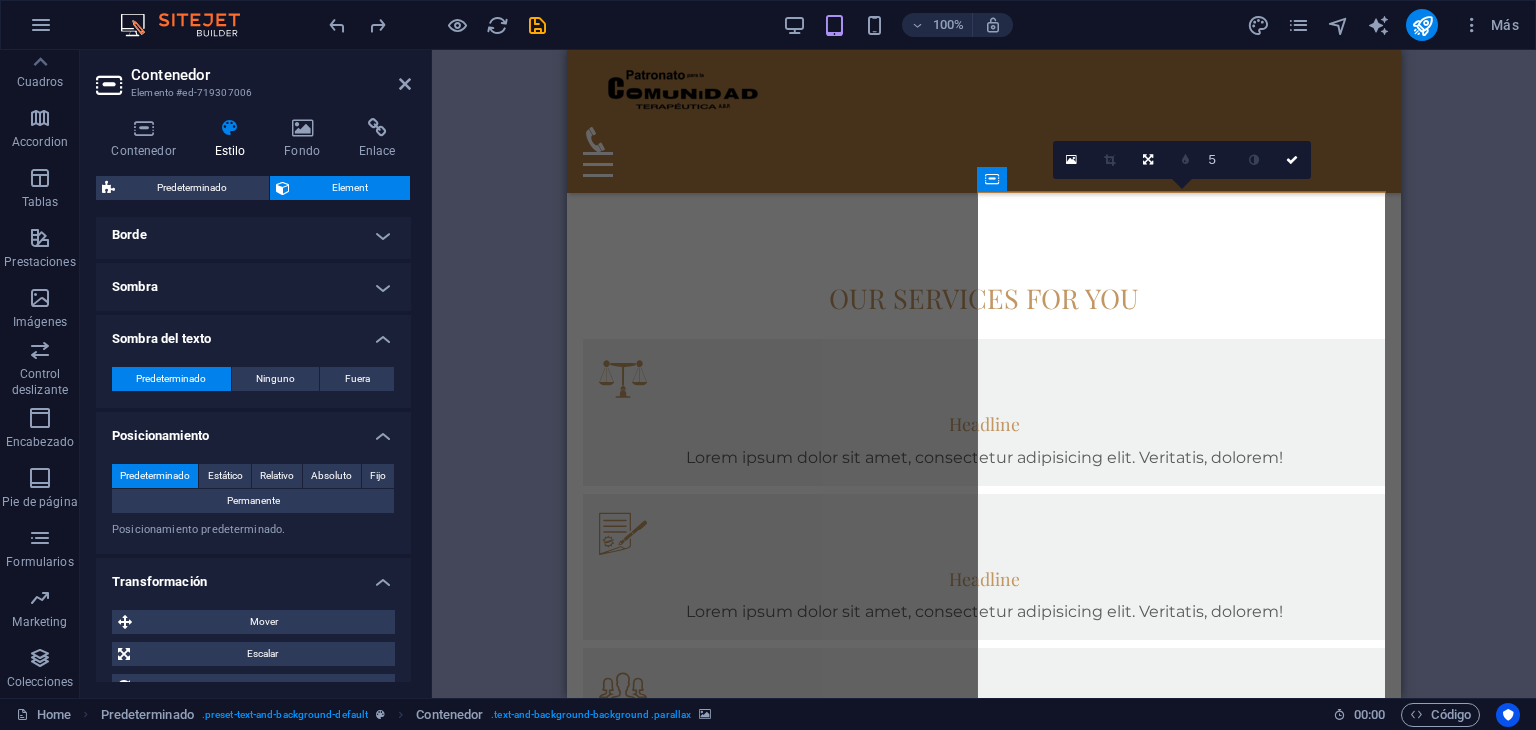 click on "Sombra" at bounding box center [253, 287] 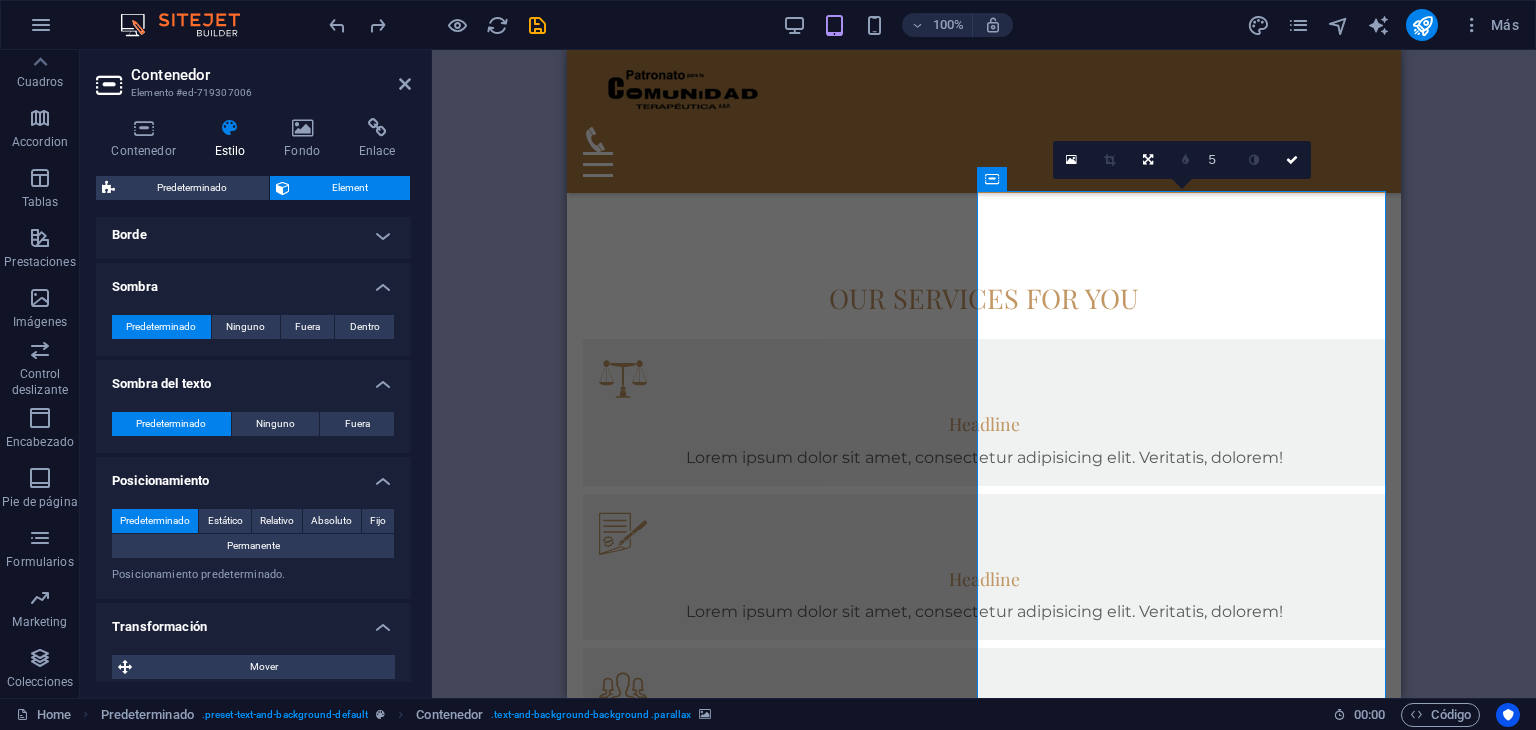 click on "Diseño La forma en la que este elemento se expande en la disposición (Flexbox). Tamaño Predeterminado automático px % 1/1 1/2 1/3 1/4 1/5 1/6 1/7 1/8 1/9 1/10 Crecer Reducir Comprar Disposición de contenedor Visible Visible Opacidad 100 % Desbordamiento Espaciado Margen Predeterminado automático px % rem vw vh Personalizado Personalizado automático px % rem vw vh automático px % rem vw vh automático px % rem vw vh automático px % rem vw vh Espaciado Predeterminado px rem % vh vw Personalizado Personalizado px rem % vh vw px rem % vh vw px rem % vh vw px rem % vh vw Borde Estilo              - Ancho 1 automático px rem % vh vw Personalizado Personalizado 1 automático px rem % vh vw 1 automático px rem % vh vw 1 automático px rem % vh vw 1 automático px rem % vh vw  - Color Esquinas redondeadas En el caso de imágenes y superposición de fondo, el desbordamiento debe estar oculto para que así las esquinas redondas sean visibles Predeterminado px rem % vh vw Personalizado Personalizado" at bounding box center (253, 533) 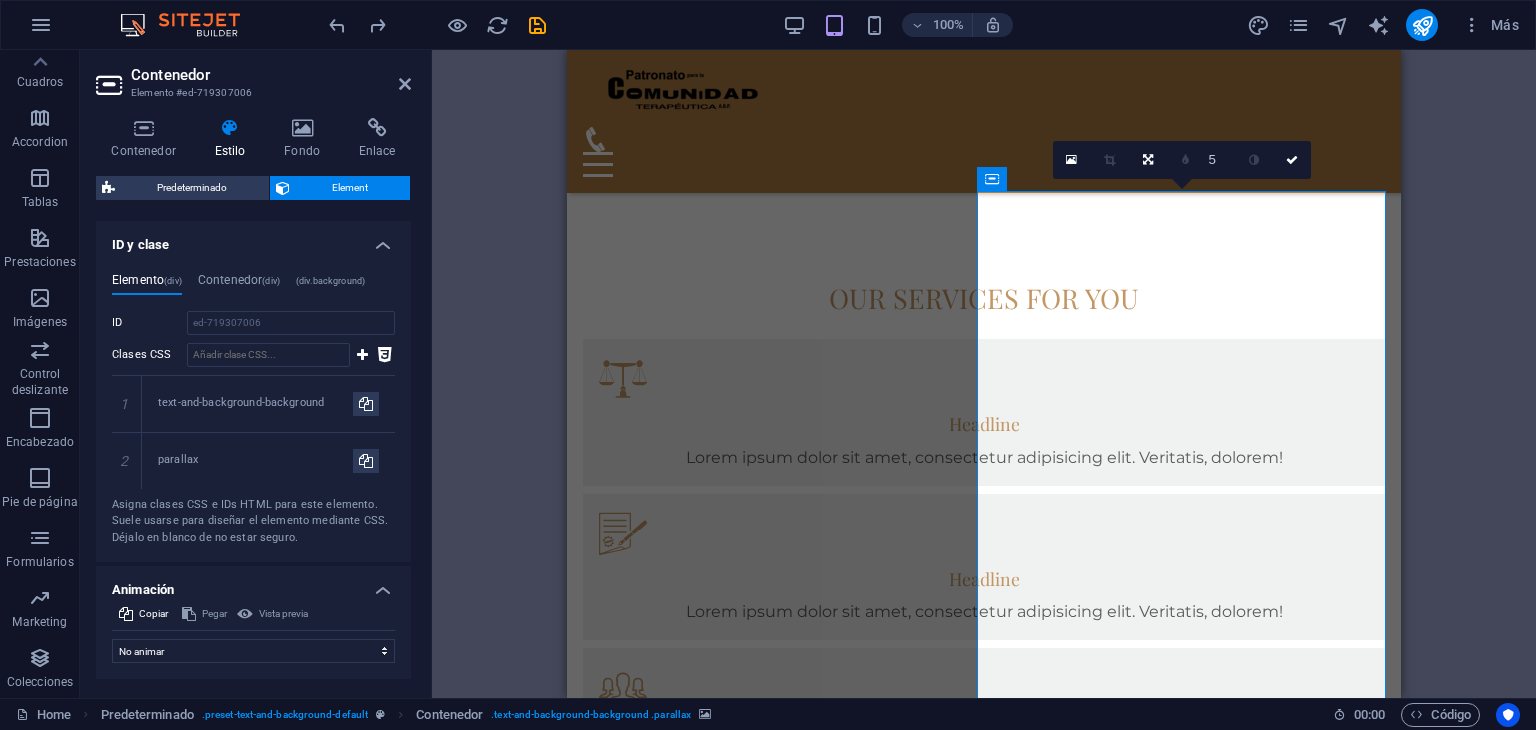 scroll, scrollTop: 1078, scrollLeft: 0, axis: vertical 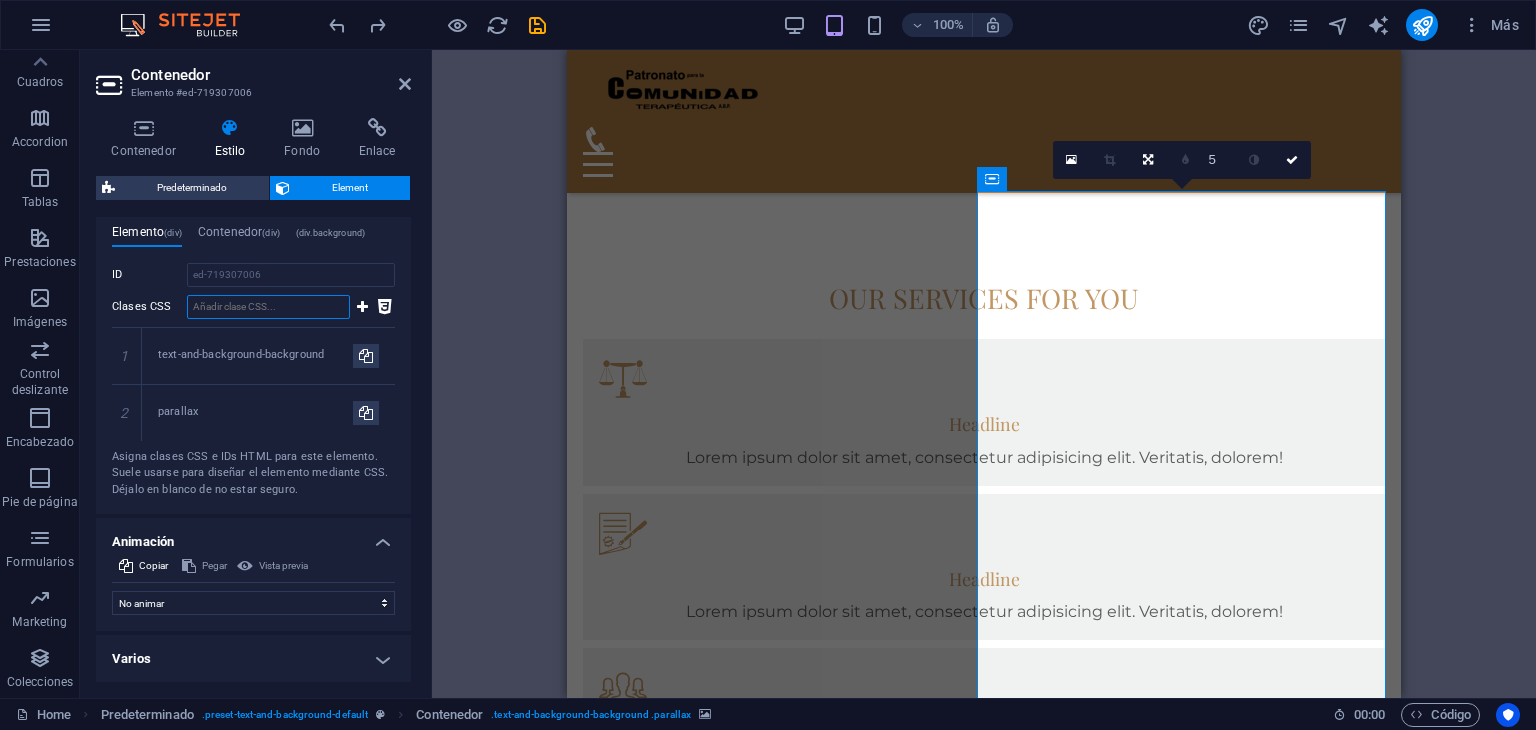 click on "Clases CSS" at bounding box center [268, 307] 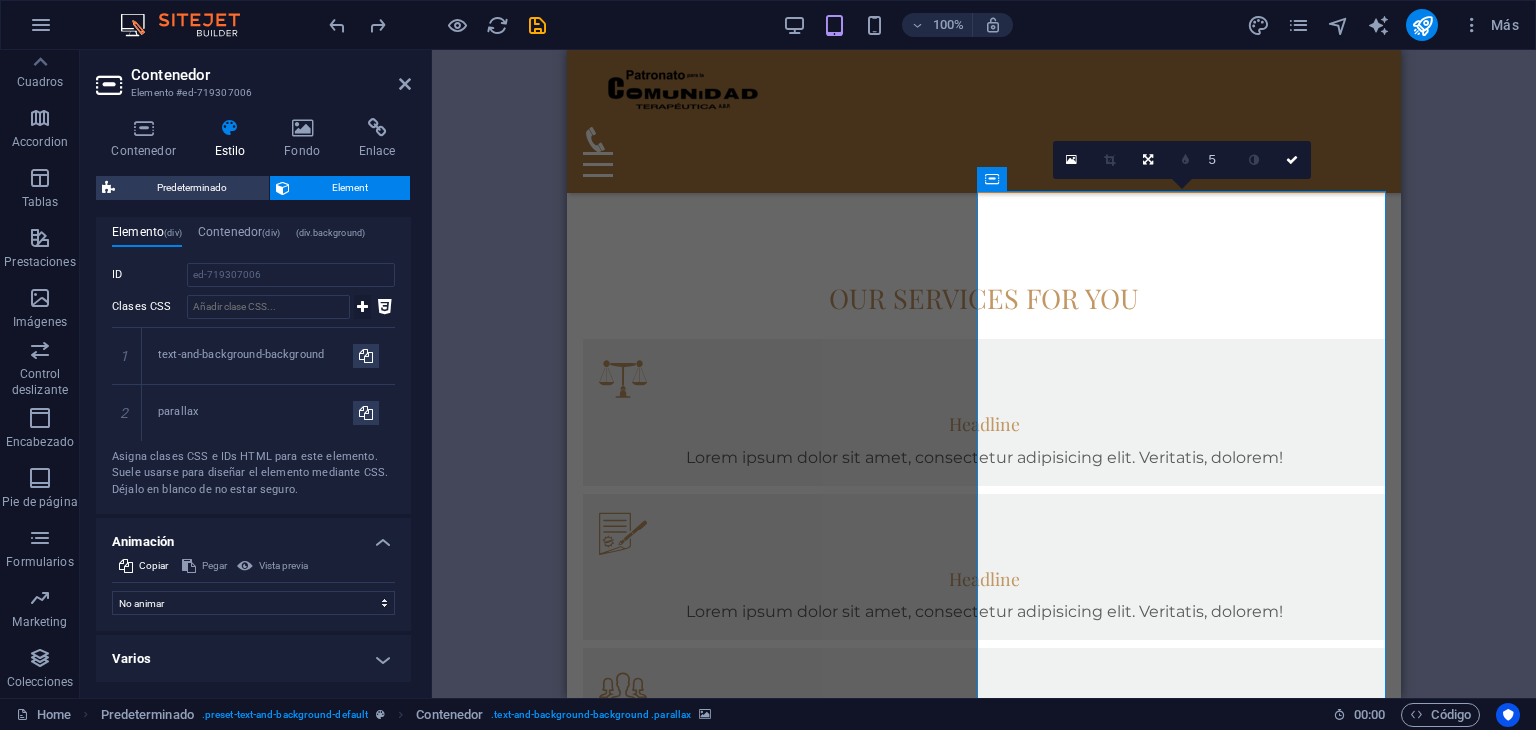 click at bounding box center [362, 307] 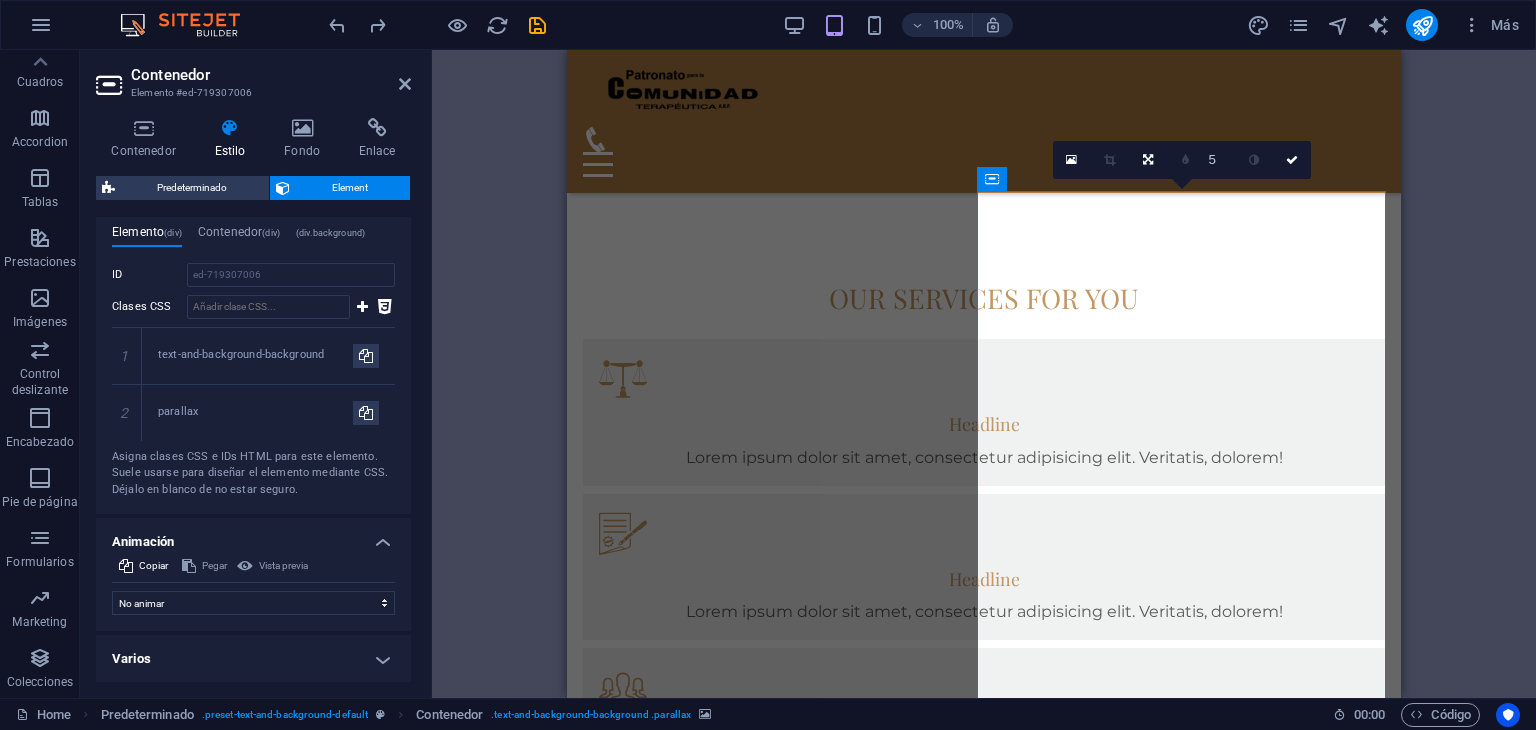 click on "Varios" at bounding box center (253, 659) 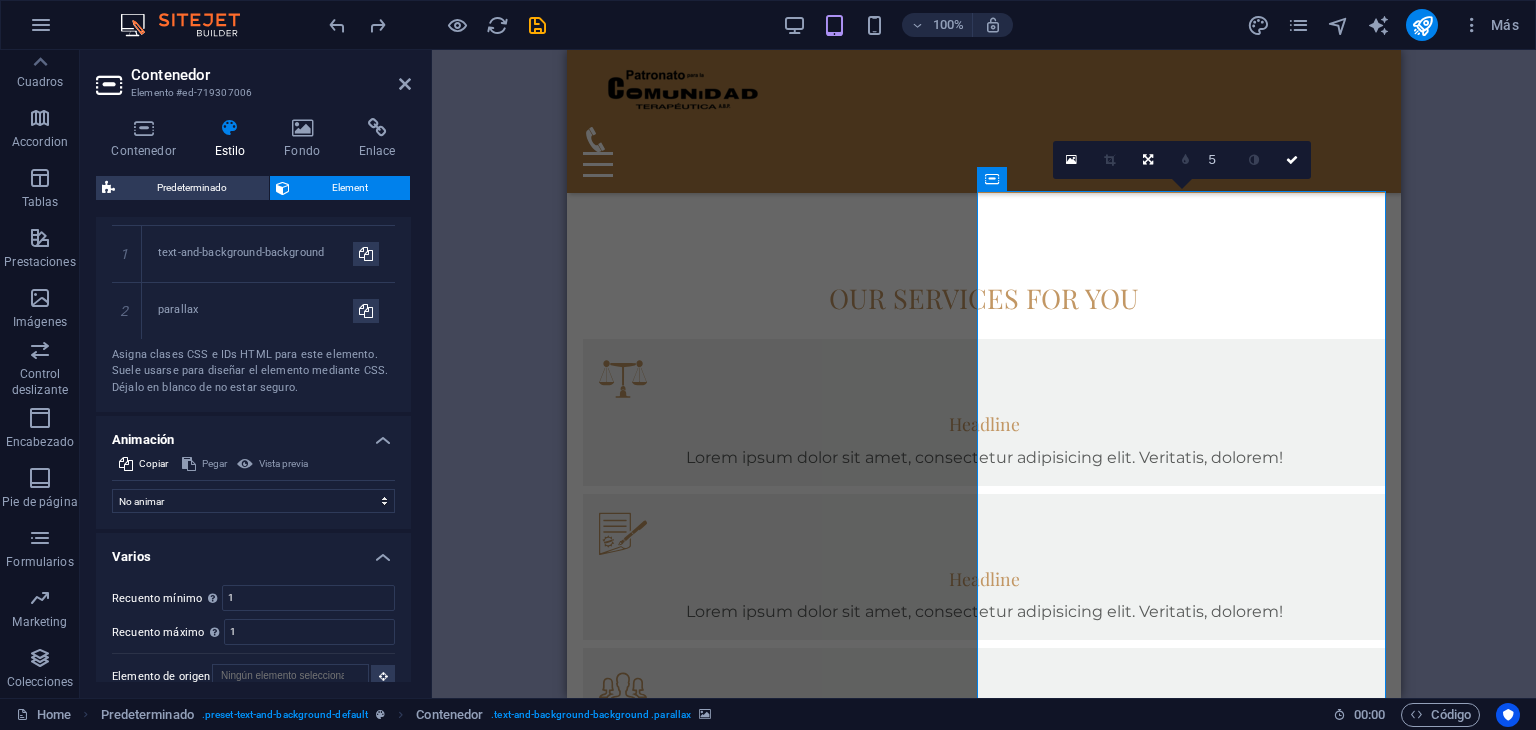 scroll, scrollTop: 1201, scrollLeft: 0, axis: vertical 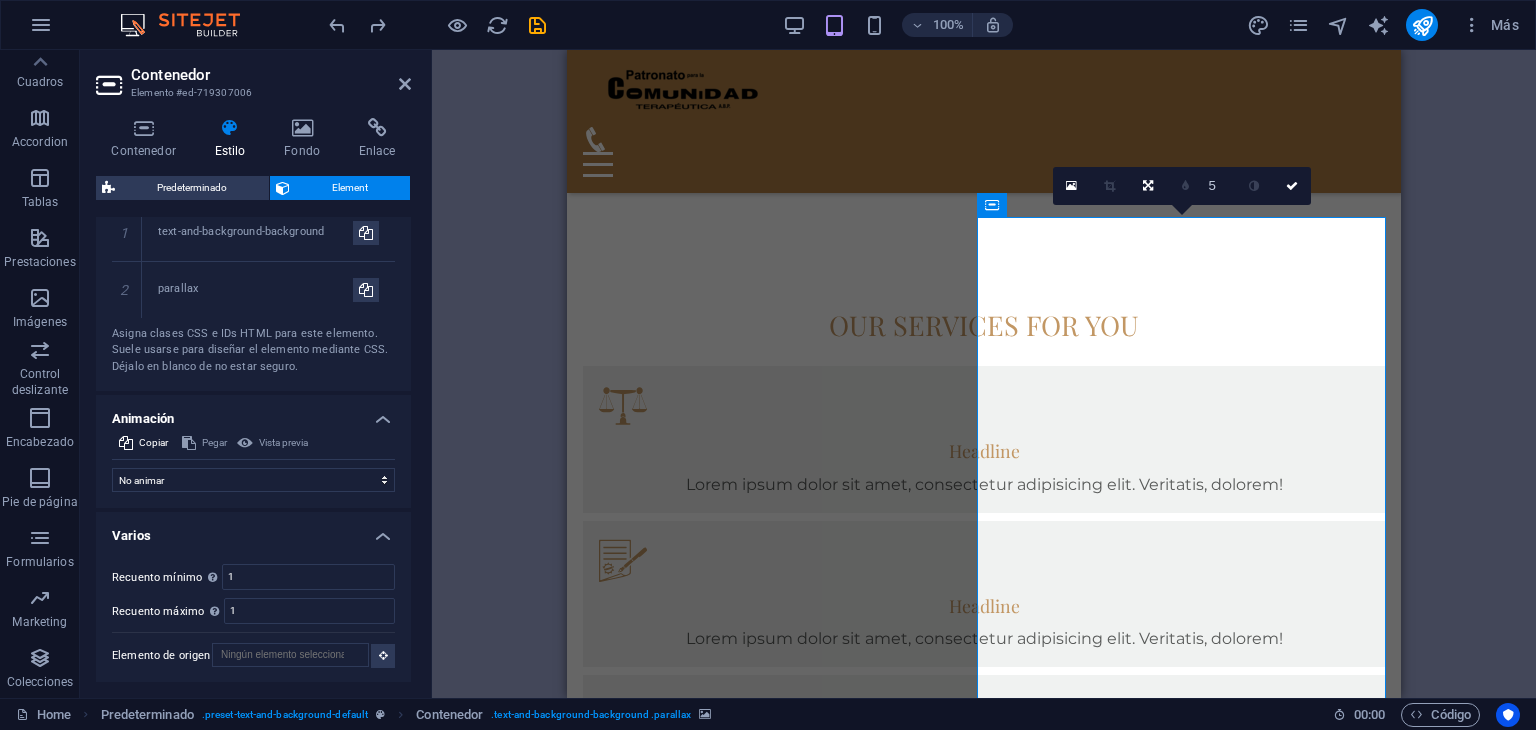 click on "5" at bounding box center [1220, 185] 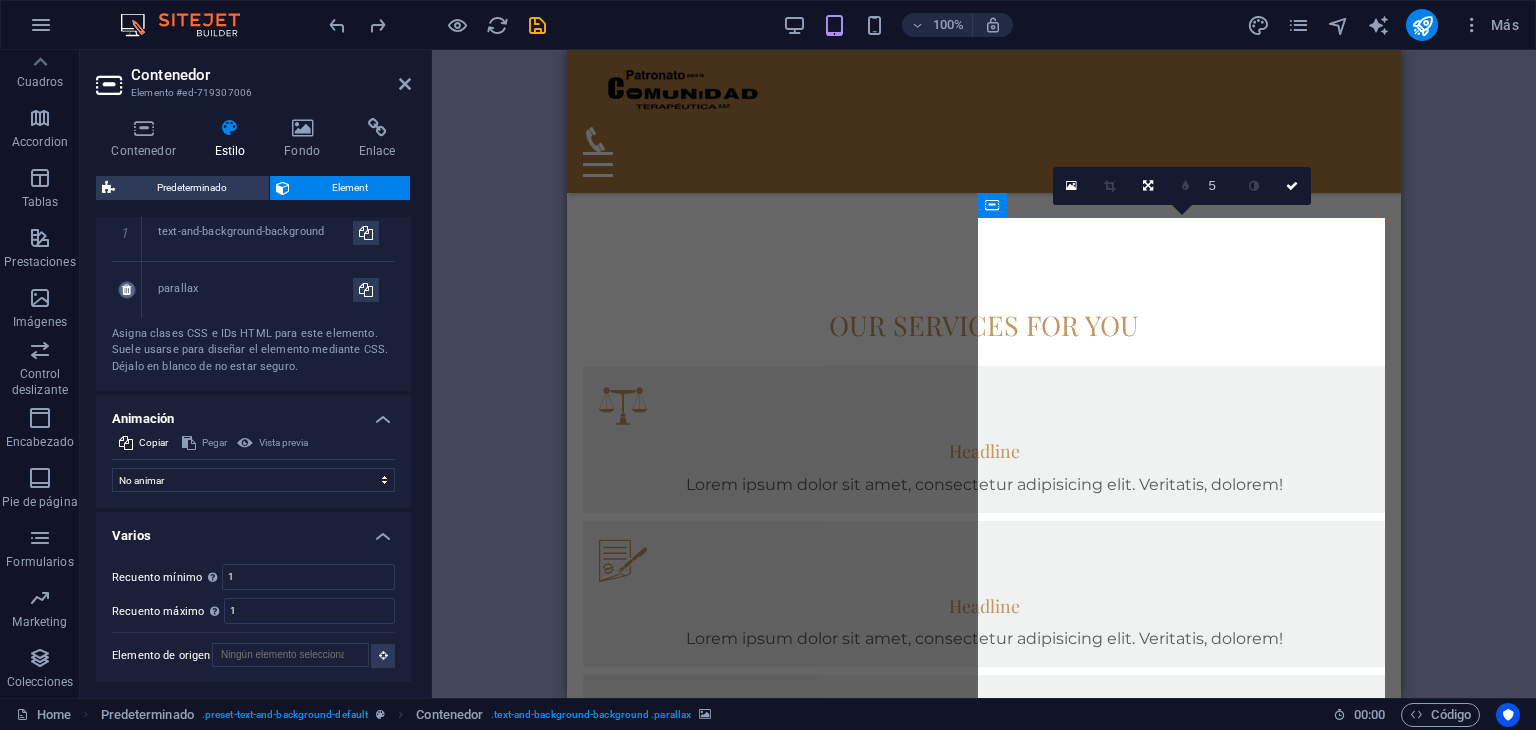 click at bounding box center (126, 290) 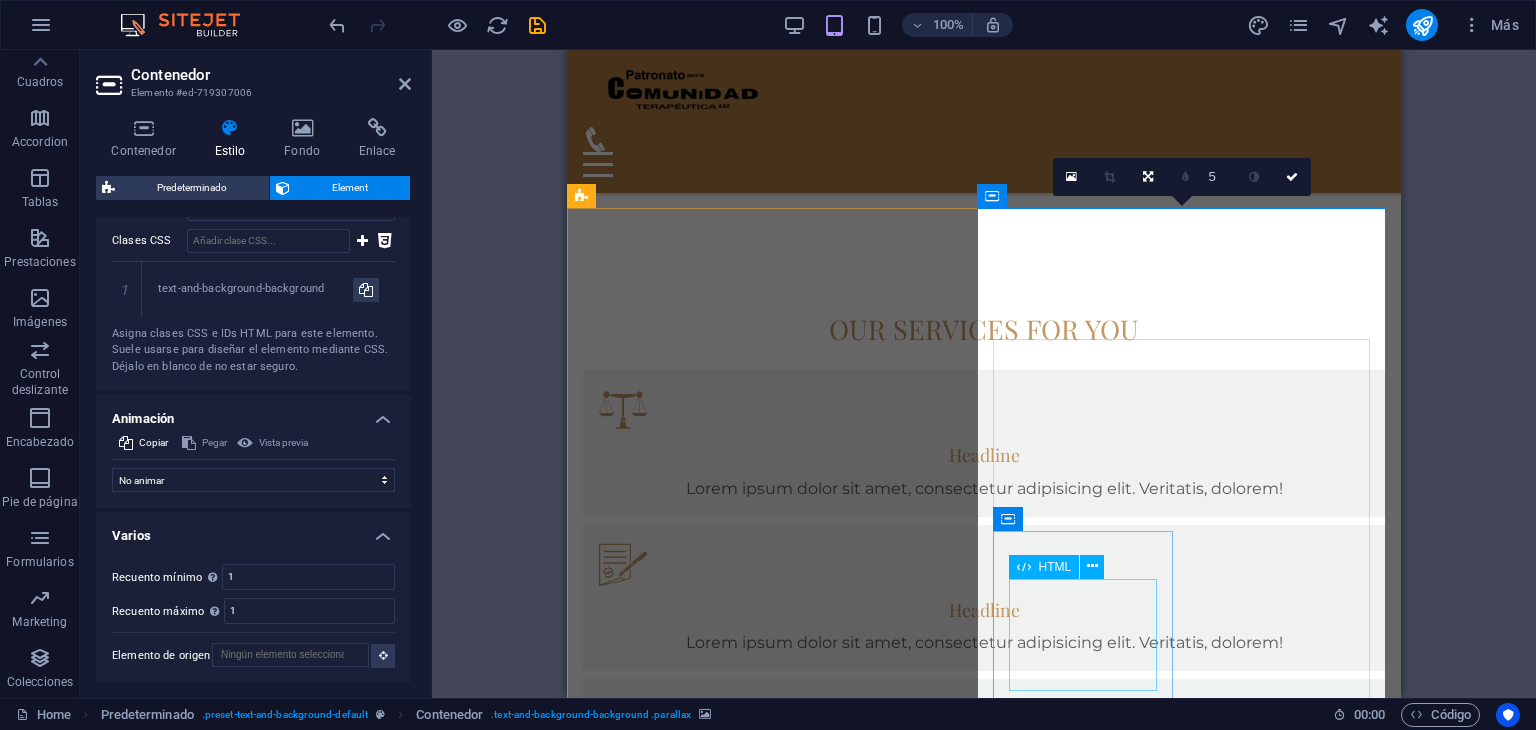scroll, scrollTop: 793, scrollLeft: 0, axis: vertical 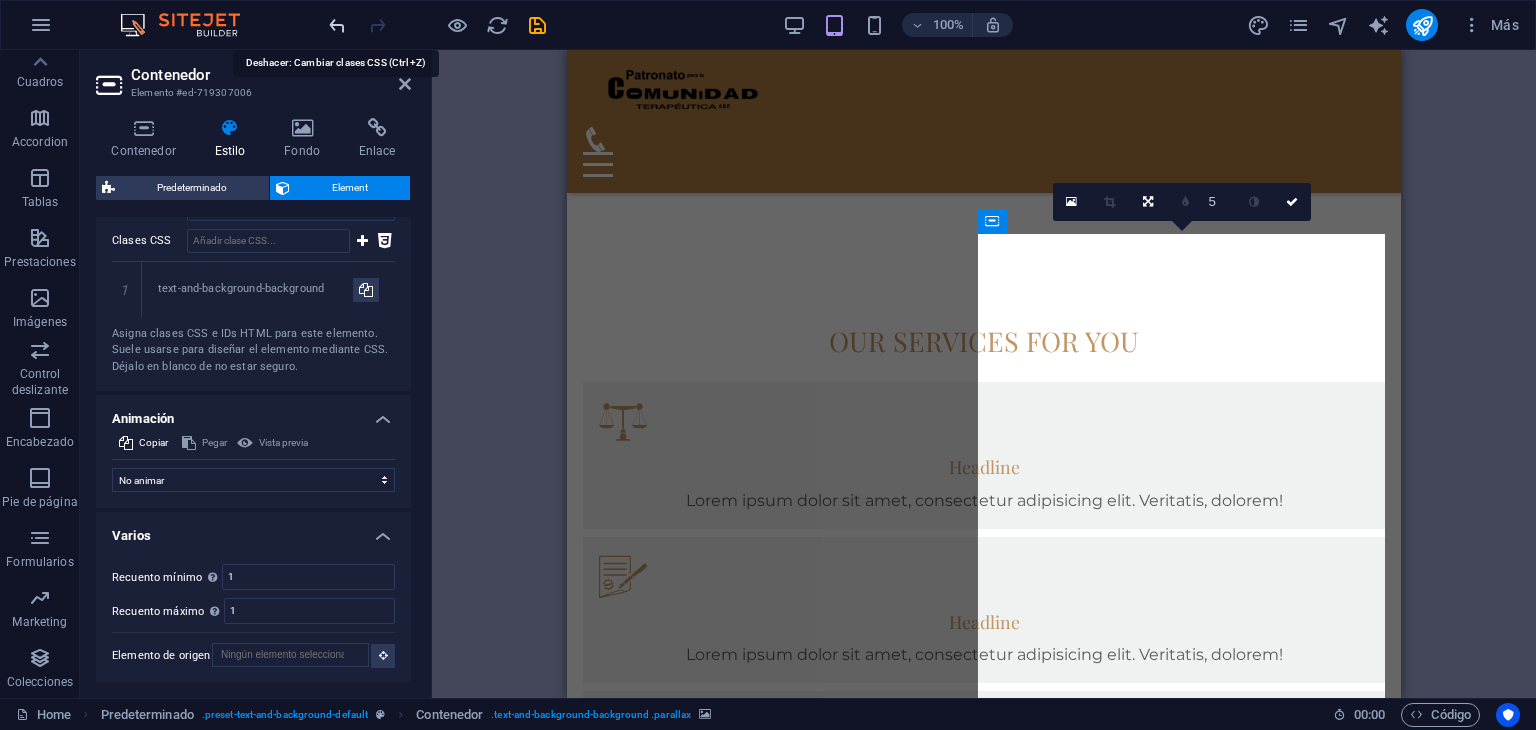 click at bounding box center [337, 25] 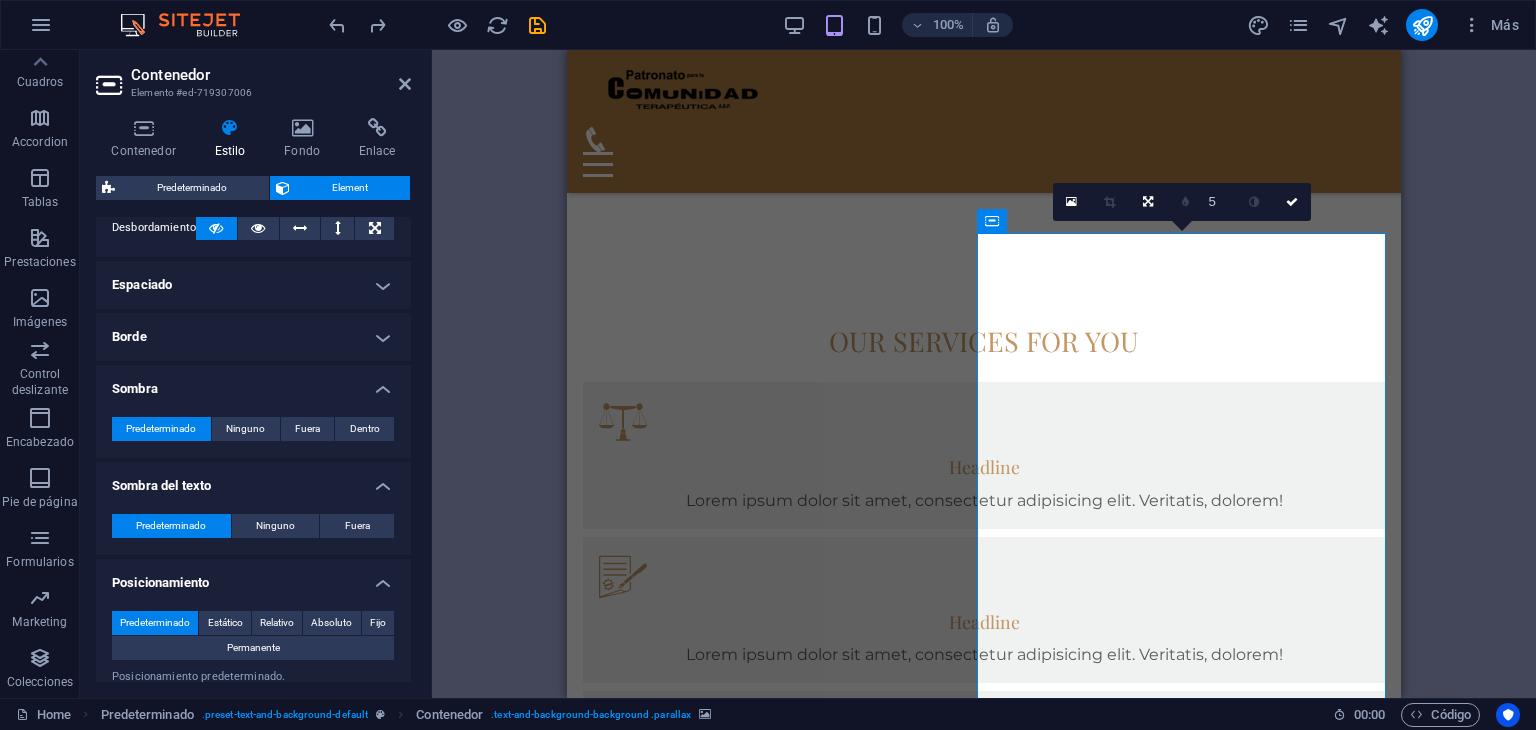 scroll, scrollTop: 376, scrollLeft: 0, axis: vertical 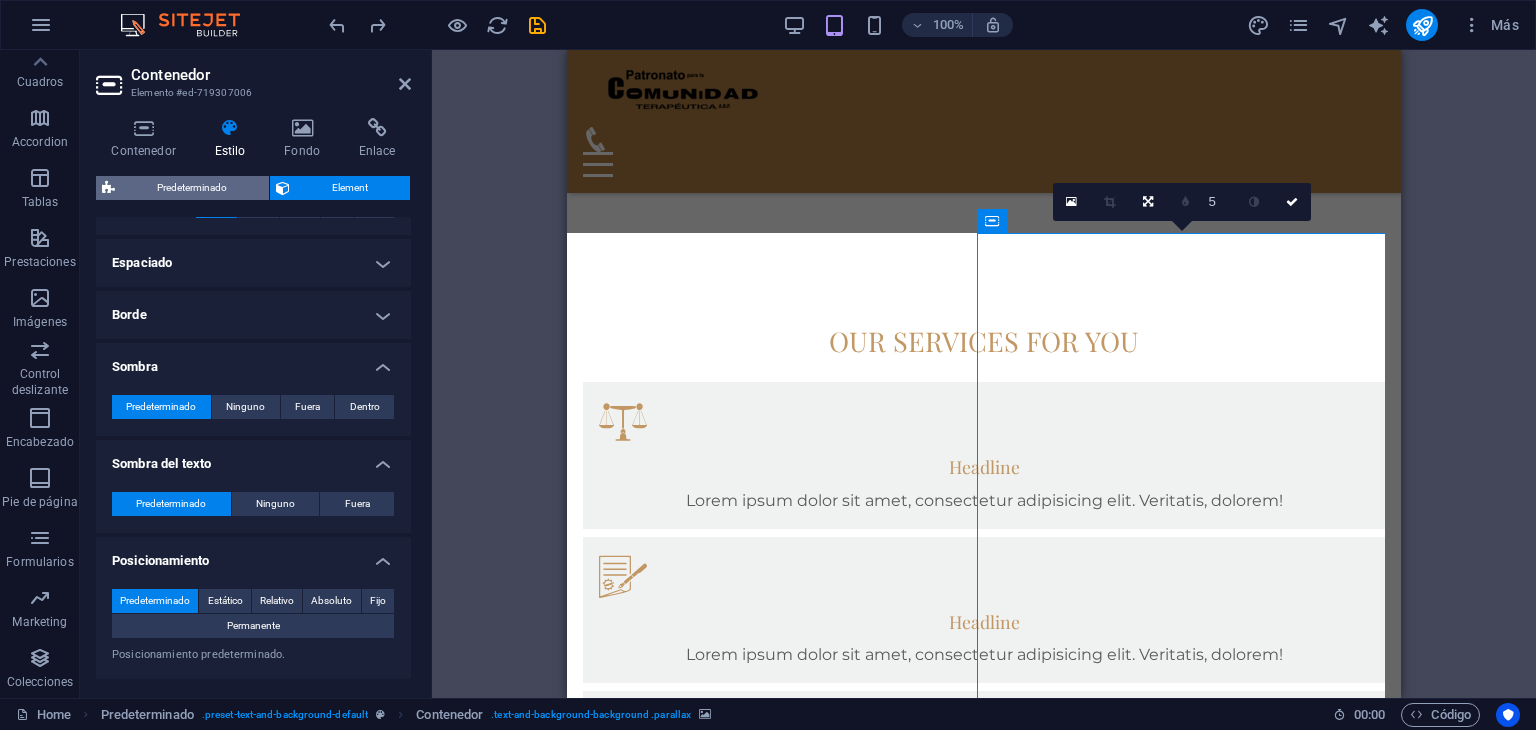 click on "Predeterminado" at bounding box center [192, 188] 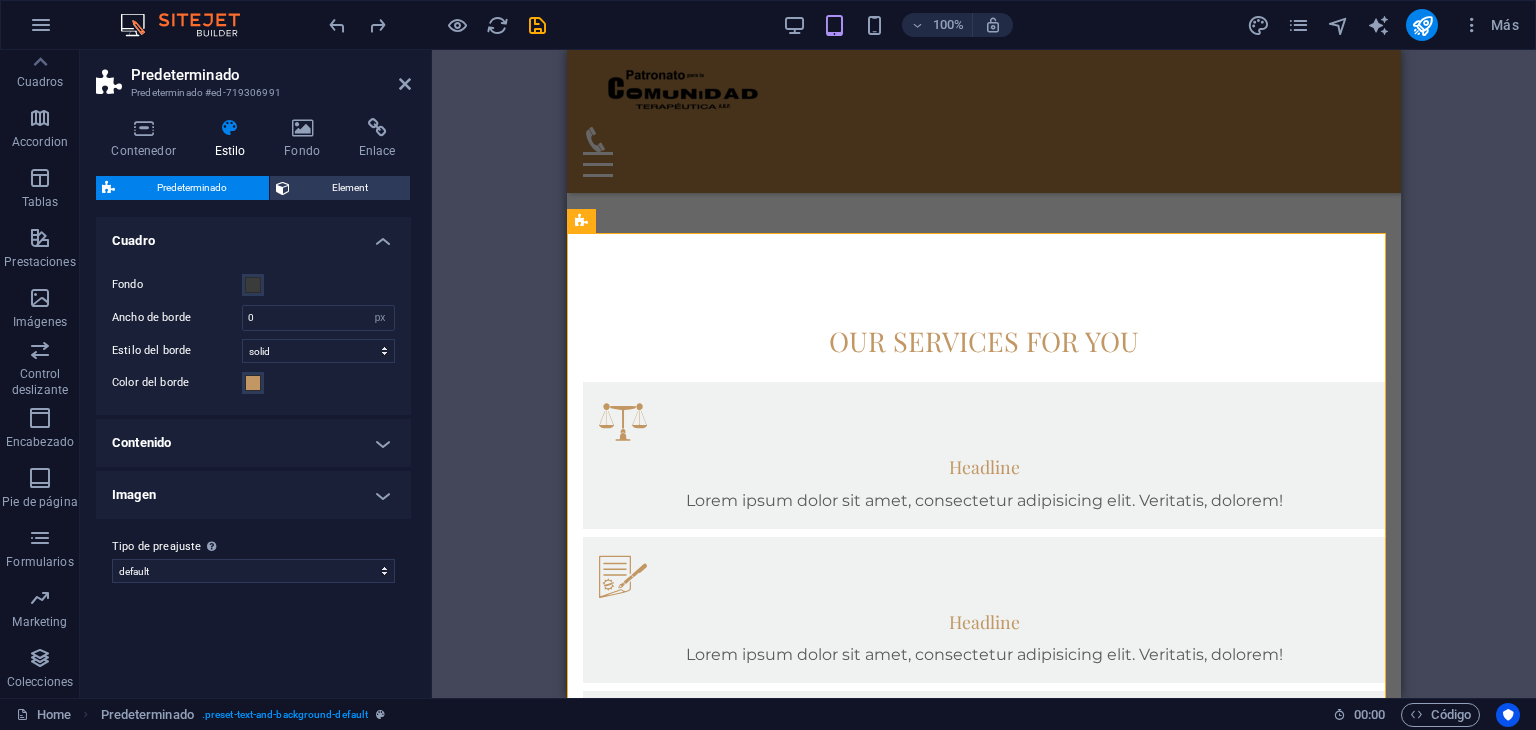 click at bounding box center (984, 1558) 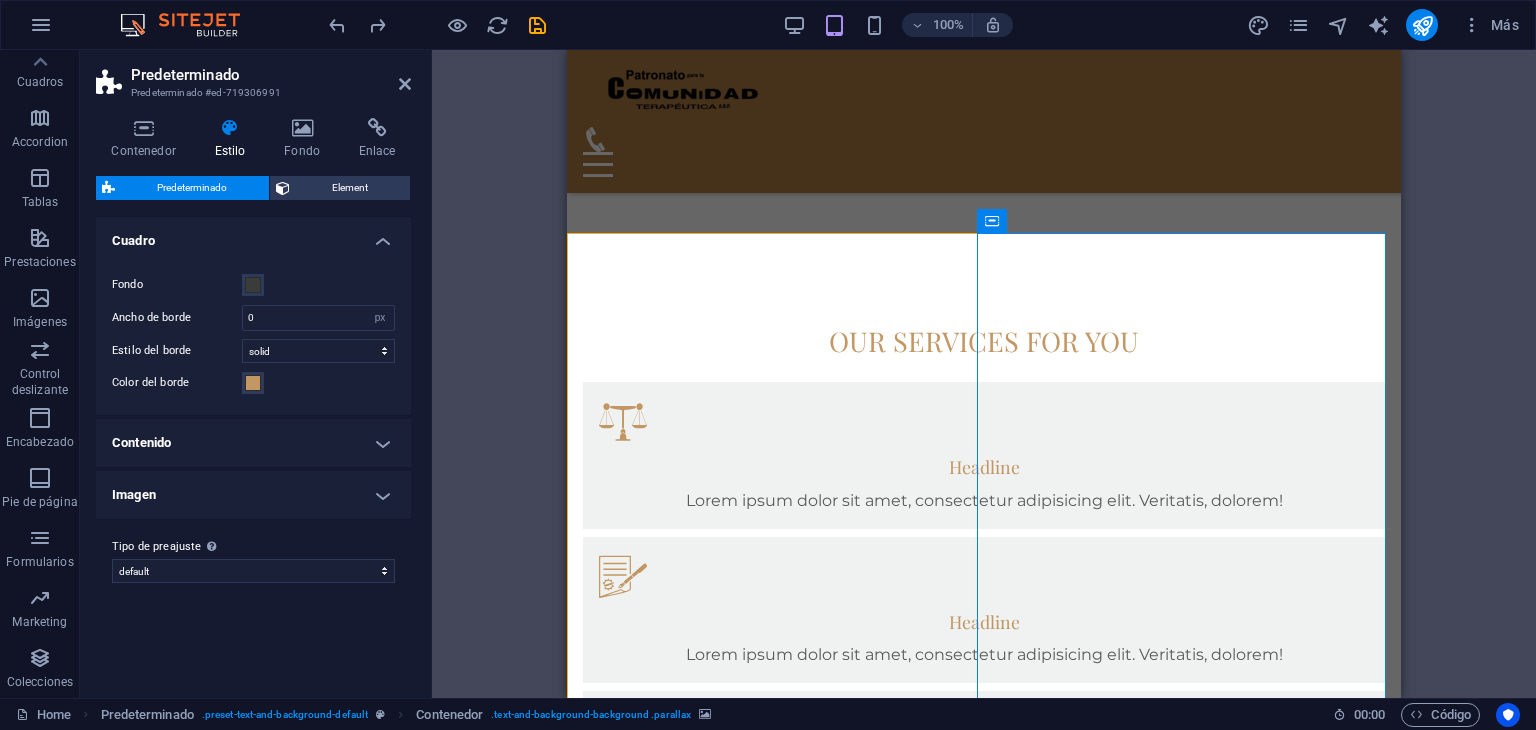 click at bounding box center [984, 1558] 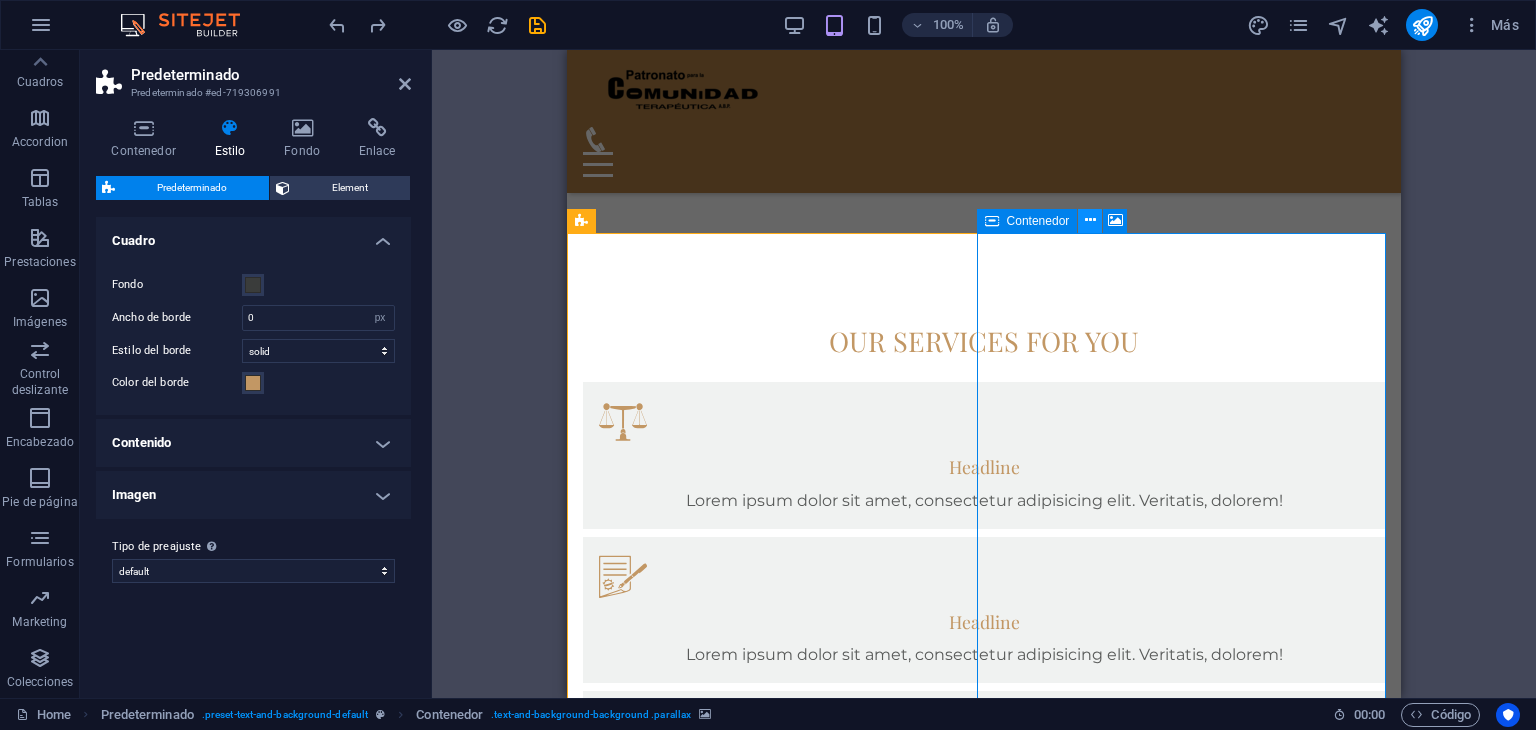 click at bounding box center (1090, 220) 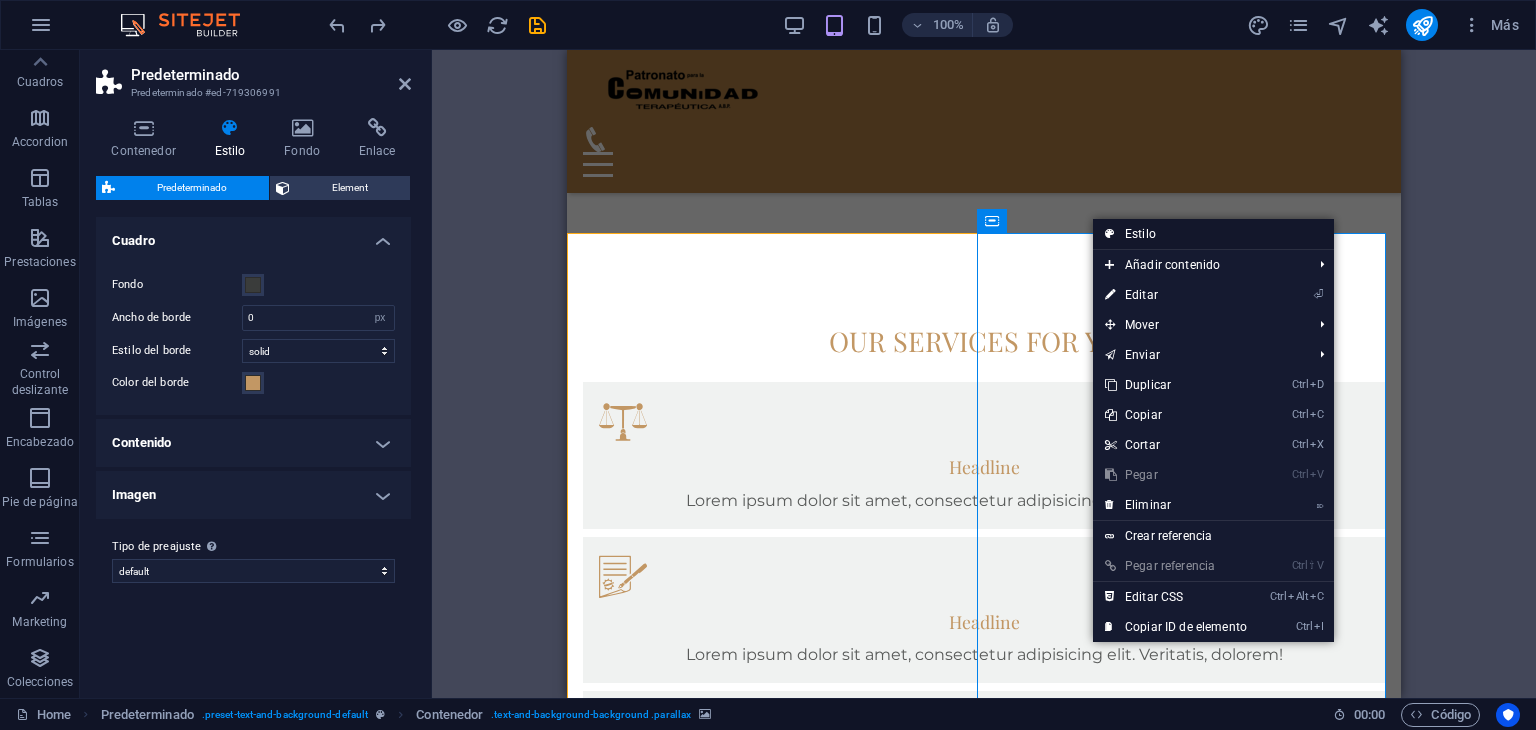 click on "Estilo" at bounding box center (1213, 234) 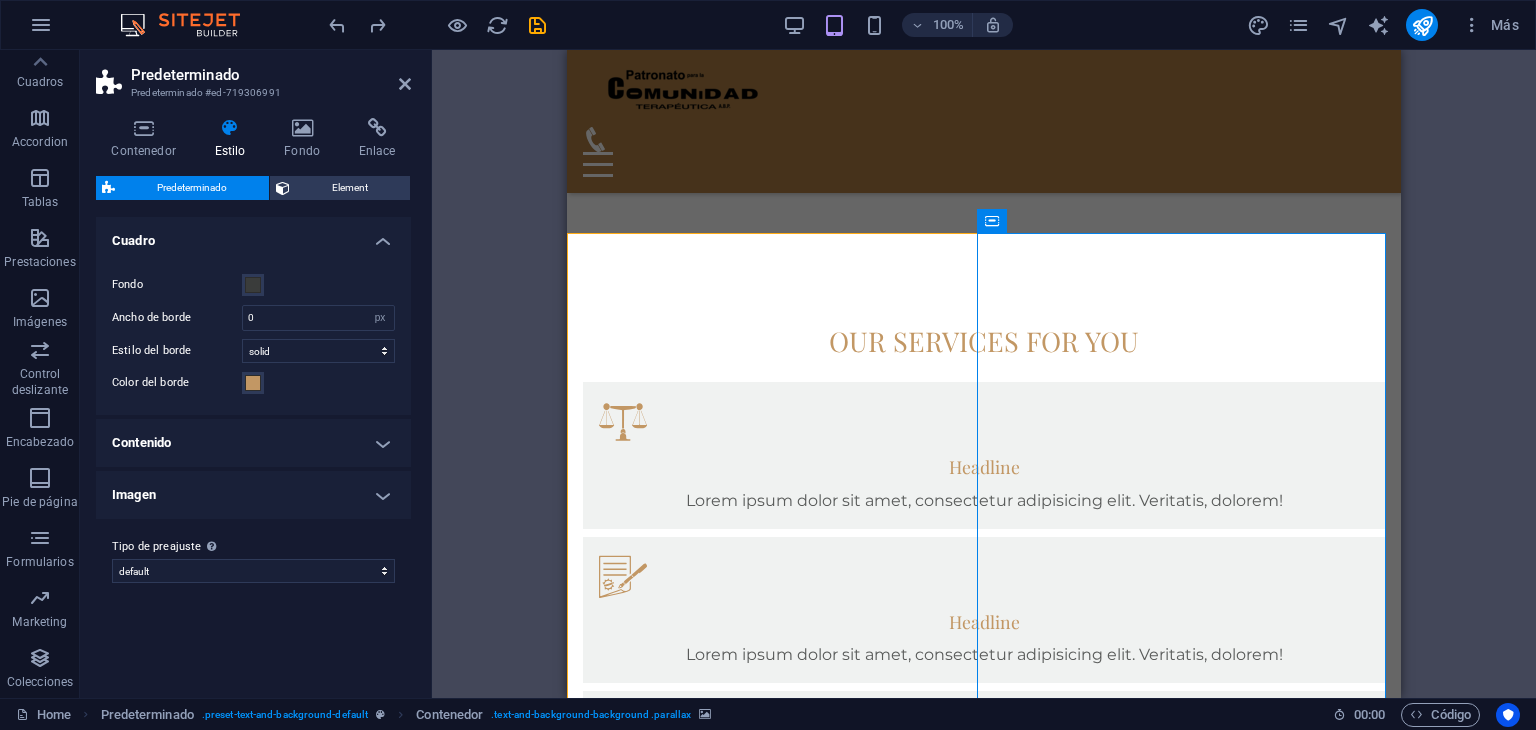 click on "Contenido" at bounding box center (253, 443) 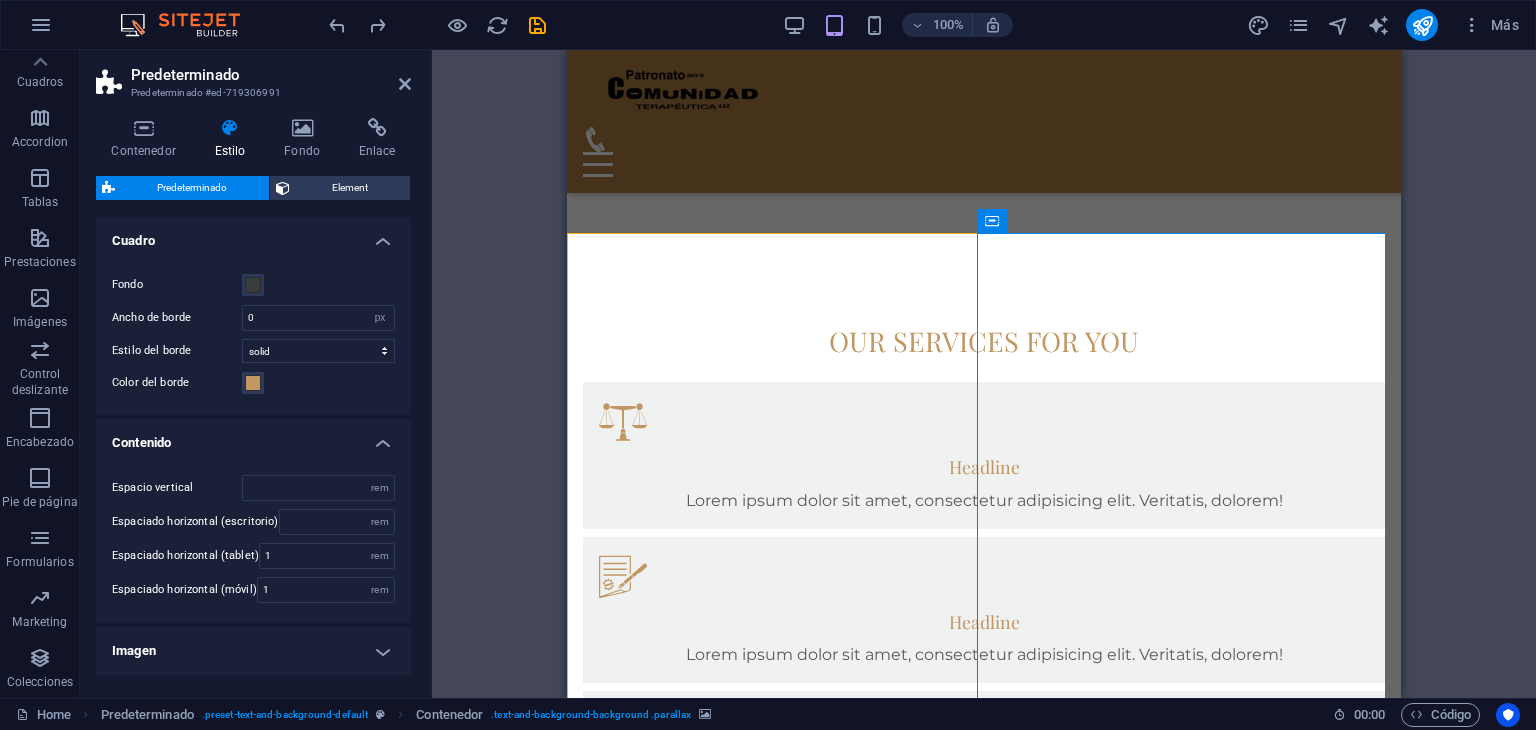 scroll, scrollTop: 71, scrollLeft: 0, axis: vertical 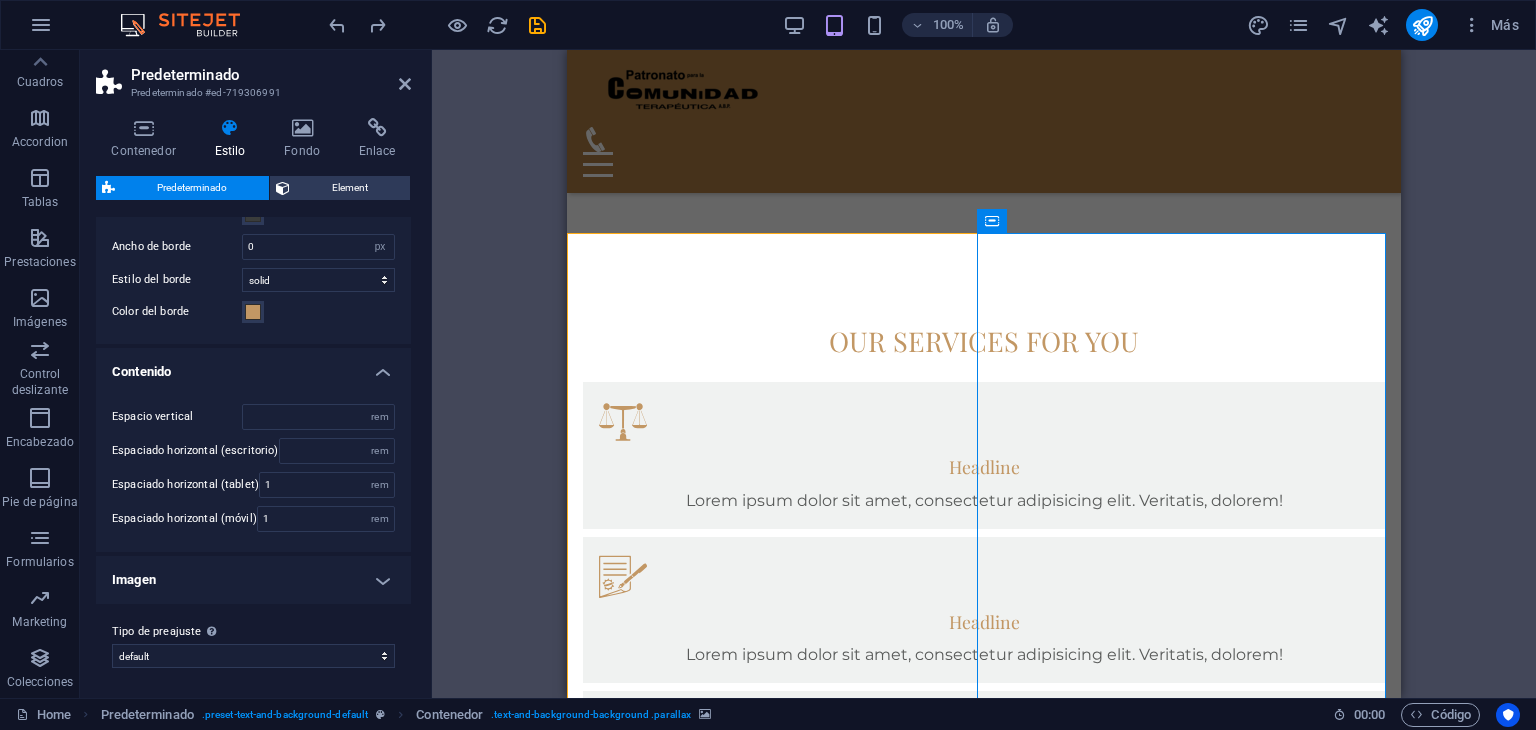 click on "Imagen" at bounding box center [253, 580] 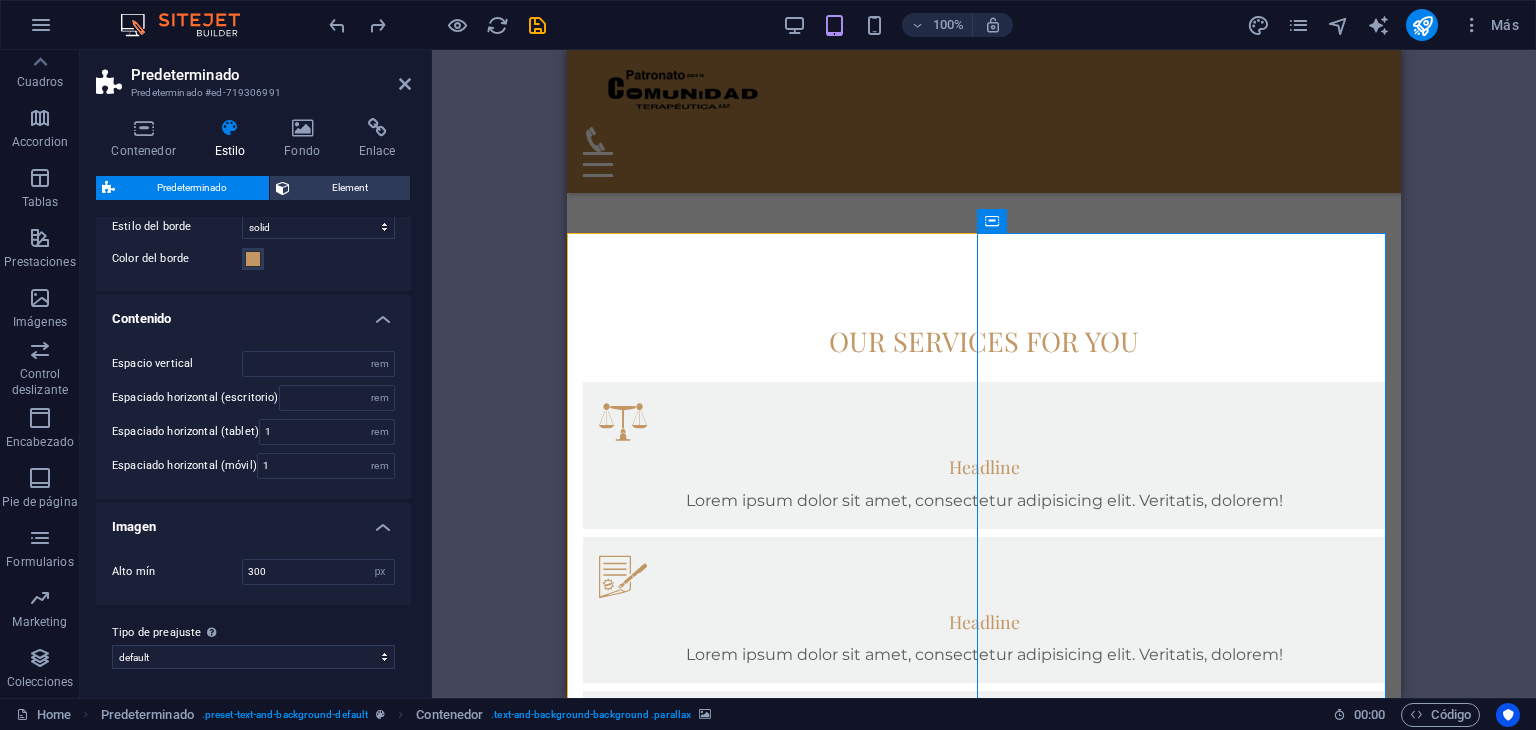 scroll, scrollTop: 0, scrollLeft: 0, axis: both 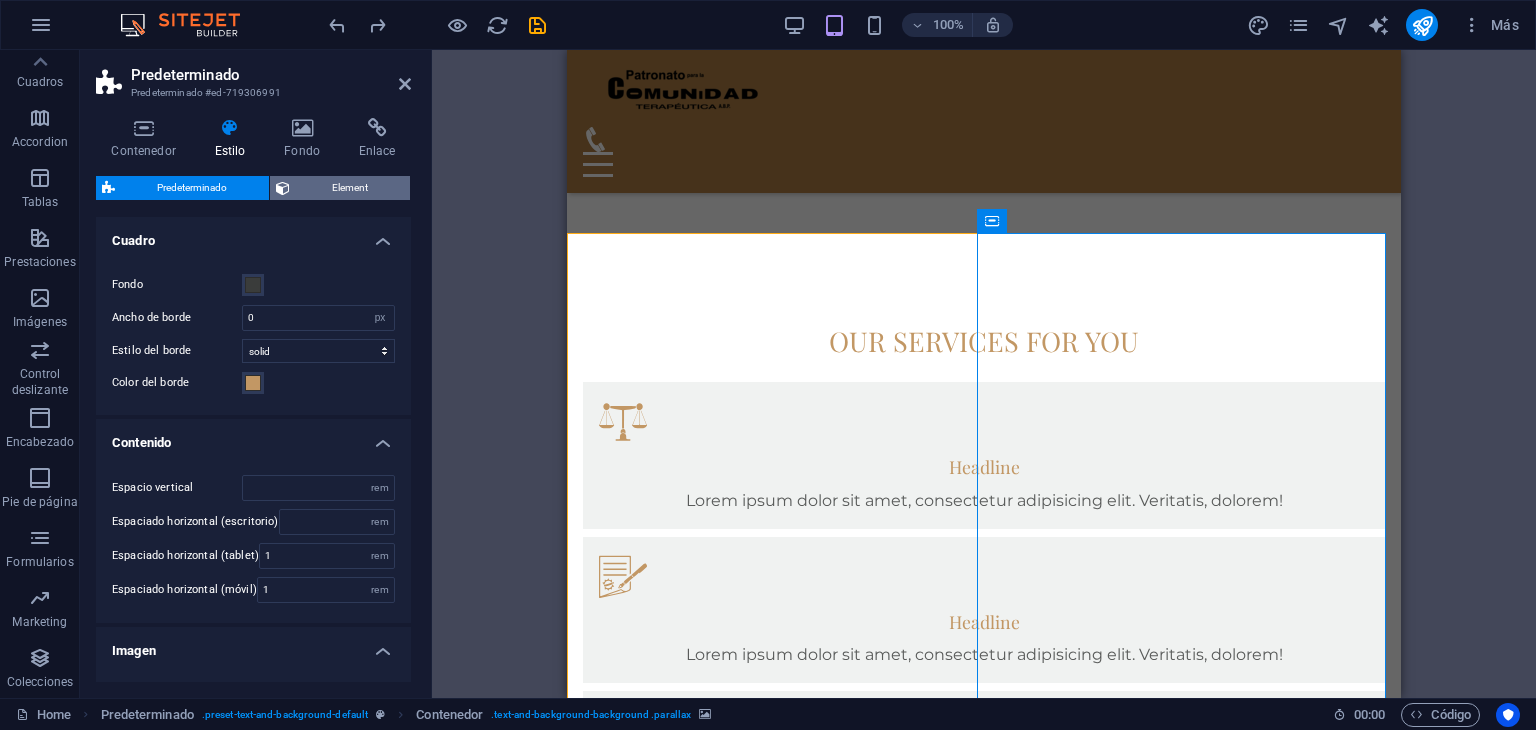 click on "Element" at bounding box center (350, 188) 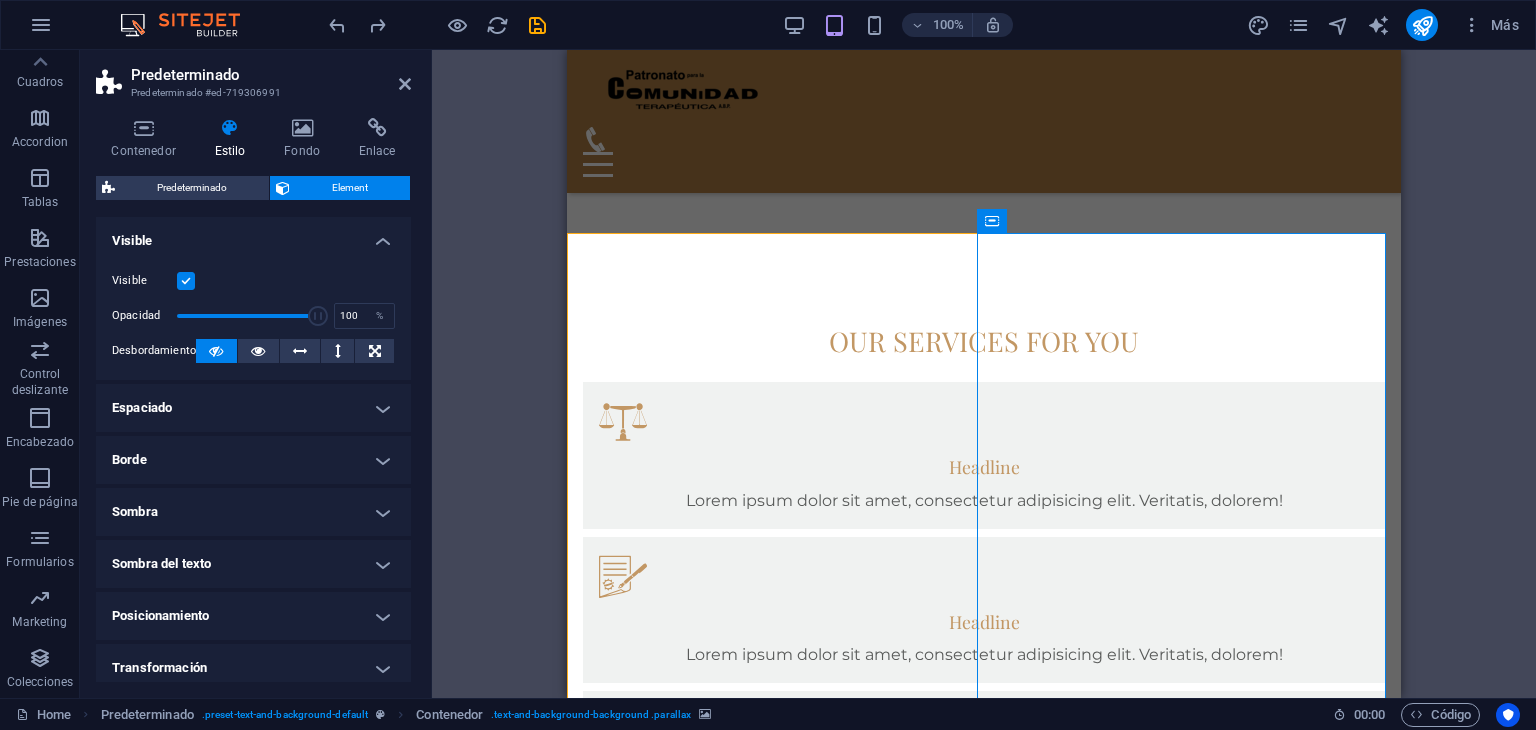 click on "Espaciado" at bounding box center [253, 408] 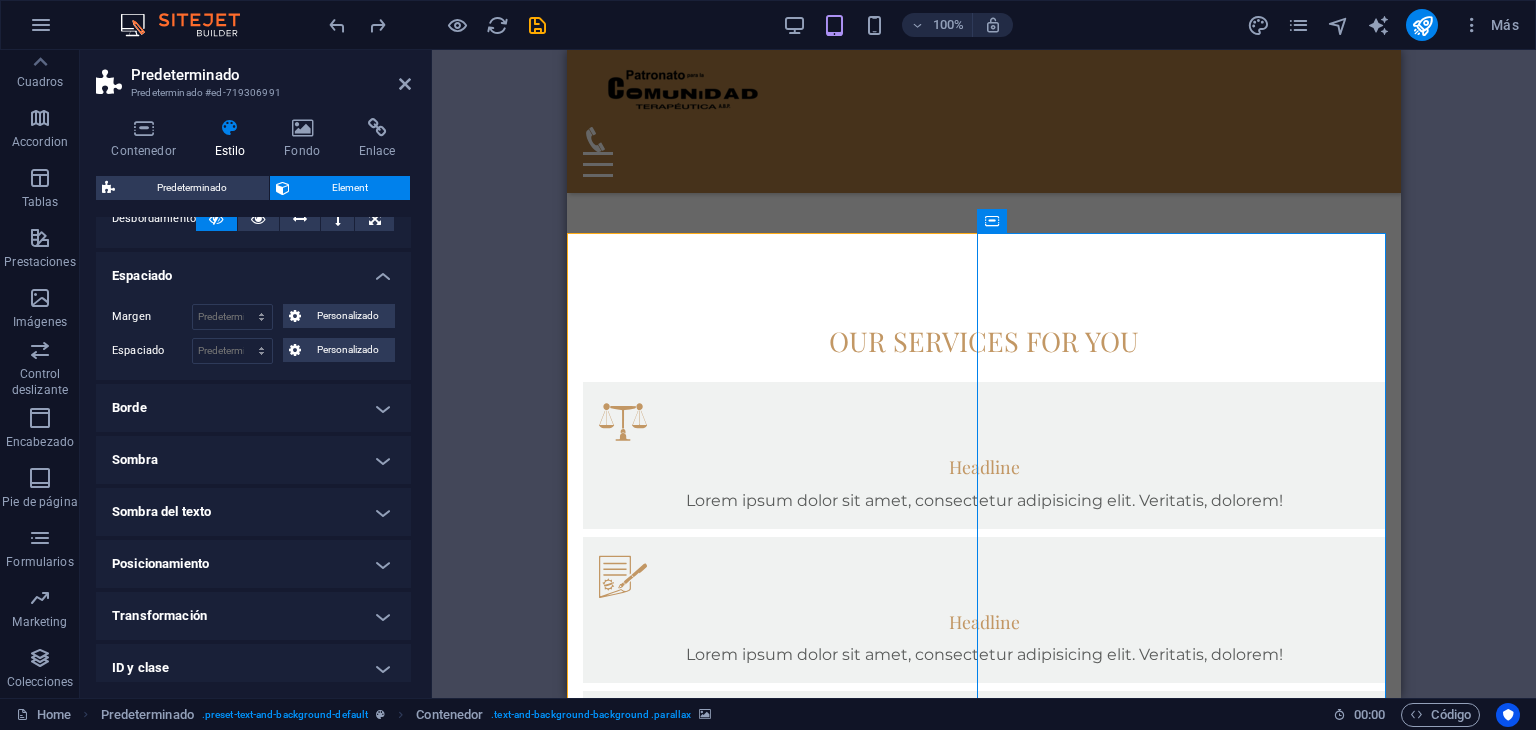 click on "Borde" at bounding box center (253, 408) 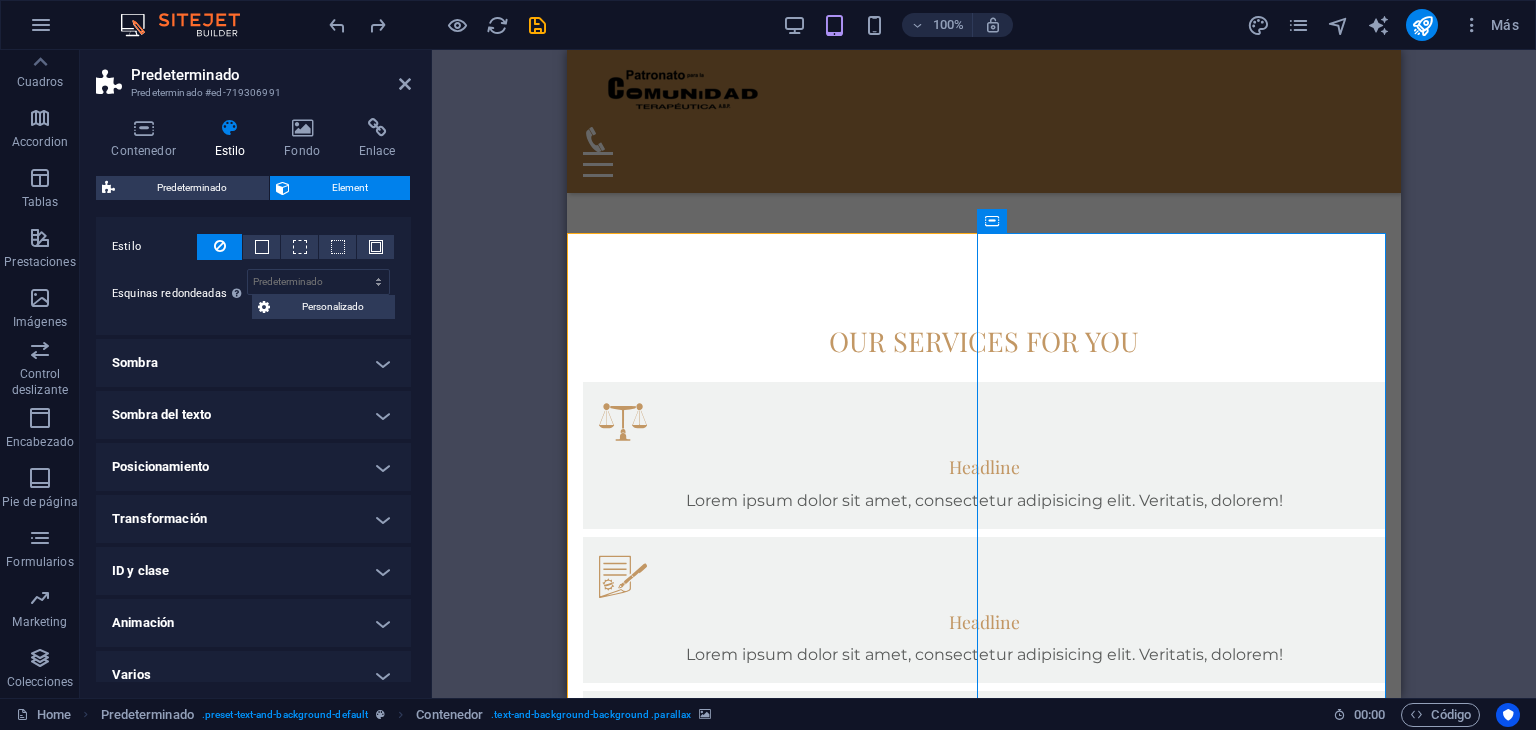scroll, scrollTop: 349, scrollLeft: 0, axis: vertical 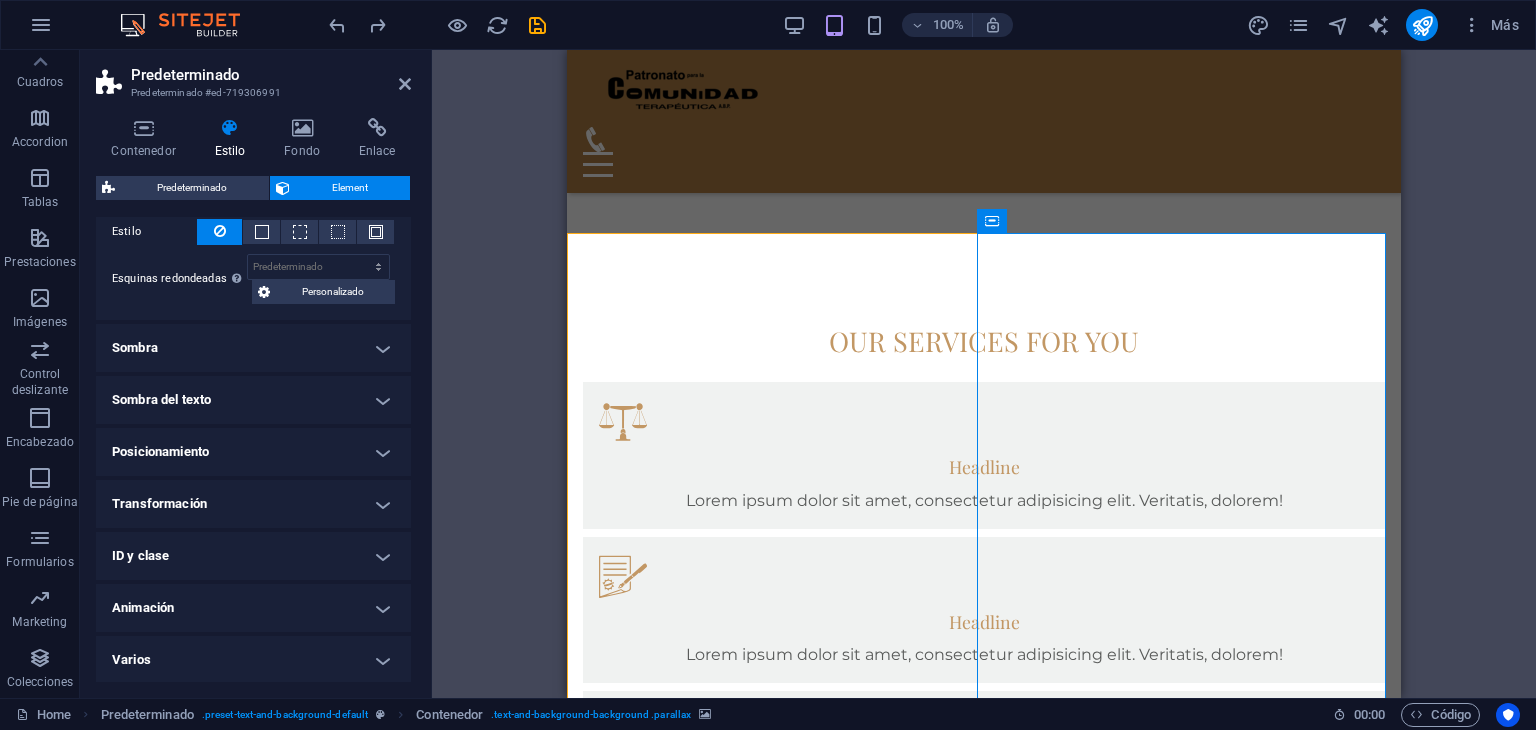click on "Sombra" at bounding box center (253, 348) 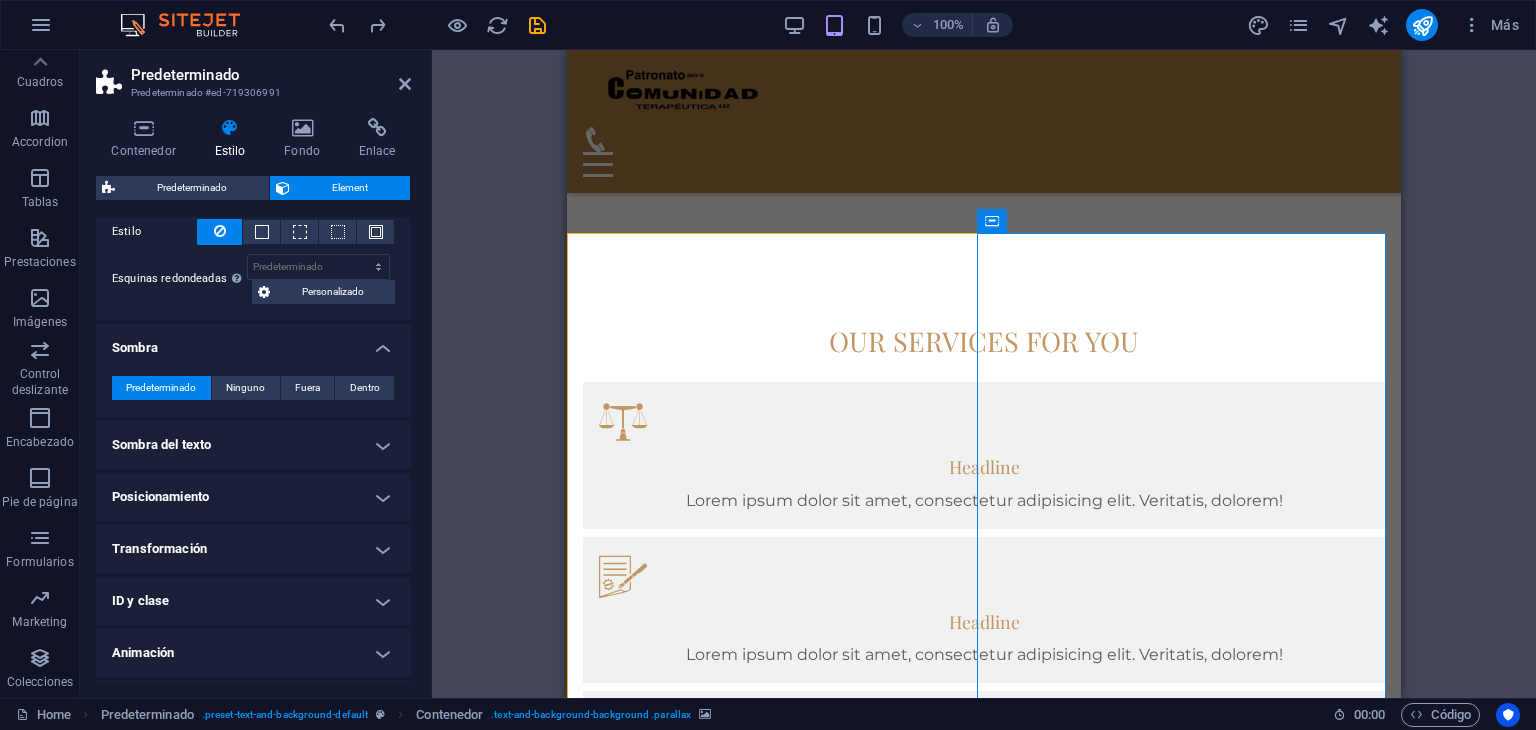 scroll, scrollTop: 394, scrollLeft: 0, axis: vertical 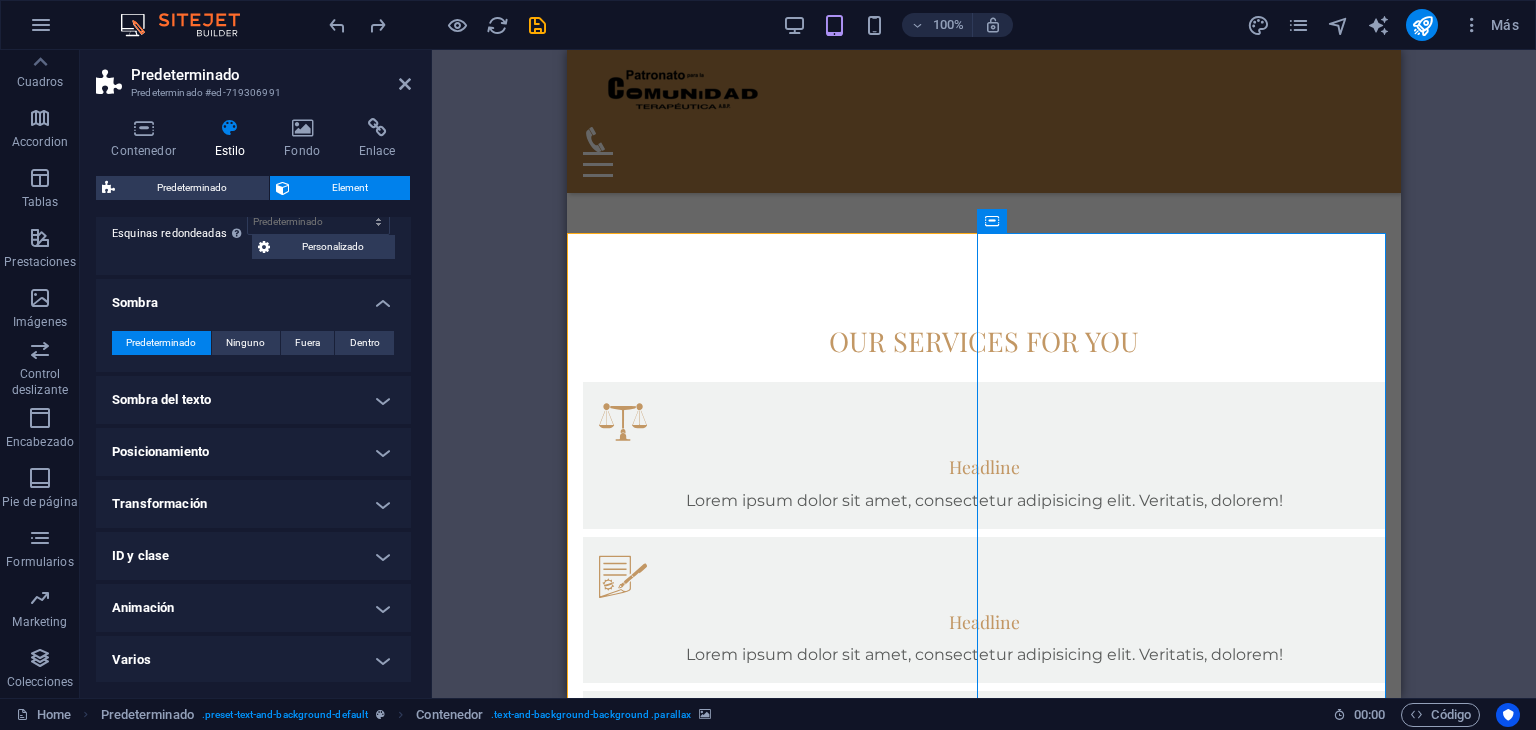 click on "Sombra del texto" at bounding box center (253, 400) 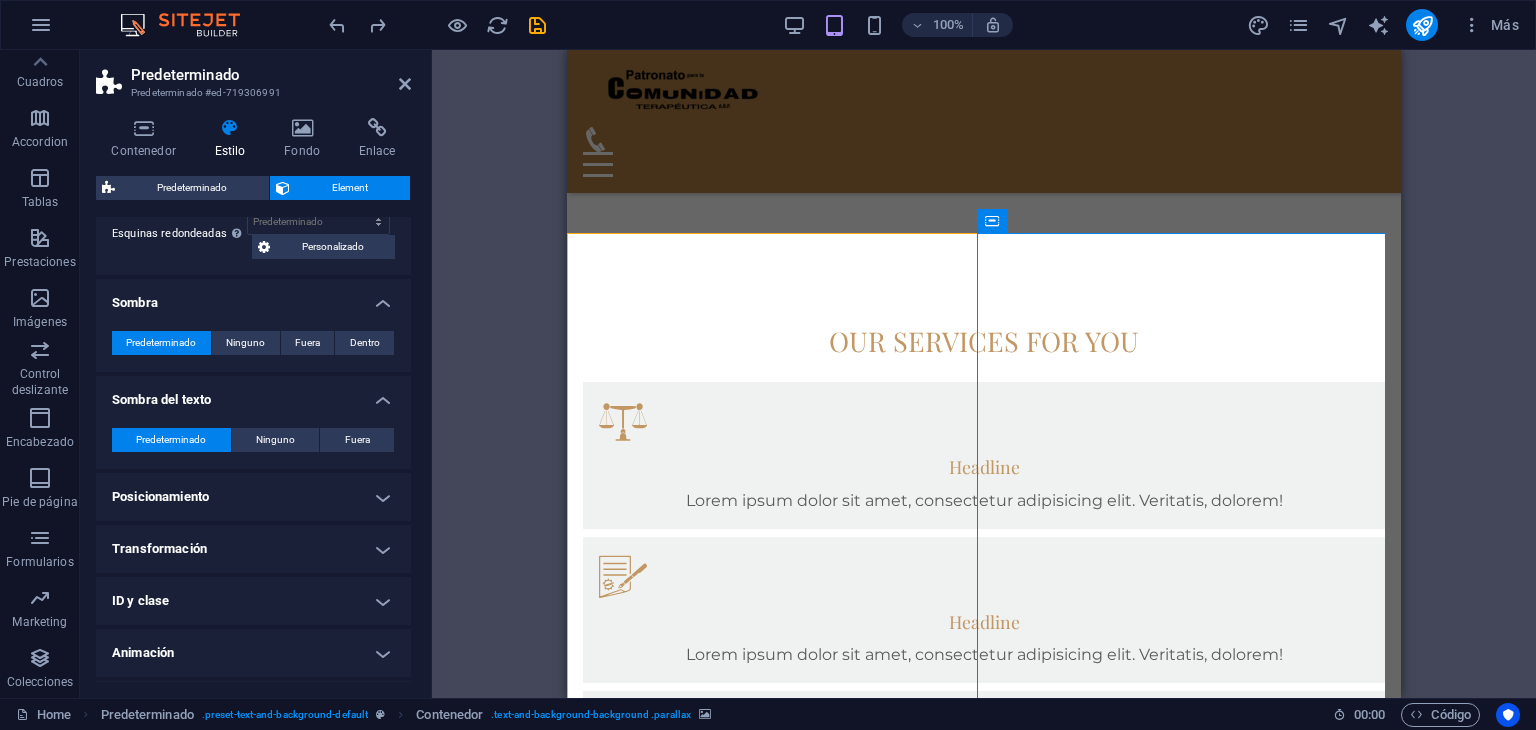scroll, scrollTop: 439, scrollLeft: 0, axis: vertical 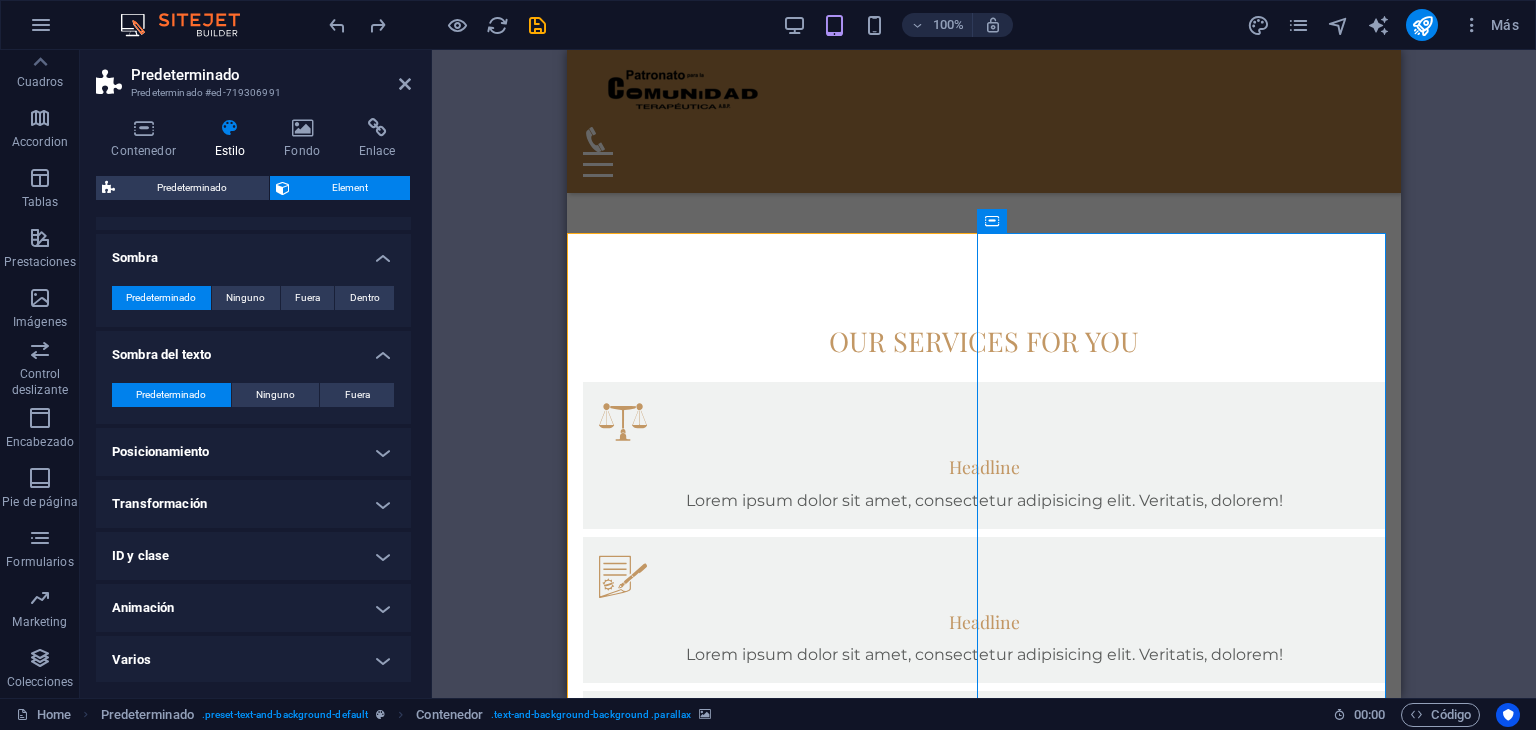 click on "Posicionamiento" at bounding box center (253, 452) 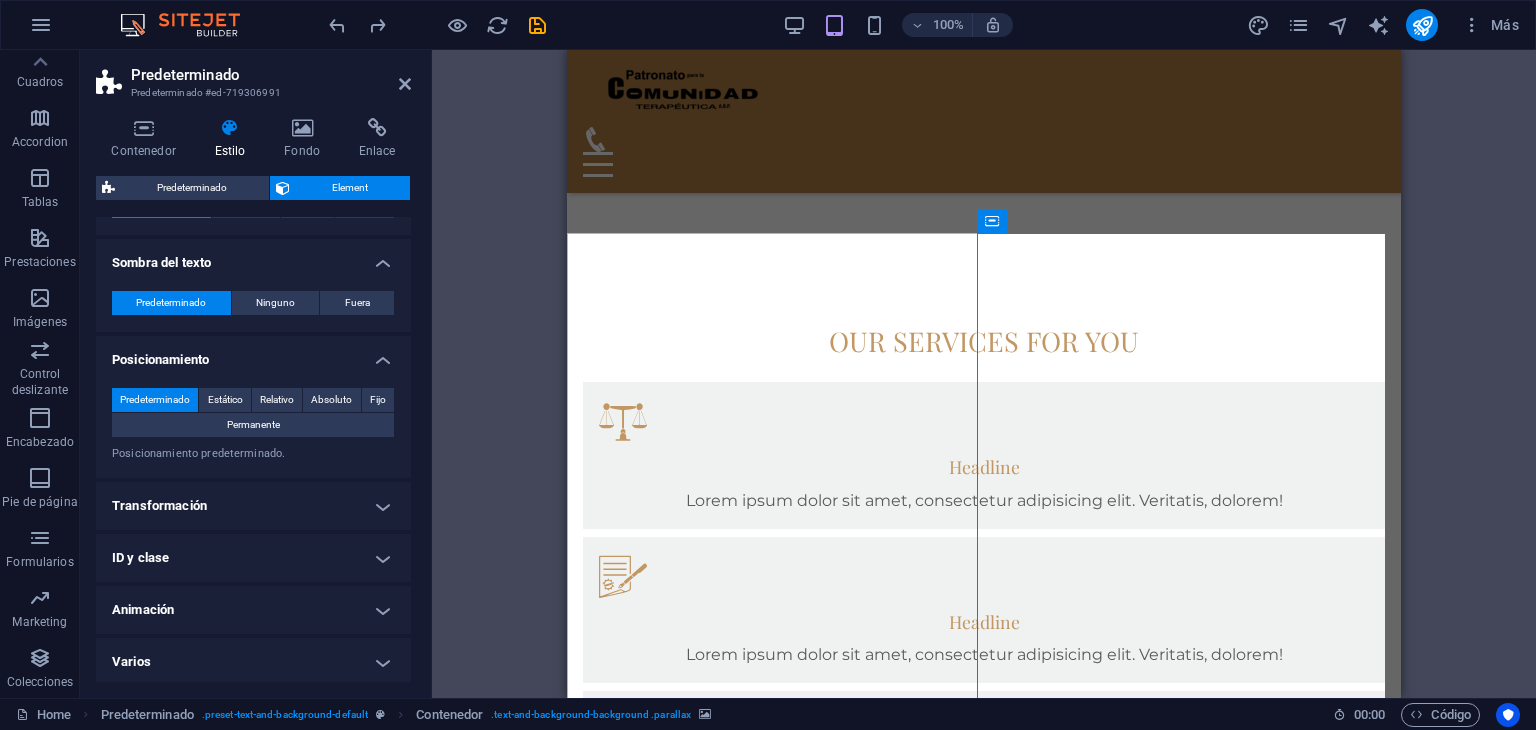 scroll, scrollTop: 533, scrollLeft: 0, axis: vertical 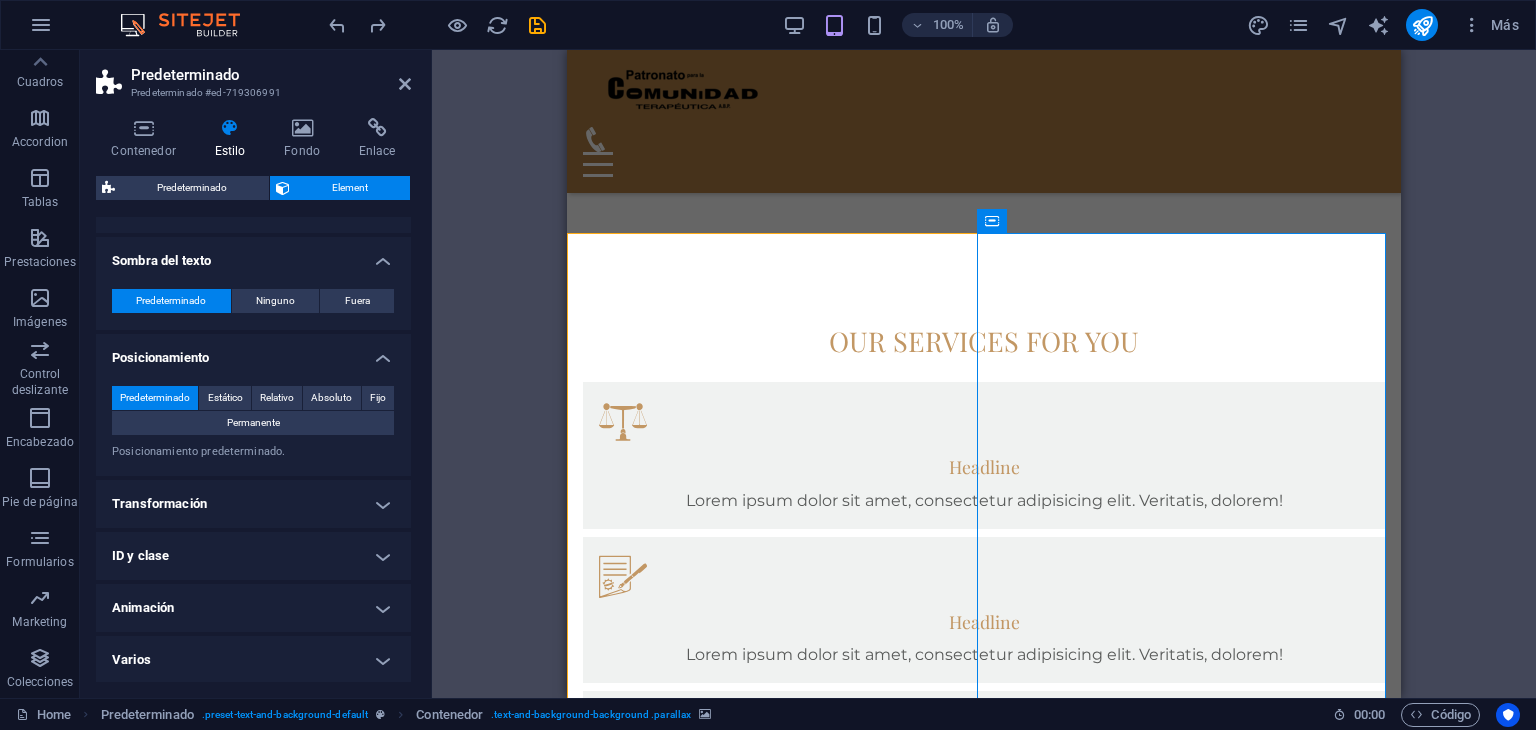click on "Transformación" at bounding box center (253, 504) 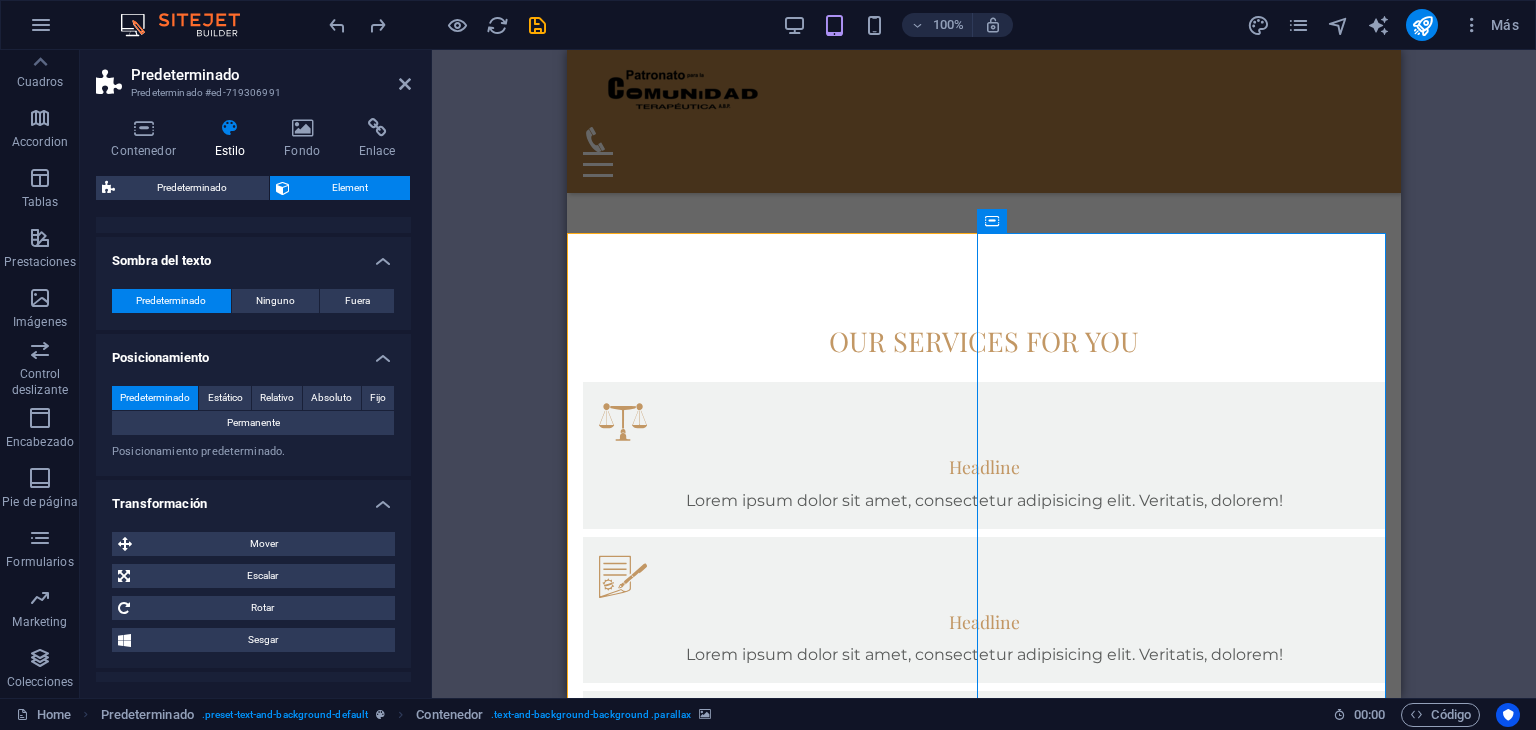 scroll, scrollTop: 673, scrollLeft: 0, axis: vertical 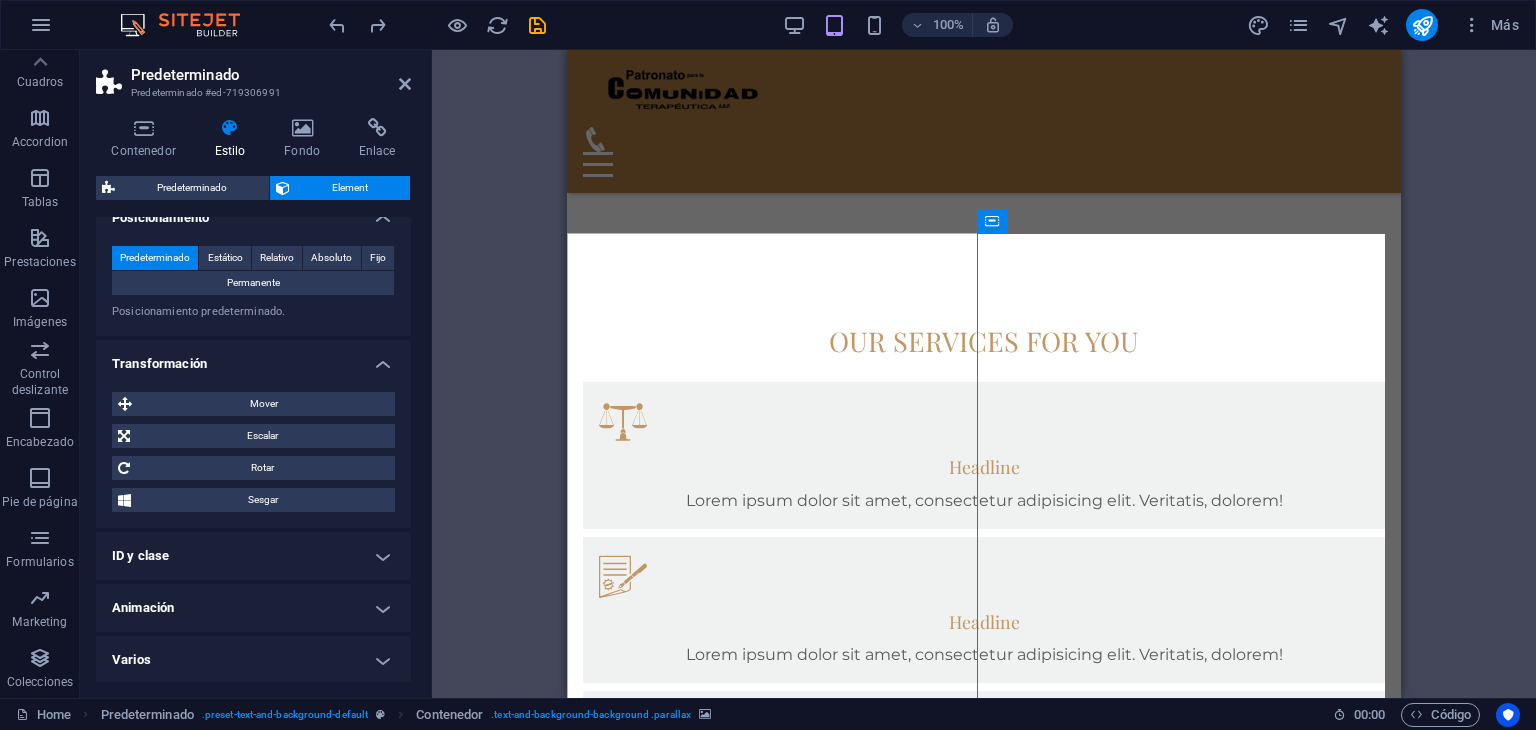 click on "ID y clase" at bounding box center [253, 556] 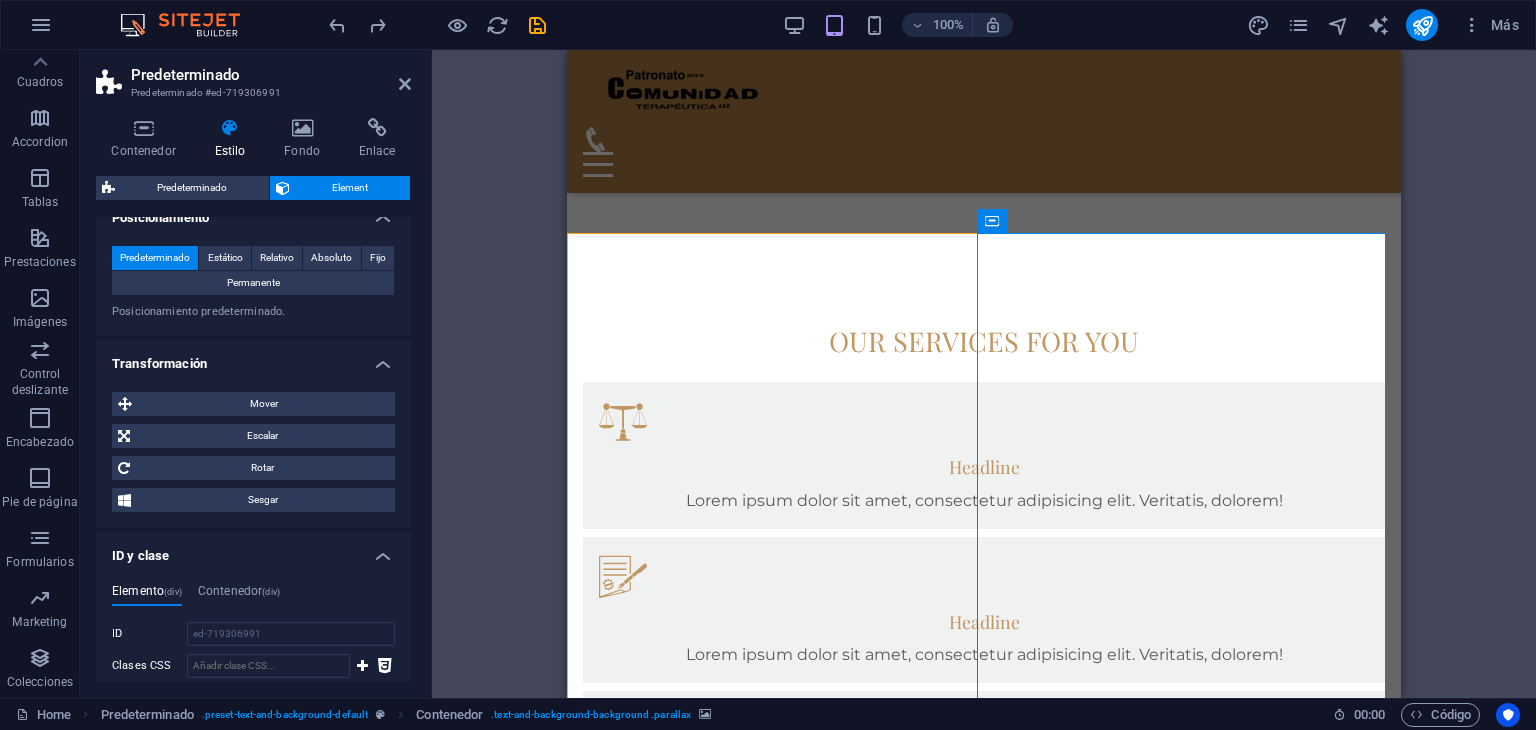 scroll, scrollTop: 909, scrollLeft: 0, axis: vertical 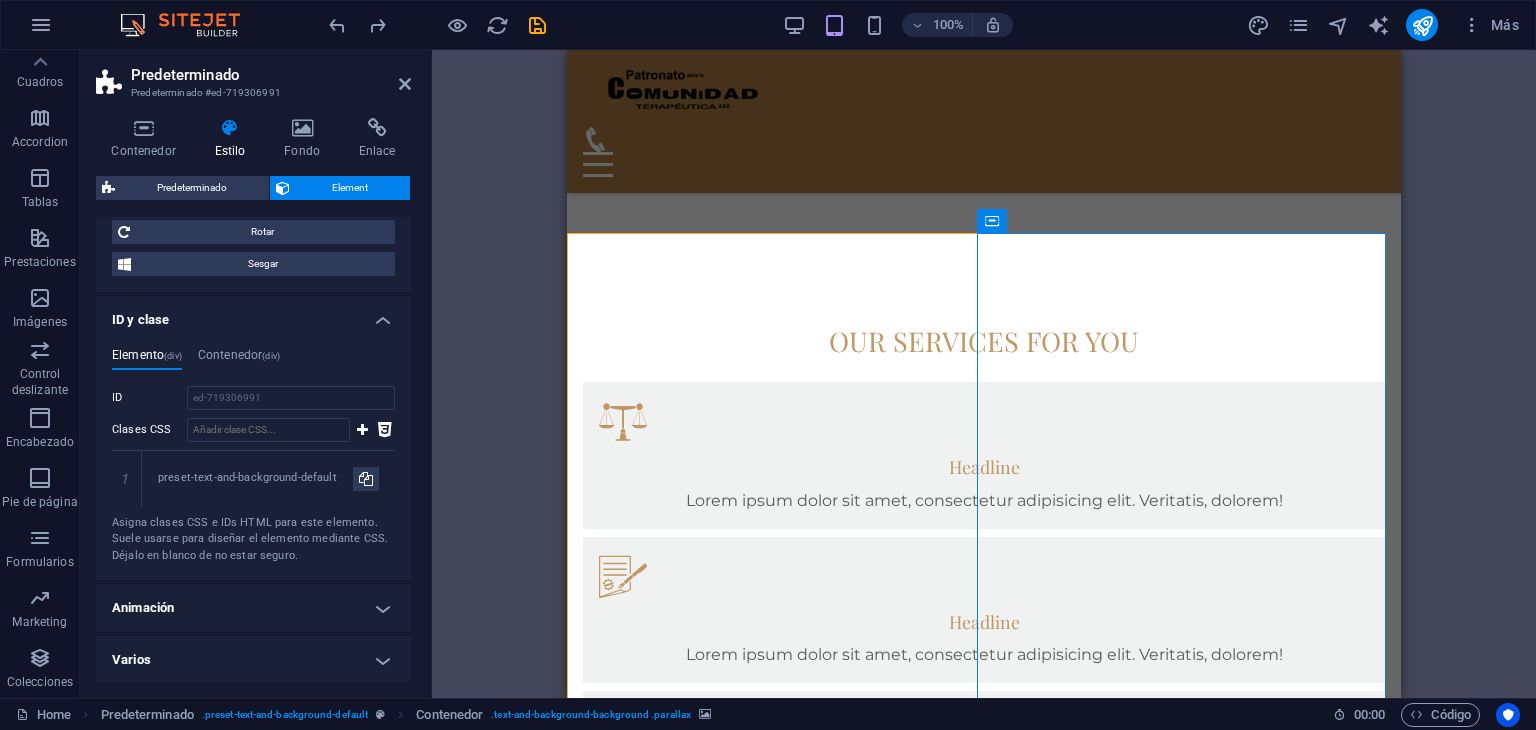 click on "Animación" at bounding box center (253, 608) 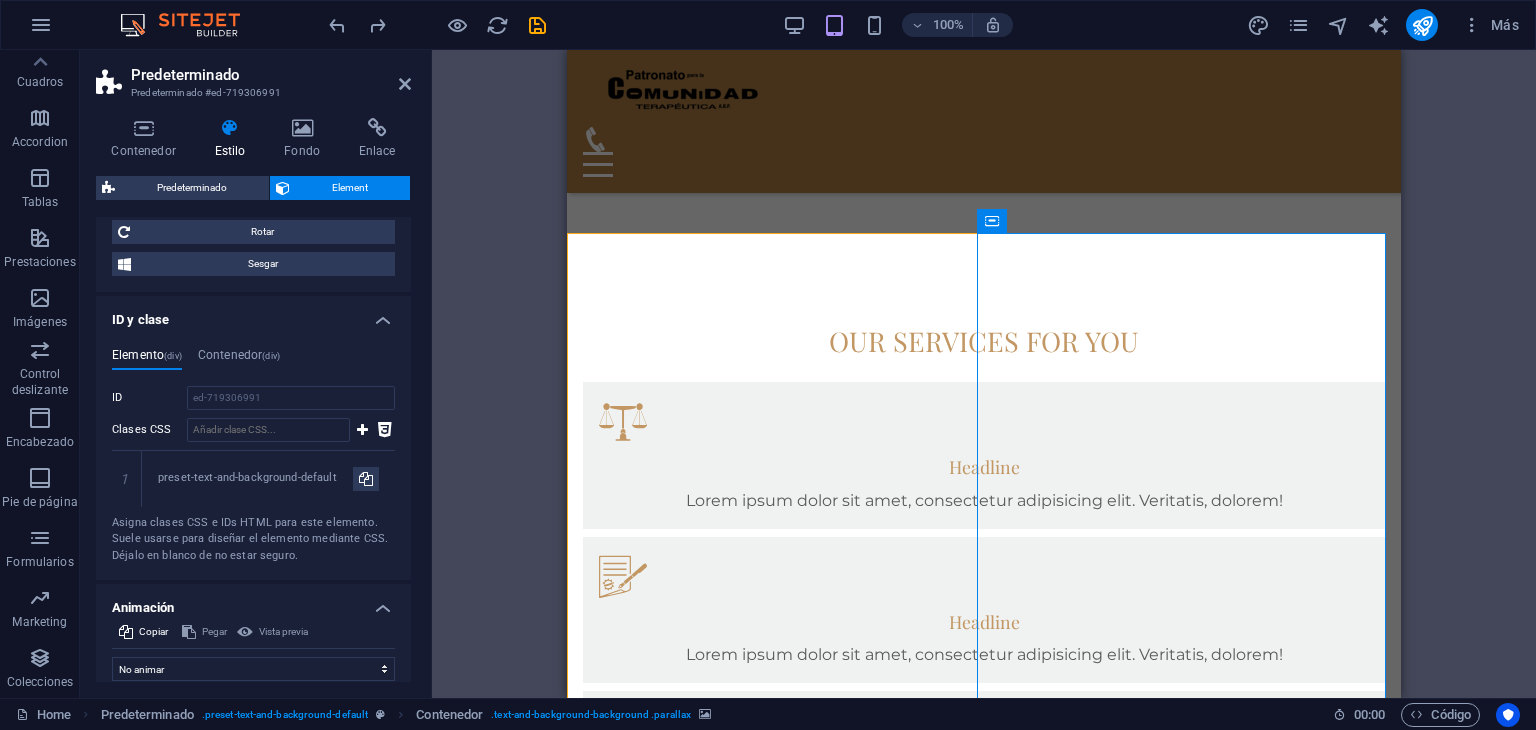 scroll, scrollTop: 974, scrollLeft: 0, axis: vertical 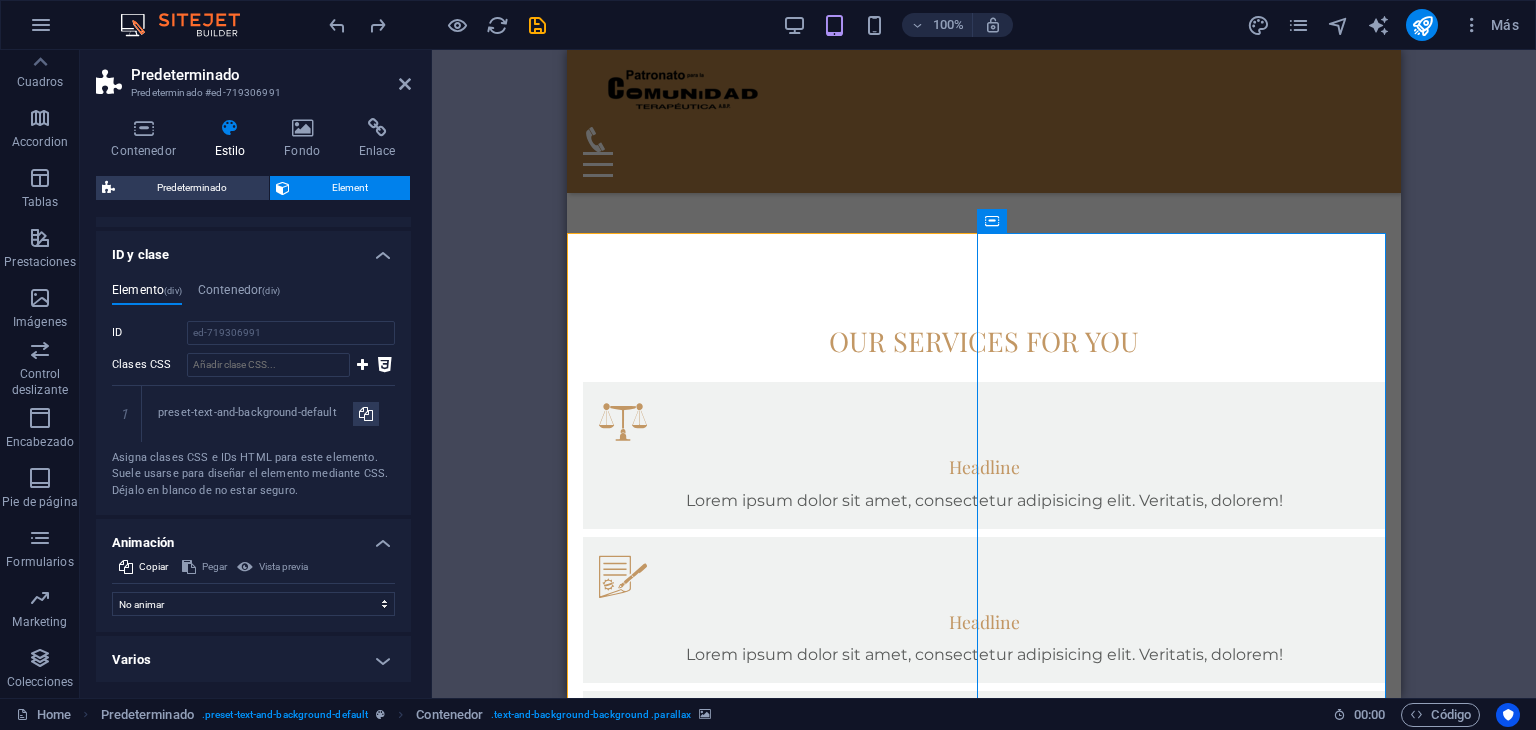 click on "Varios" at bounding box center (253, 660) 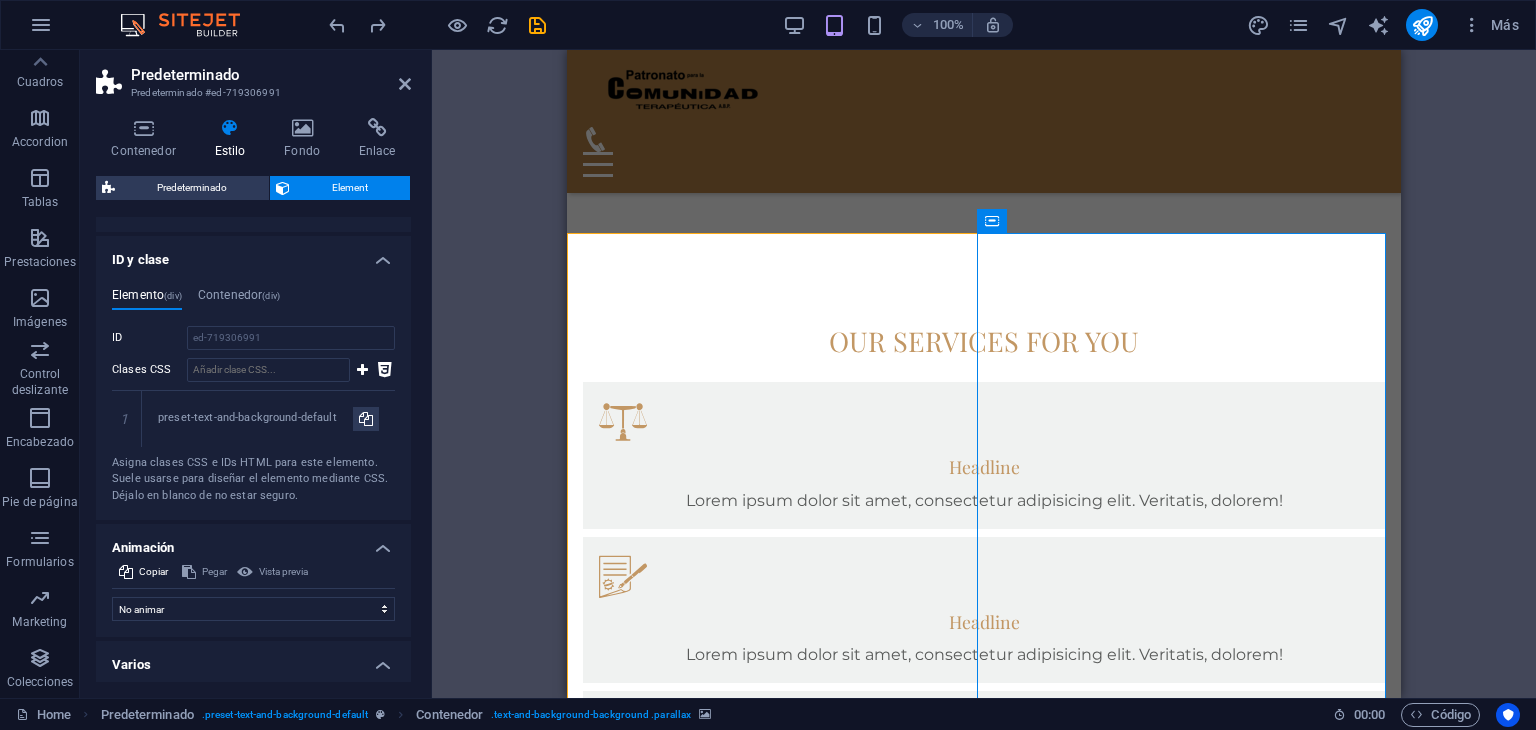 scroll, scrollTop: 974, scrollLeft: 0, axis: vertical 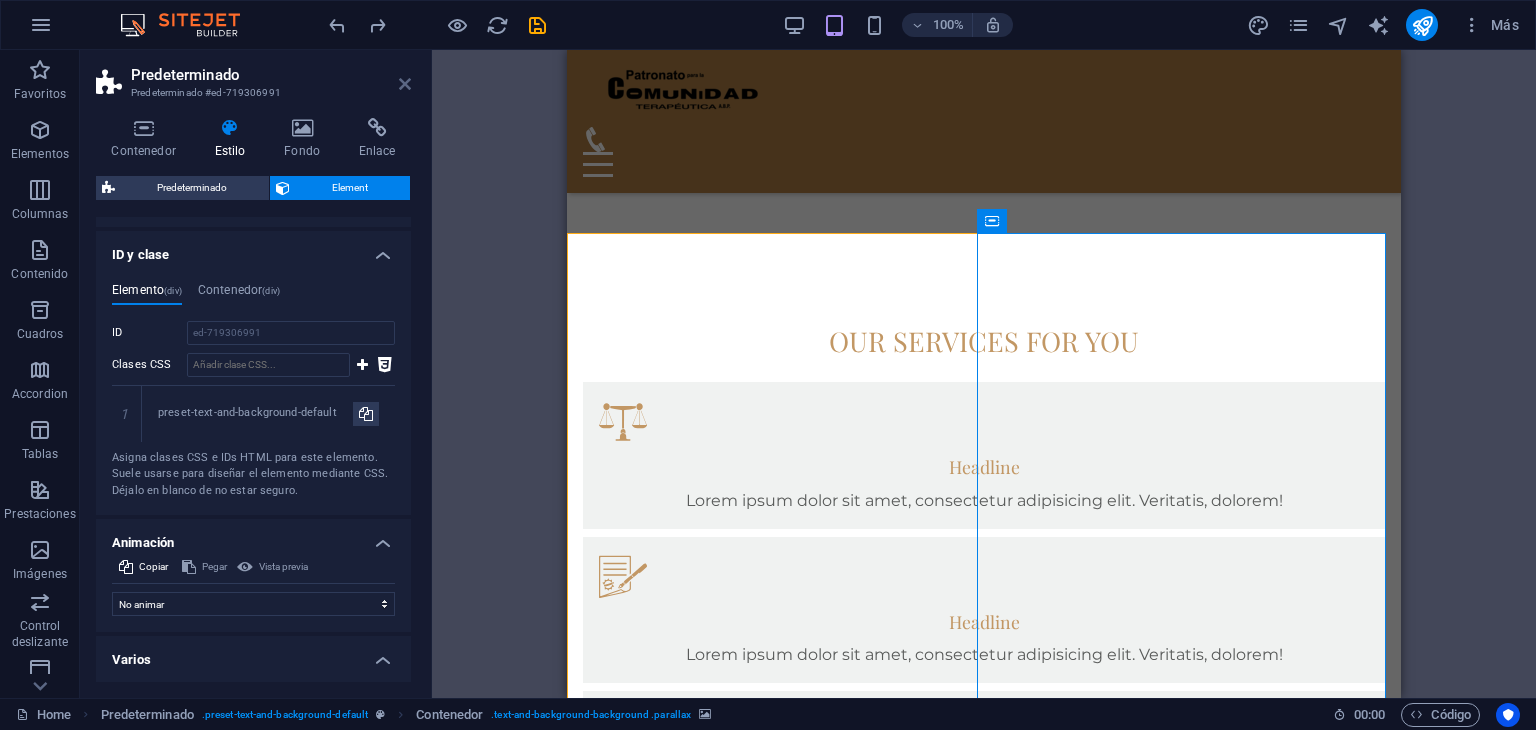 click at bounding box center (405, 84) 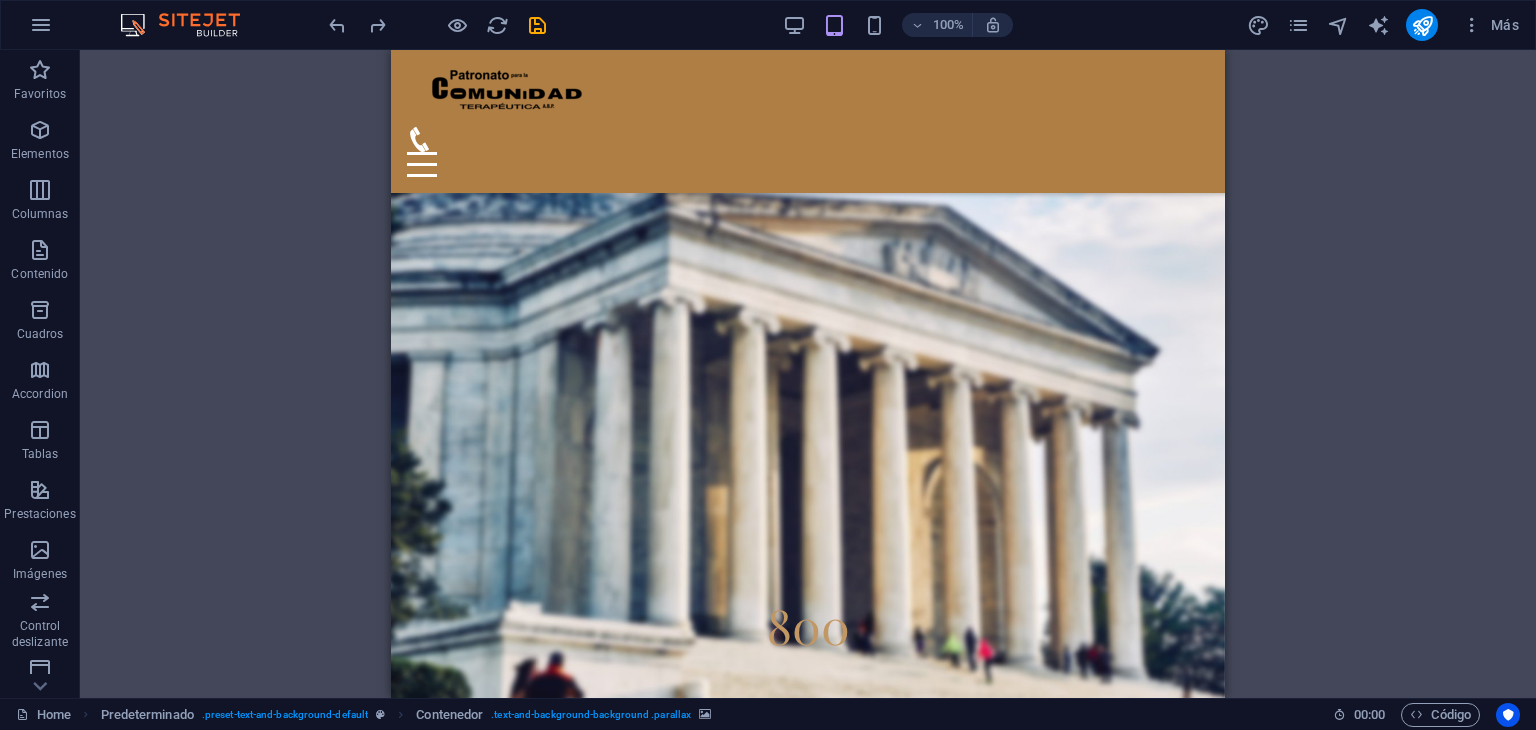 scroll, scrollTop: 2306, scrollLeft: 0, axis: vertical 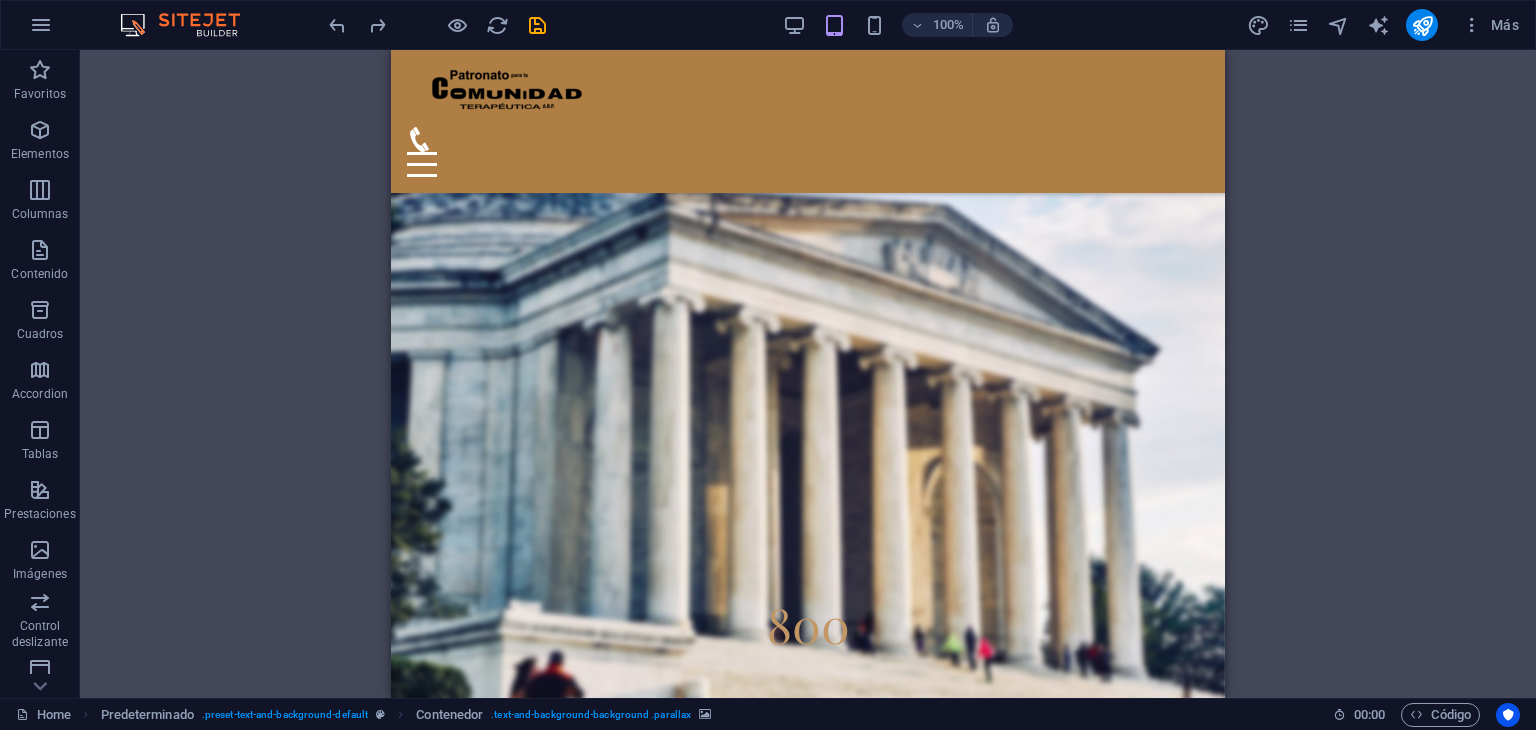 click on "Arrastra aquí para reemplazar el contenido existente. Si quieres crear un elemento nuevo, pulsa “Ctrl”.
H1   Banner   Banner   Contenedor   Lista de colecciones   Separador   Texto   Separador   Separador   Barra de menús   Menú   Botón   Contenedor   Separador   Contenedor   Predeterminado   Predeterminado   Contenedor   Predeterminado   H2   Separador   Texto   Contenedor   Separador   Contenedor   Imagen   Predeterminado   Contenedor   H3   Texto   Separador   Botón   Predeterminado   Contenedor   Predeterminado   Contenedor   Texto   Contenedor   Imagen   H2   H2   Texto   Contenedor   Contenedor   HTML   Contenedor   Predeterminado   Predeterminado   Contenedor   Texto   Contenedor   HTML   Contenedor   Imagen   Contenedor   H3   Texto   Contenedor   H3   Contenedor   Texto   Contenedor   Texto   Contenedor   Contenedor   Texto   Texto   Contenedor   Contenedor   Menú   Texto   Contenedor   H3   Predeterminado   Contenedor   Imagen   Contenedor   H3   Contenedor   Contenedor" at bounding box center (808, 374) 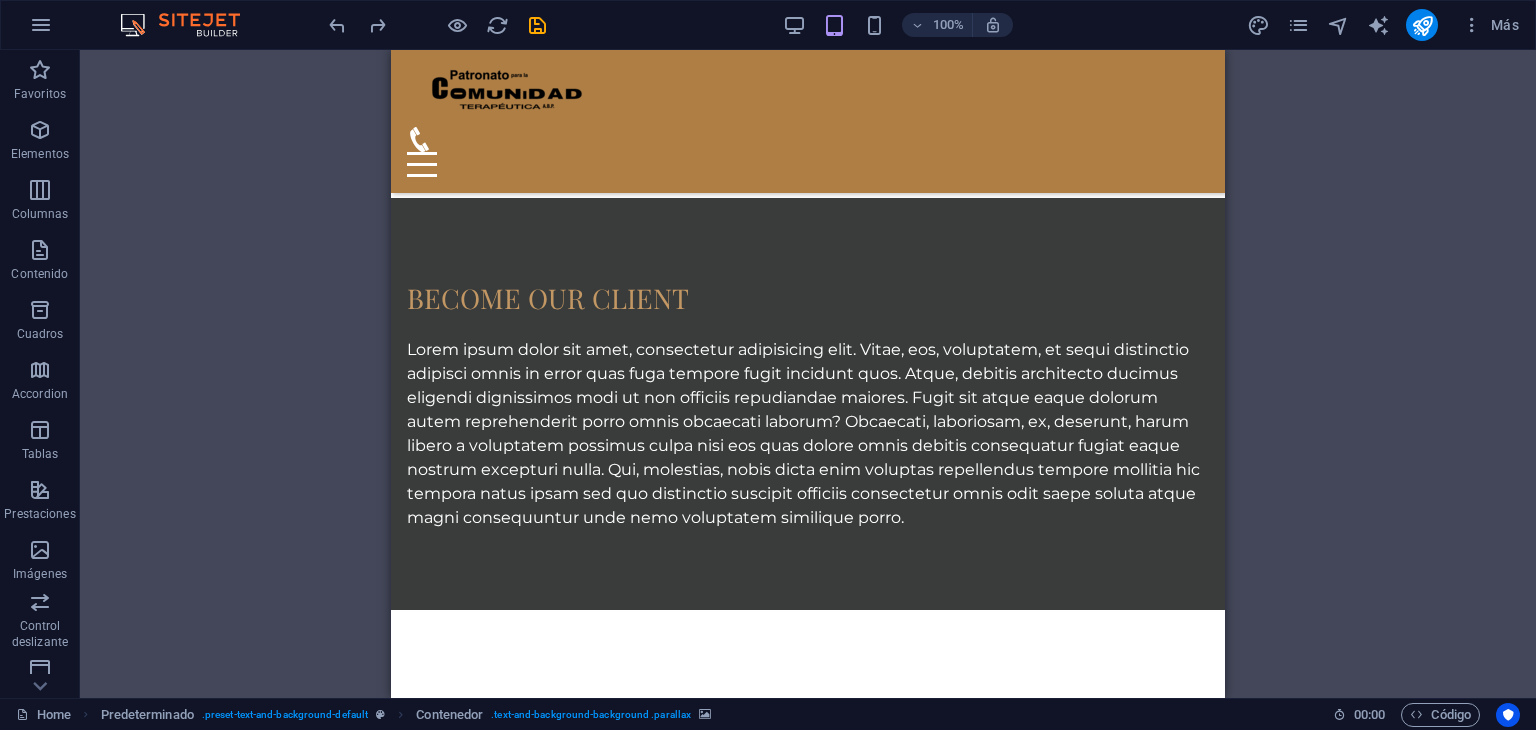 scroll, scrollTop: 1381, scrollLeft: 0, axis: vertical 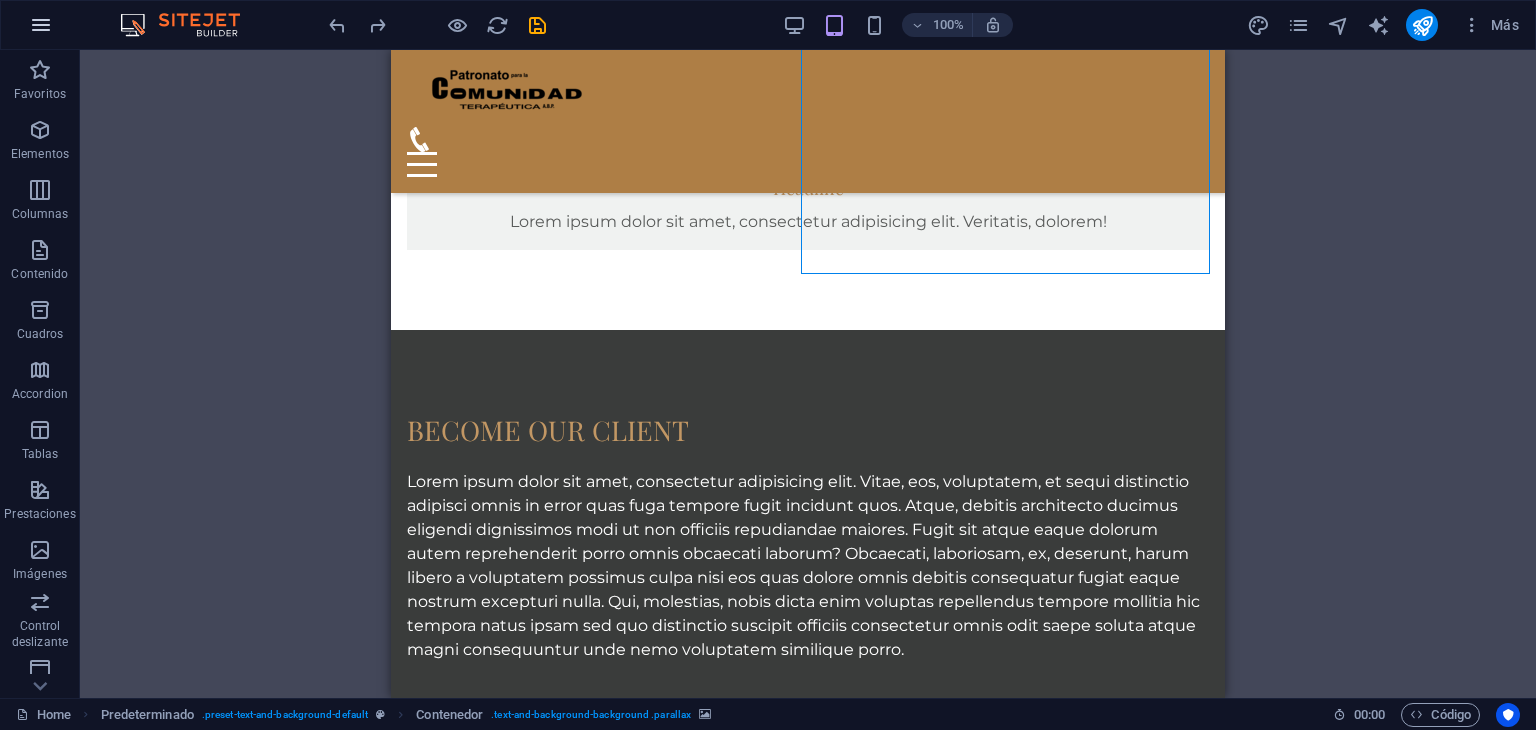 click at bounding box center (41, 25) 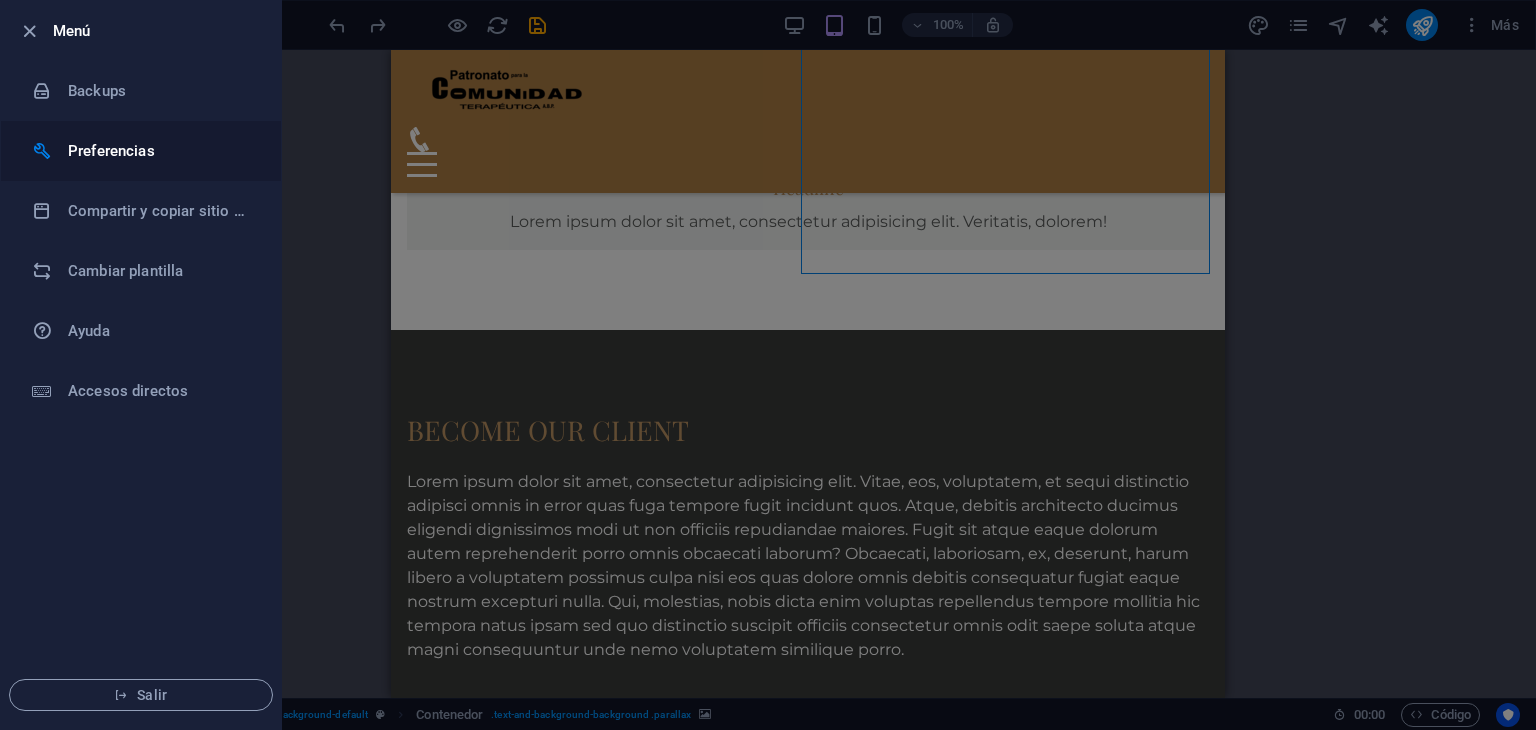 click on "Preferencias" at bounding box center [160, 151] 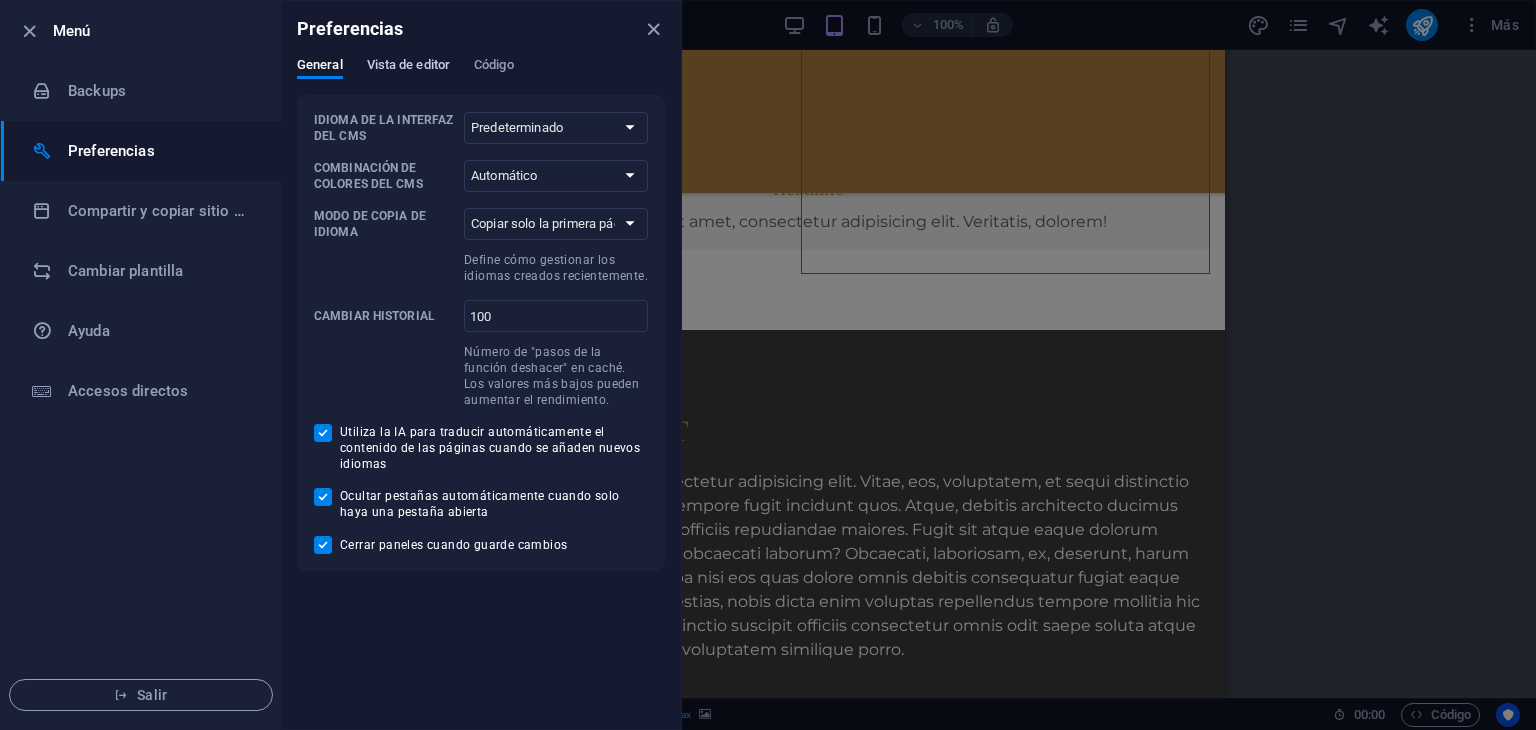 click on "Vista de editor" at bounding box center [408, 67] 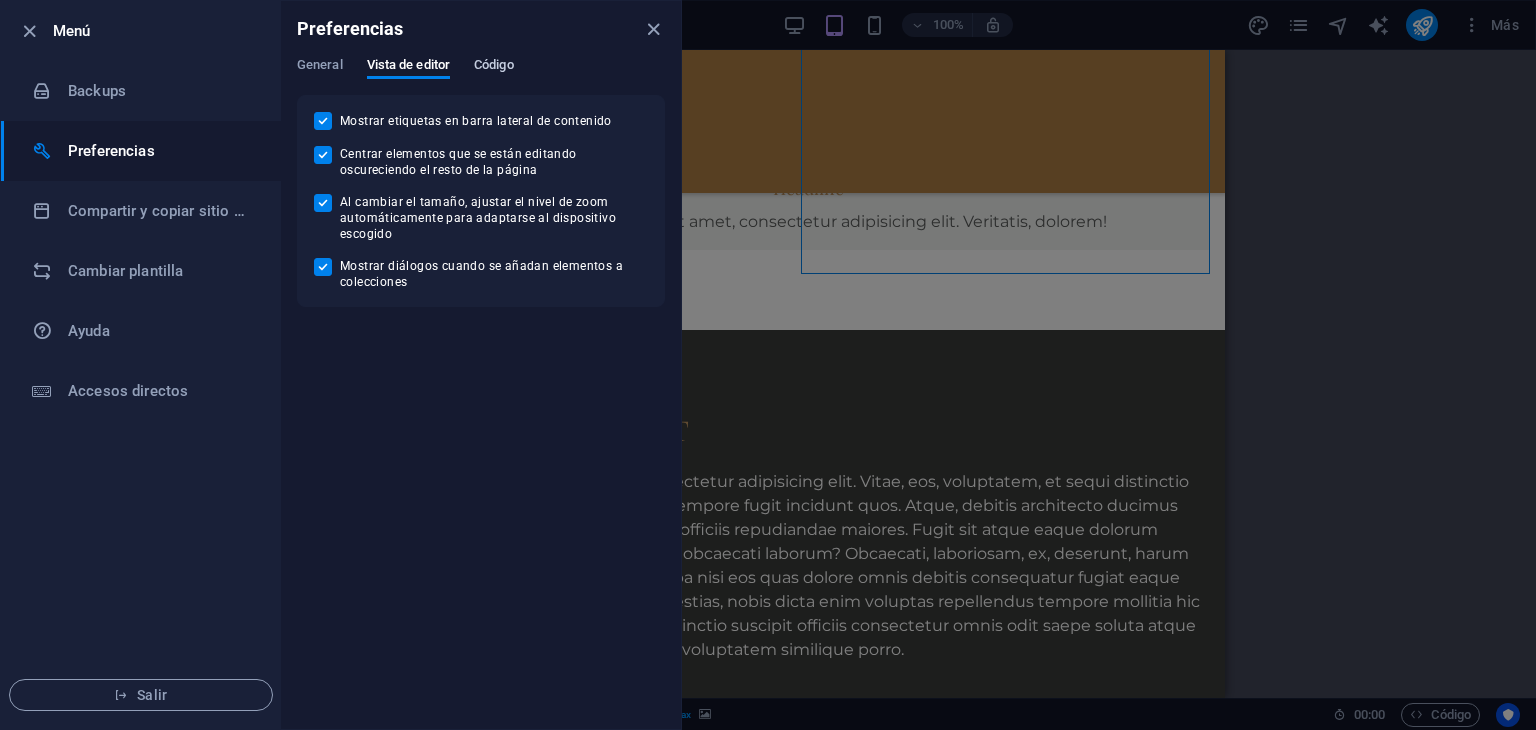click on "Código" at bounding box center [494, 67] 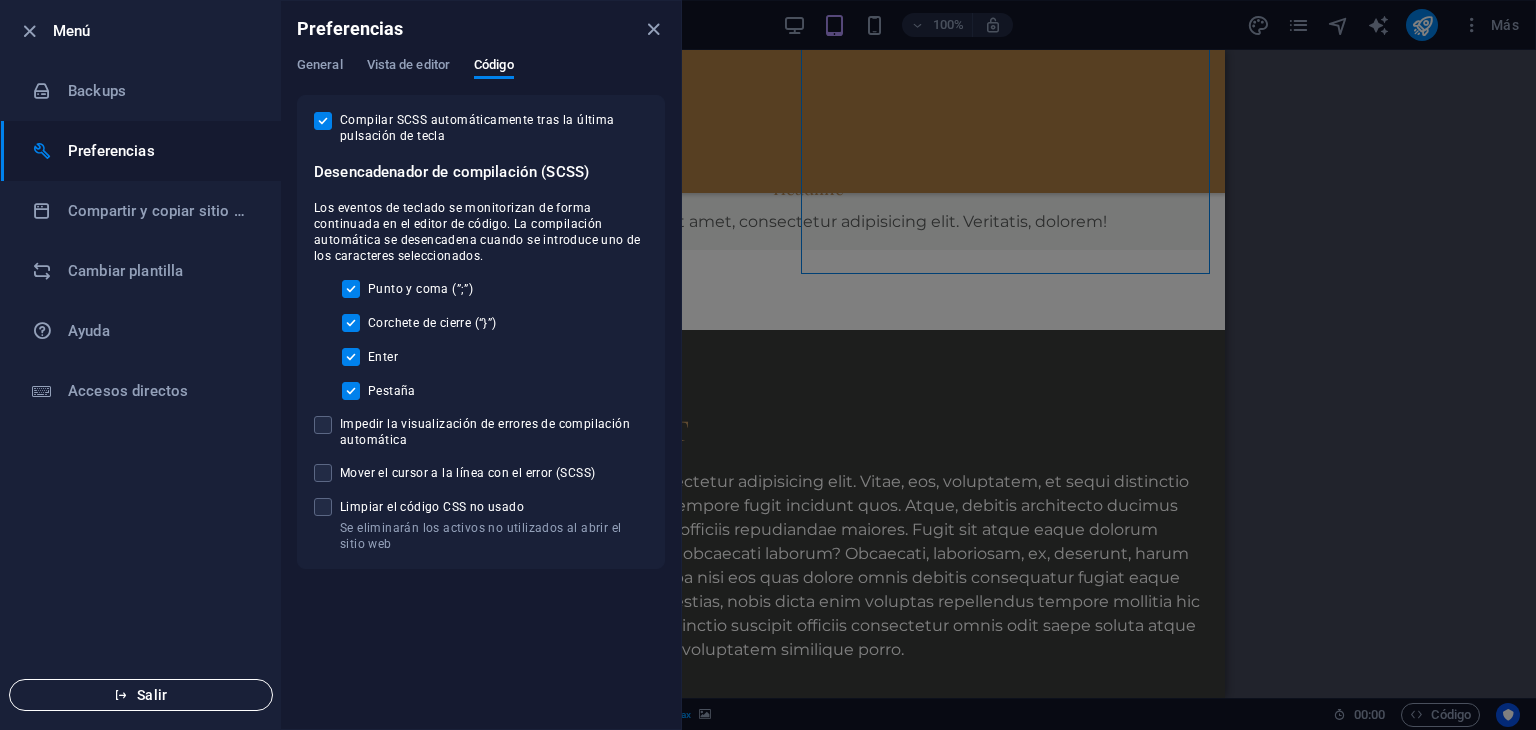 click on "Salir" at bounding box center (141, 695) 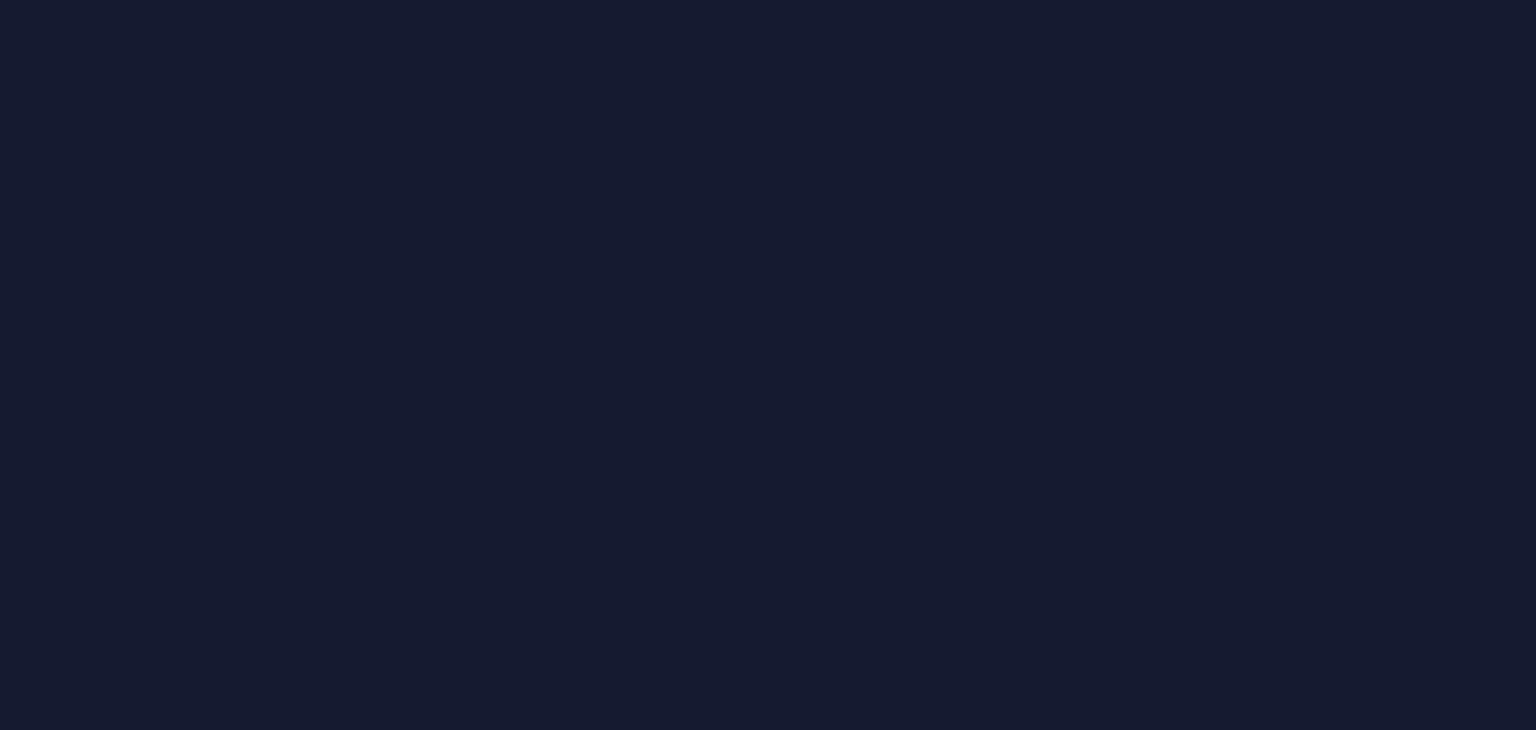 scroll, scrollTop: 0, scrollLeft: 0, axis: both 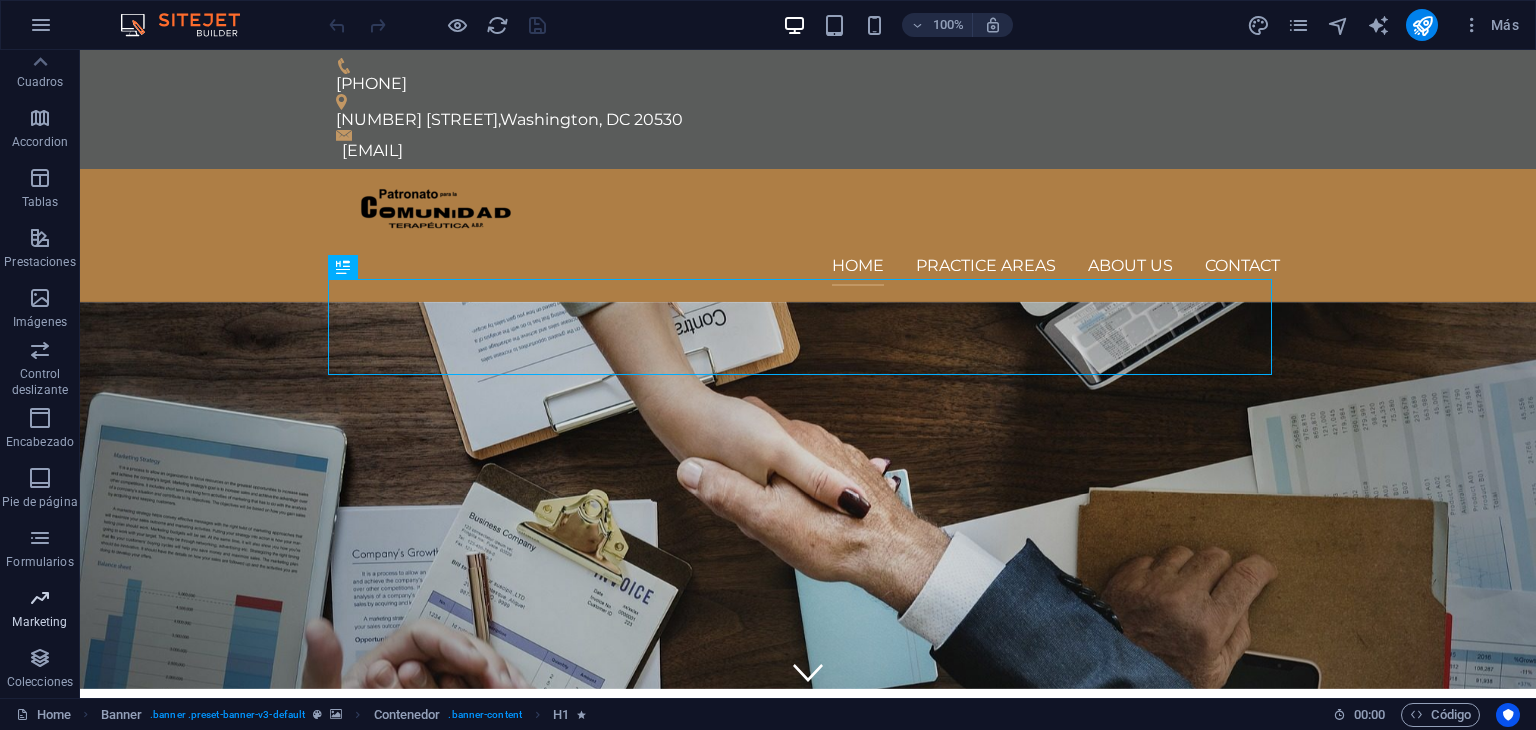 click at bounding box center (40, 598) 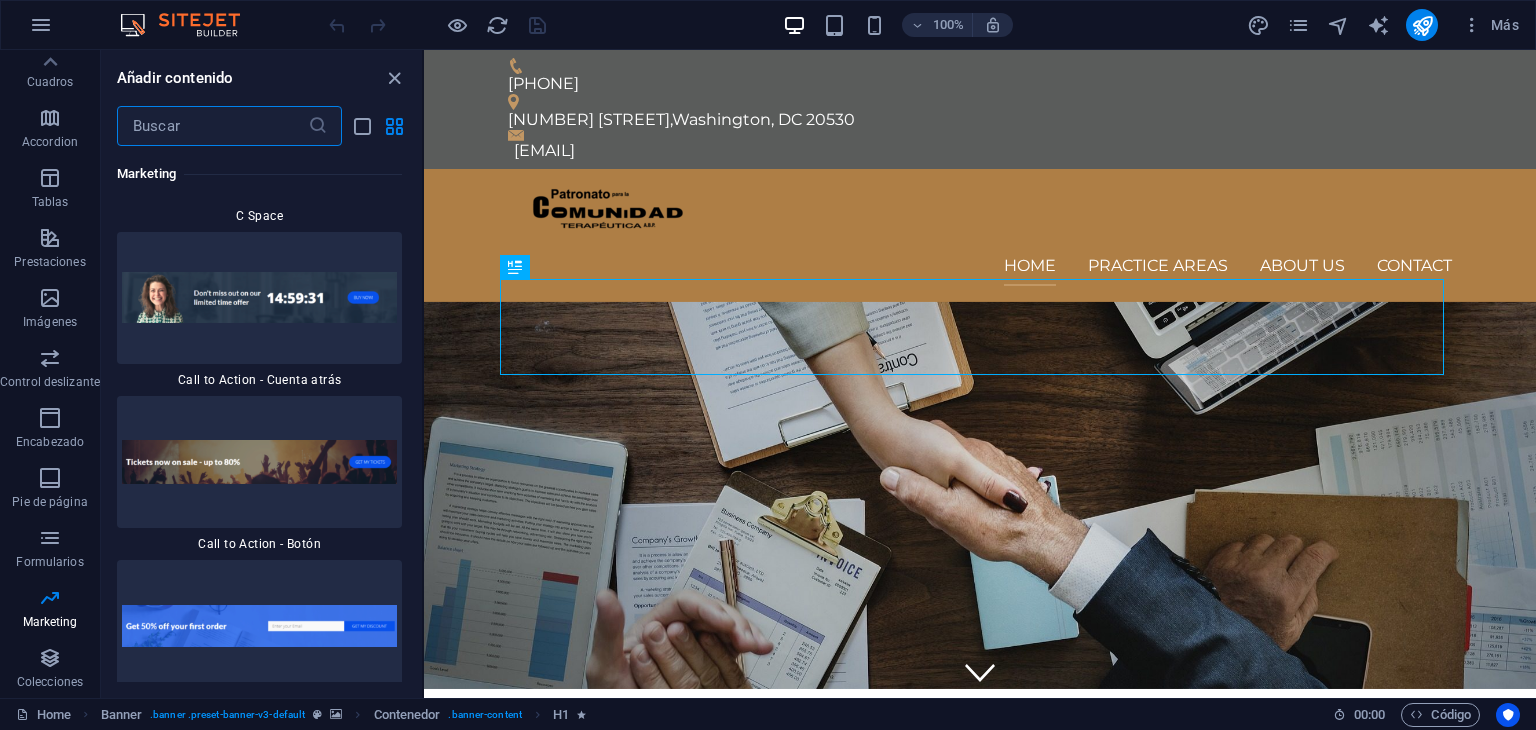 scroll, scrollTop: 36448, scrollLeft: 0, axis: vertical 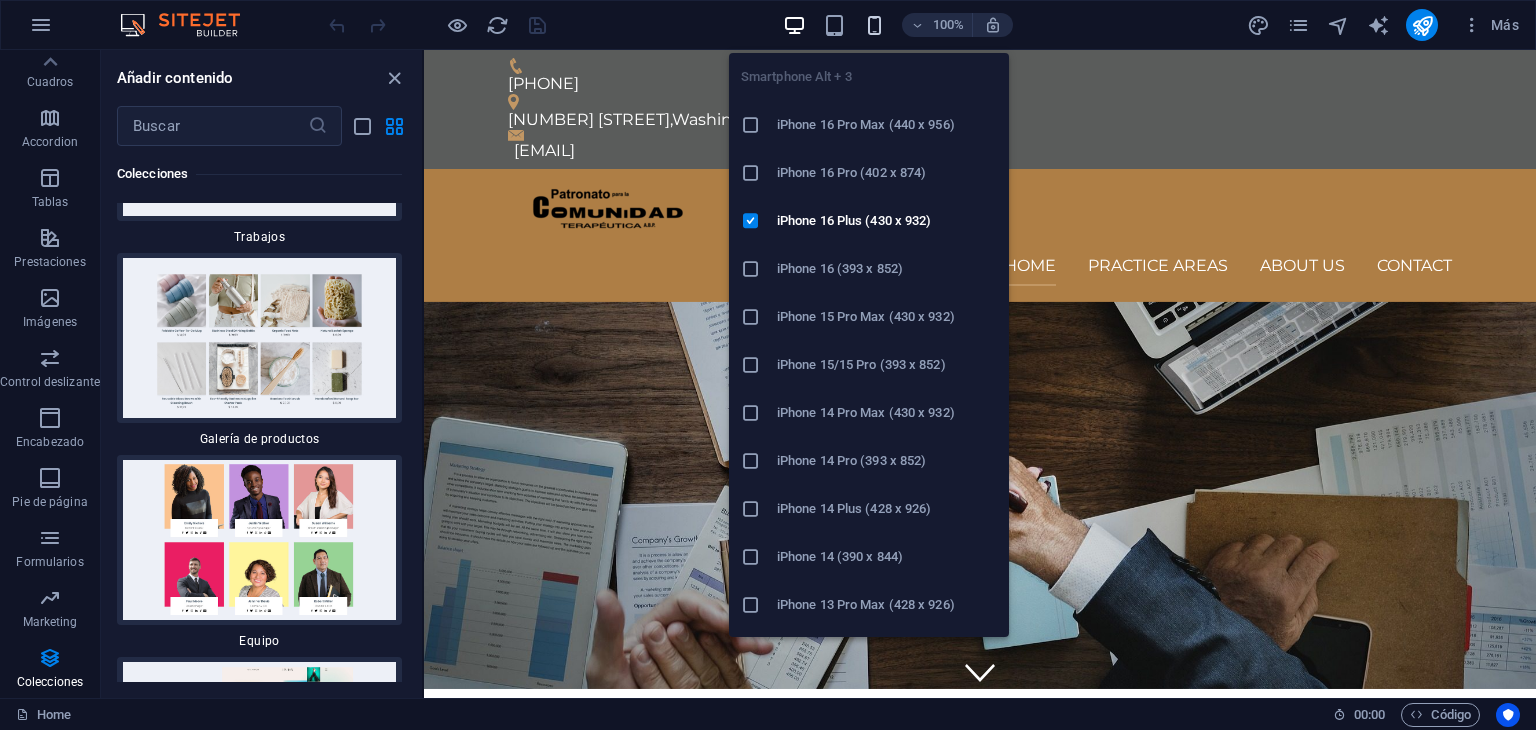 click at bounding box center [874, 25] 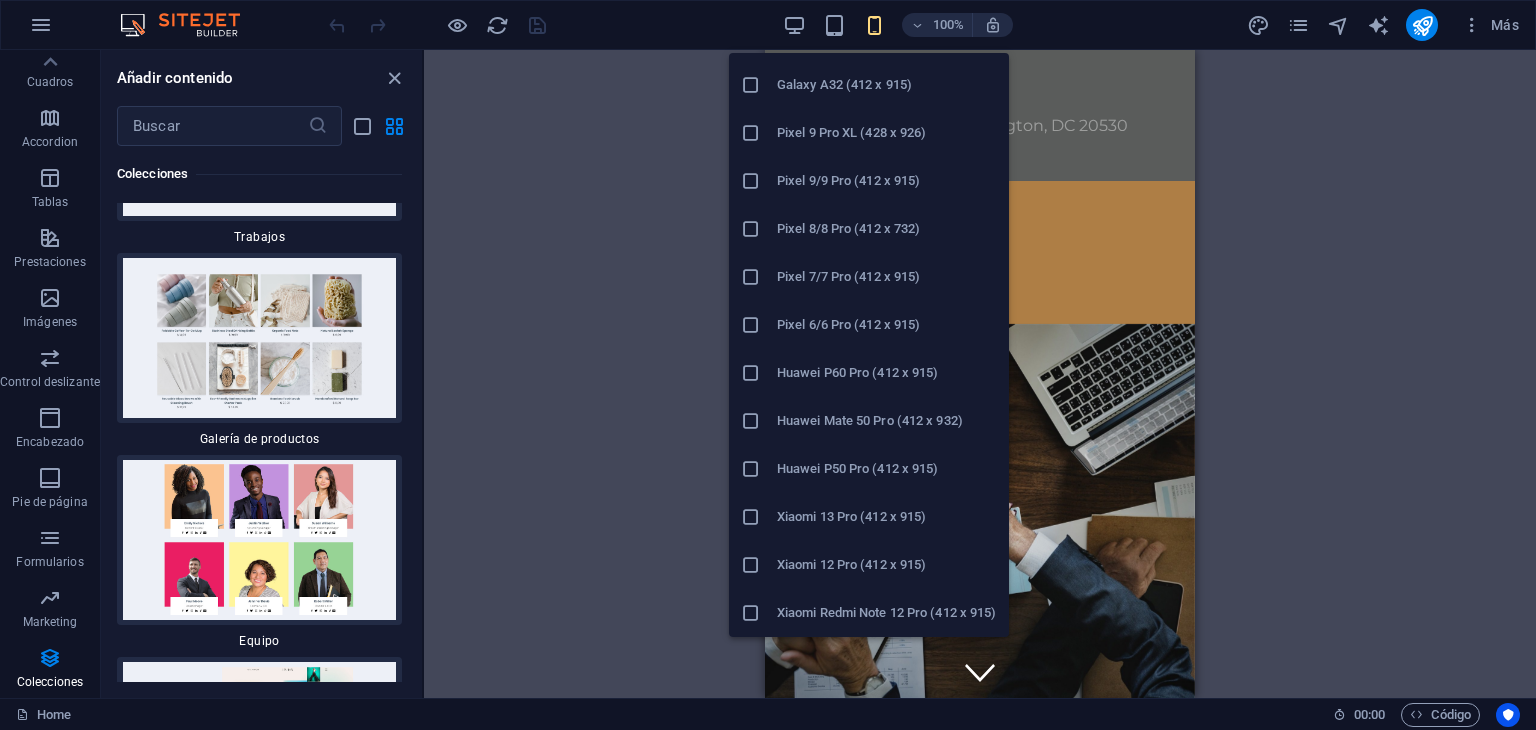scroll, scrollTop: 866, scrollLeft: 0, axis: vertical 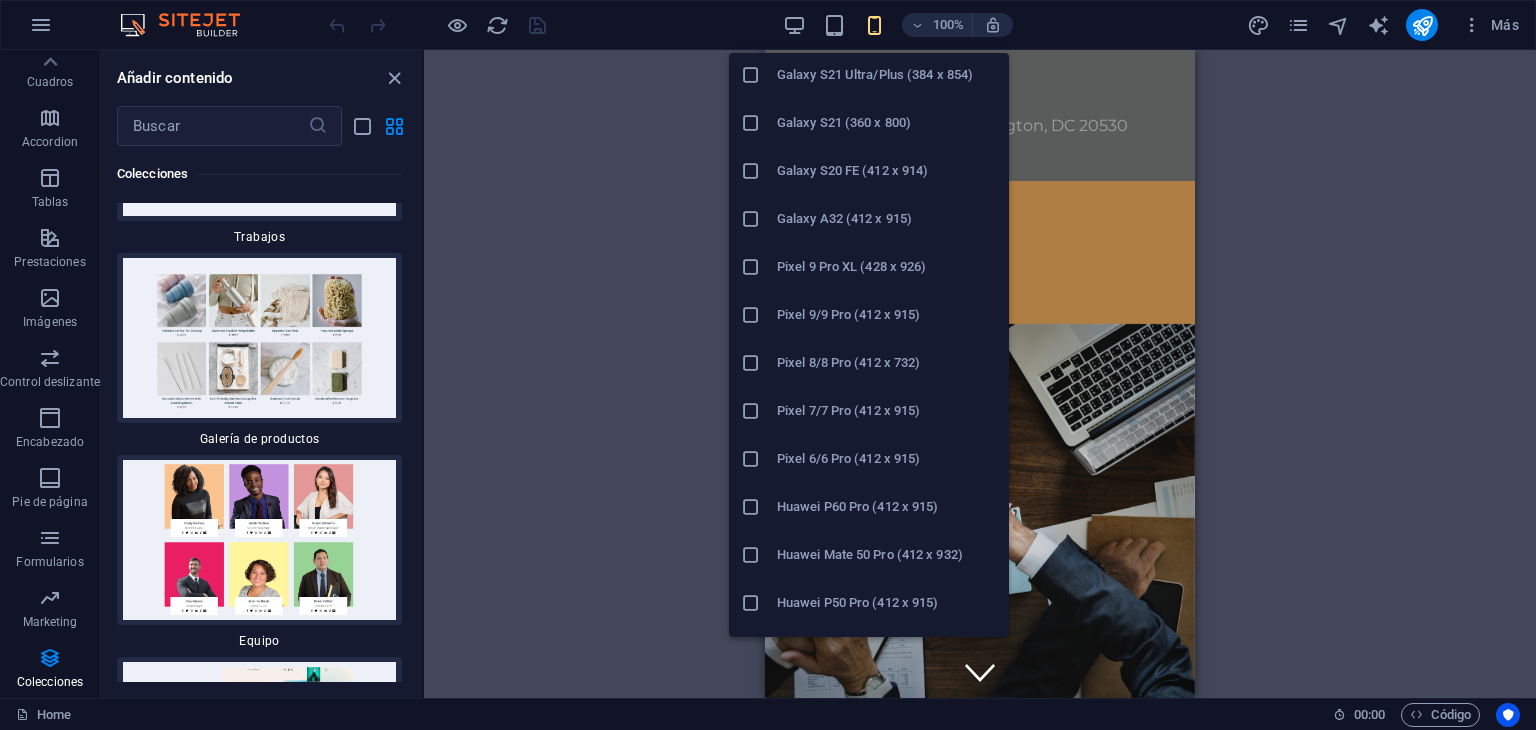 click on "Pixel 8/8 Pro (412 x 732)" at bounding box center [869, 363] 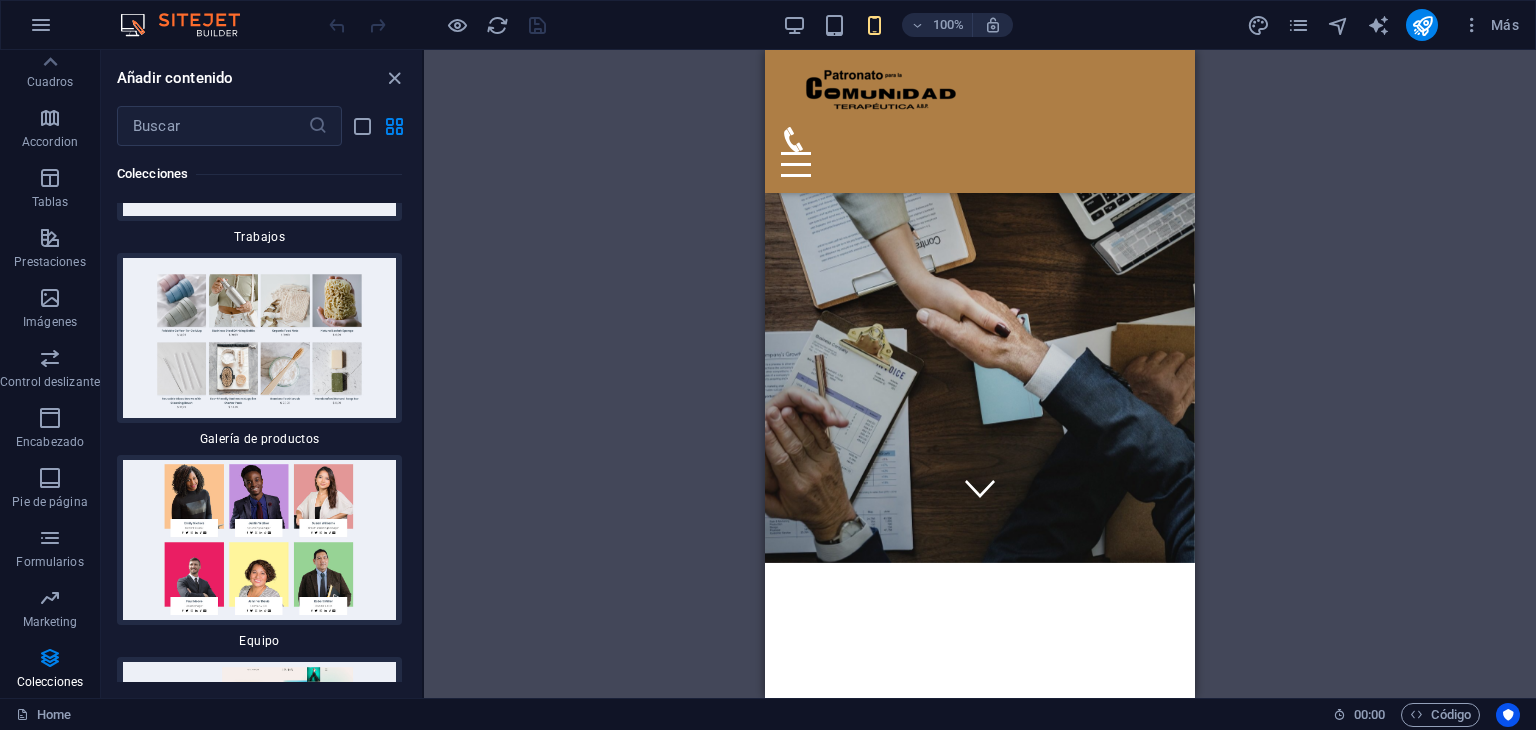 scroll, scrollTop: 0, scrollLeft: 0, axis: both 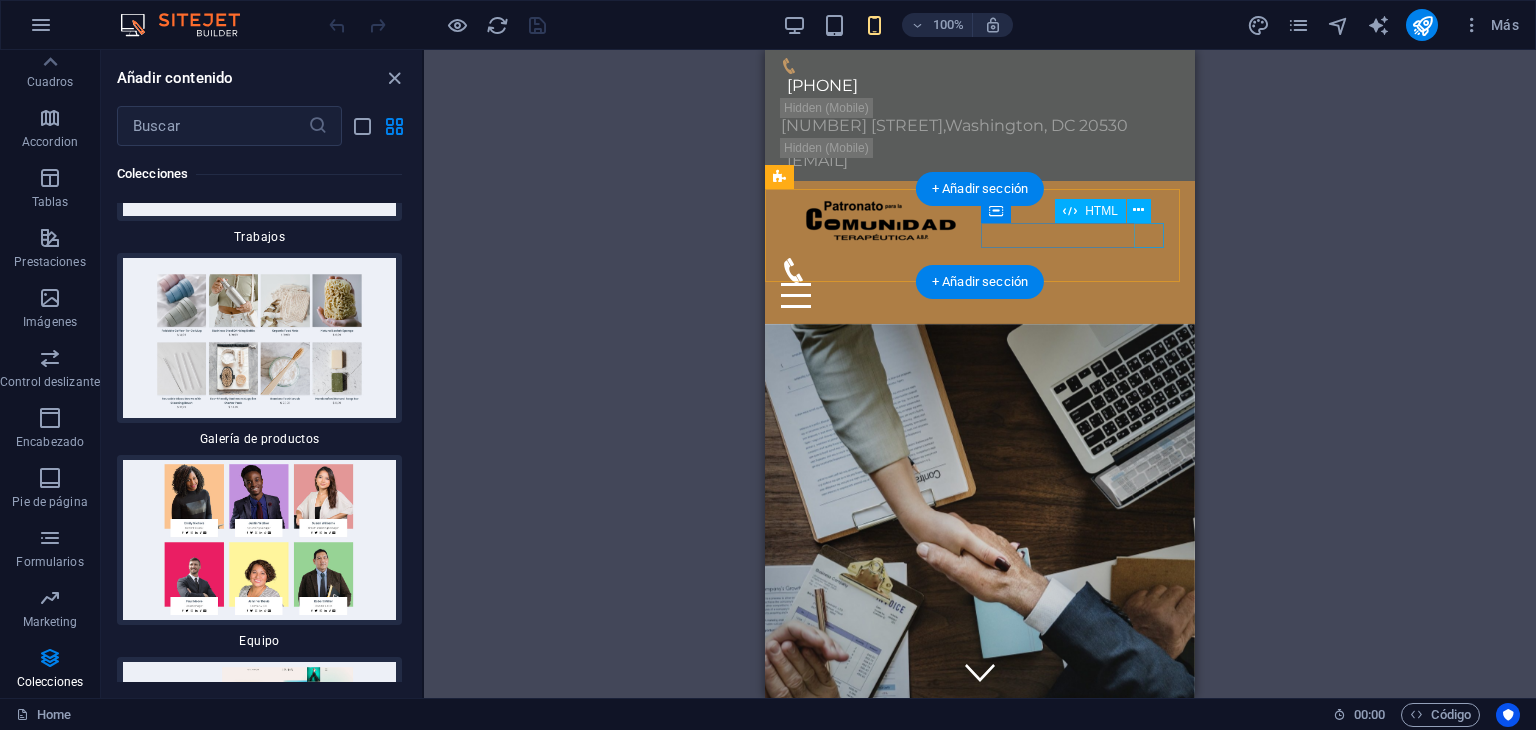 click at bounding box center (980, 295) 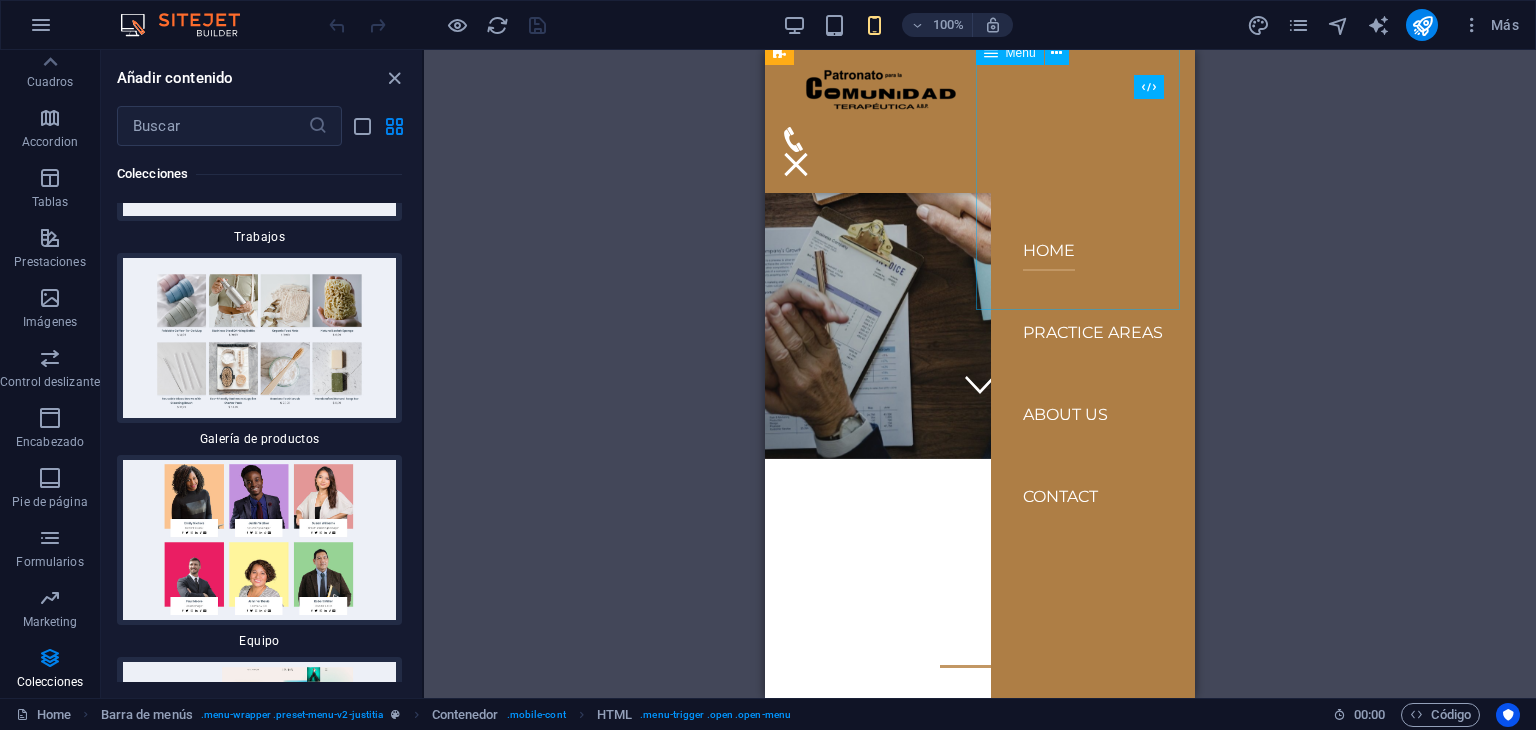 scroll, scrollTop: 0, scrollLeft: 0, axis: both 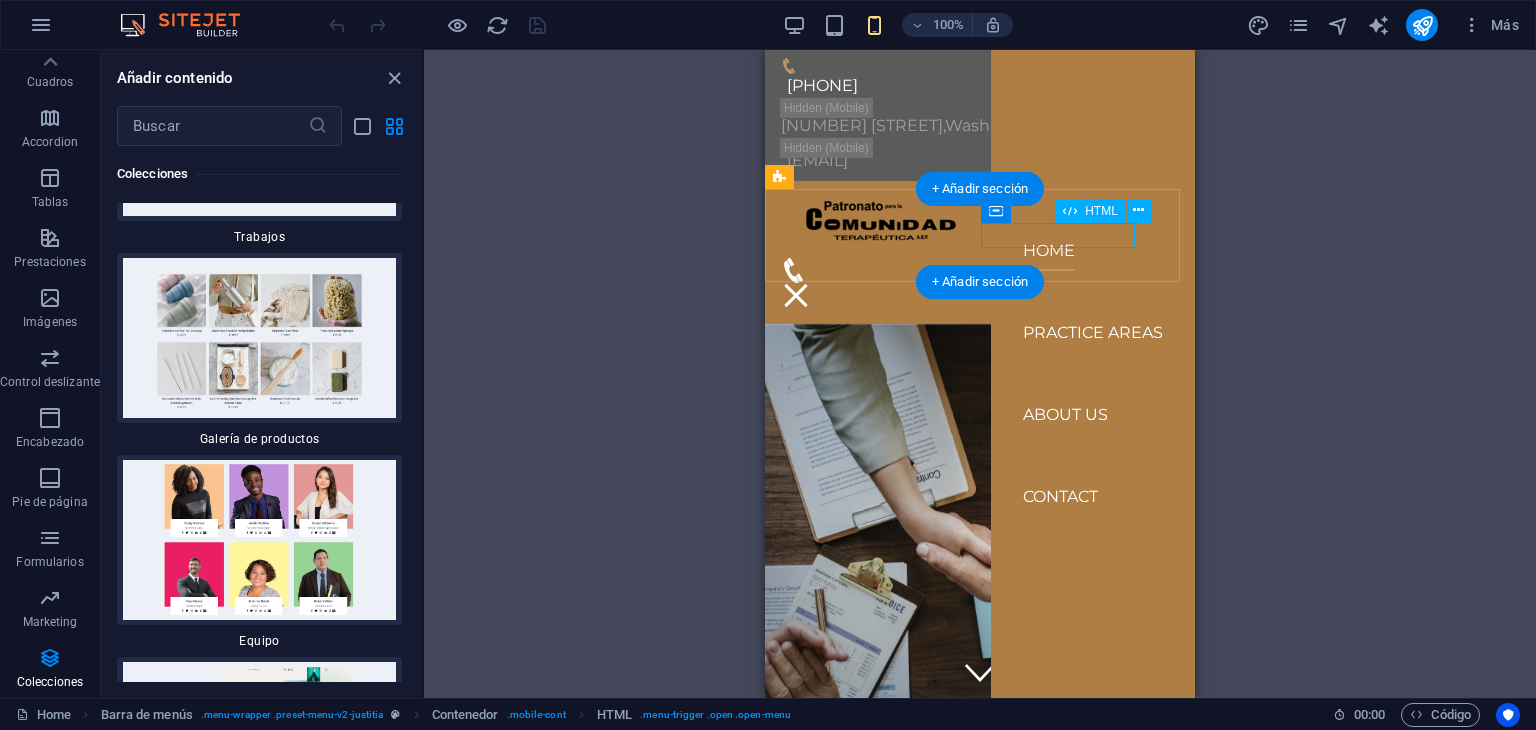 click at bounding box center (980, 295) 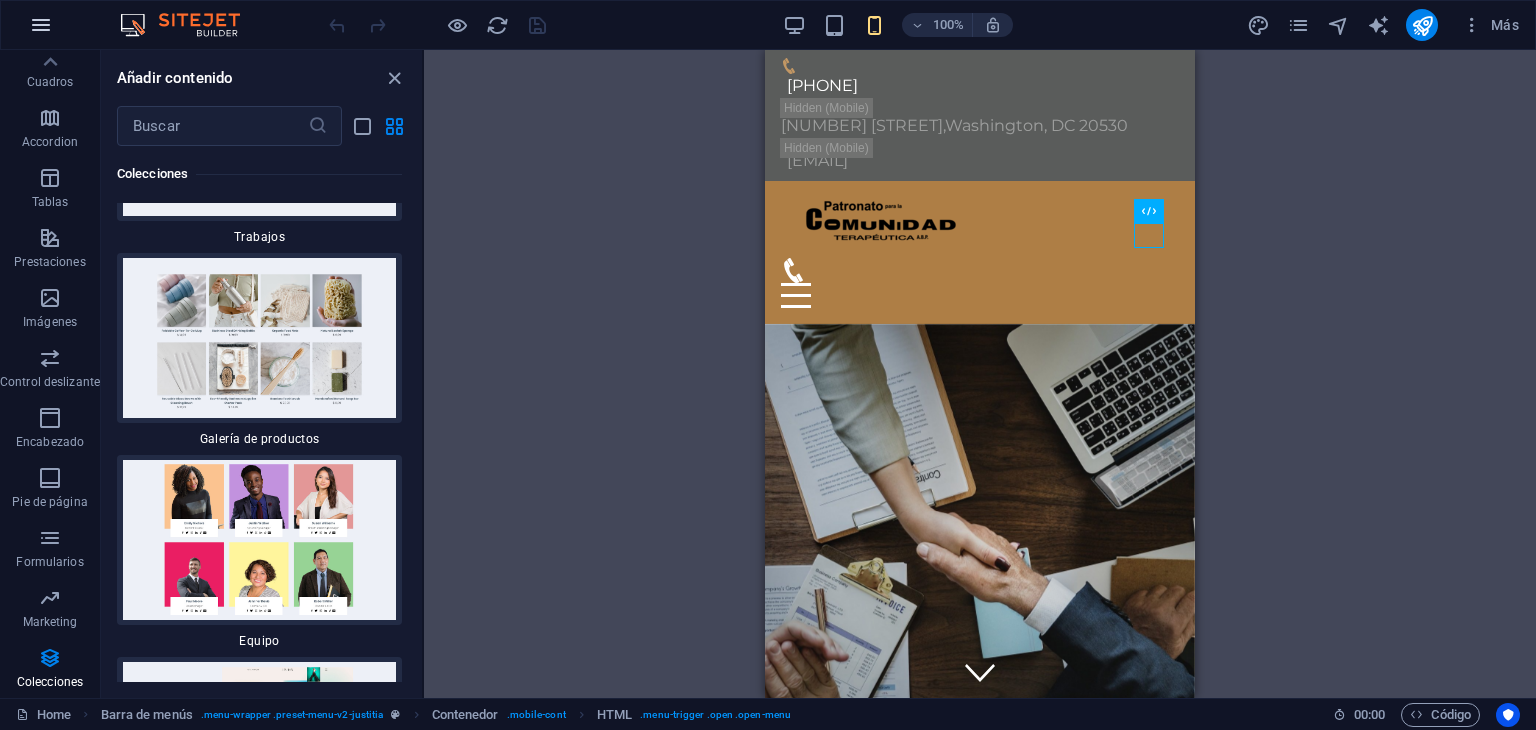 click at bounding box center (41, 25) 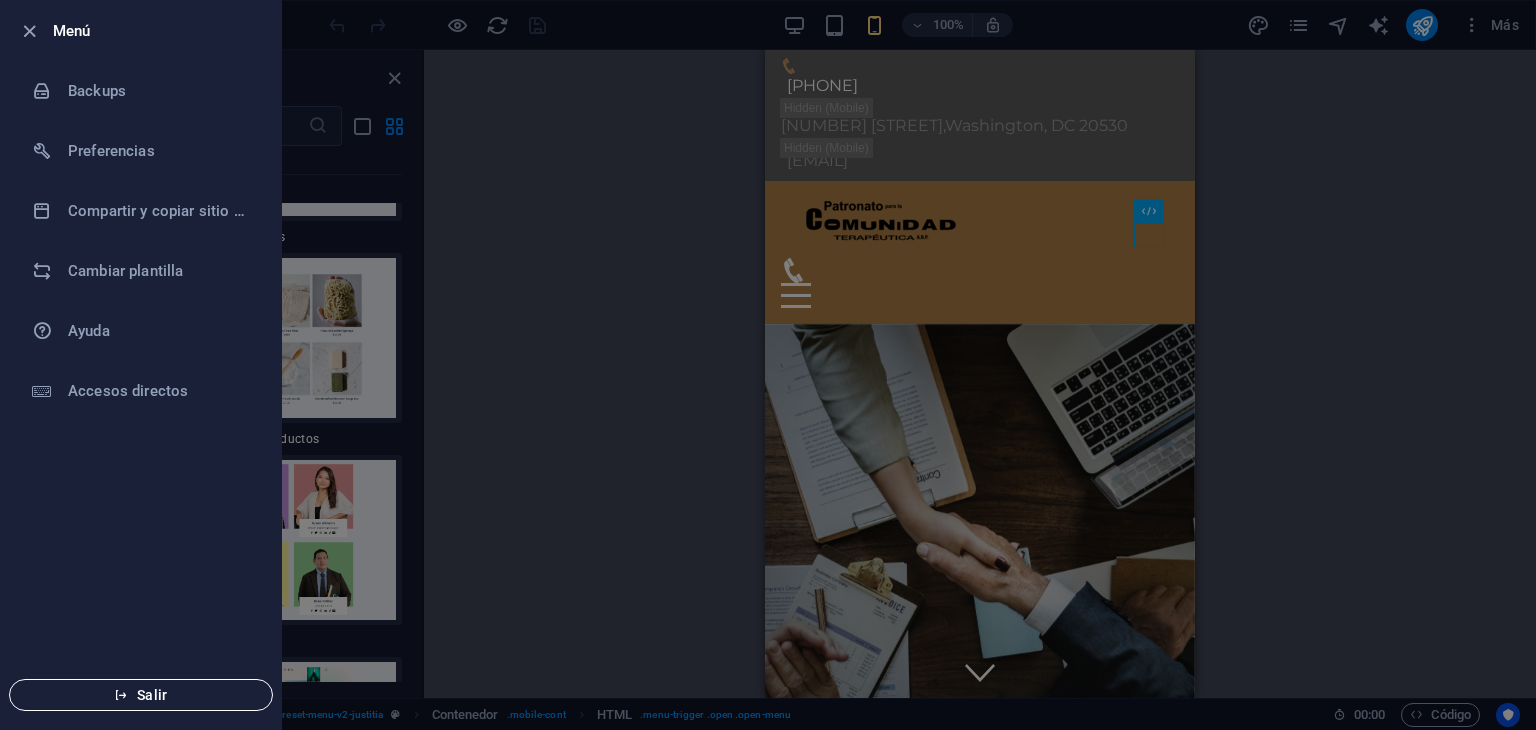 click on "Salir" at bounding box center (141, 695) 